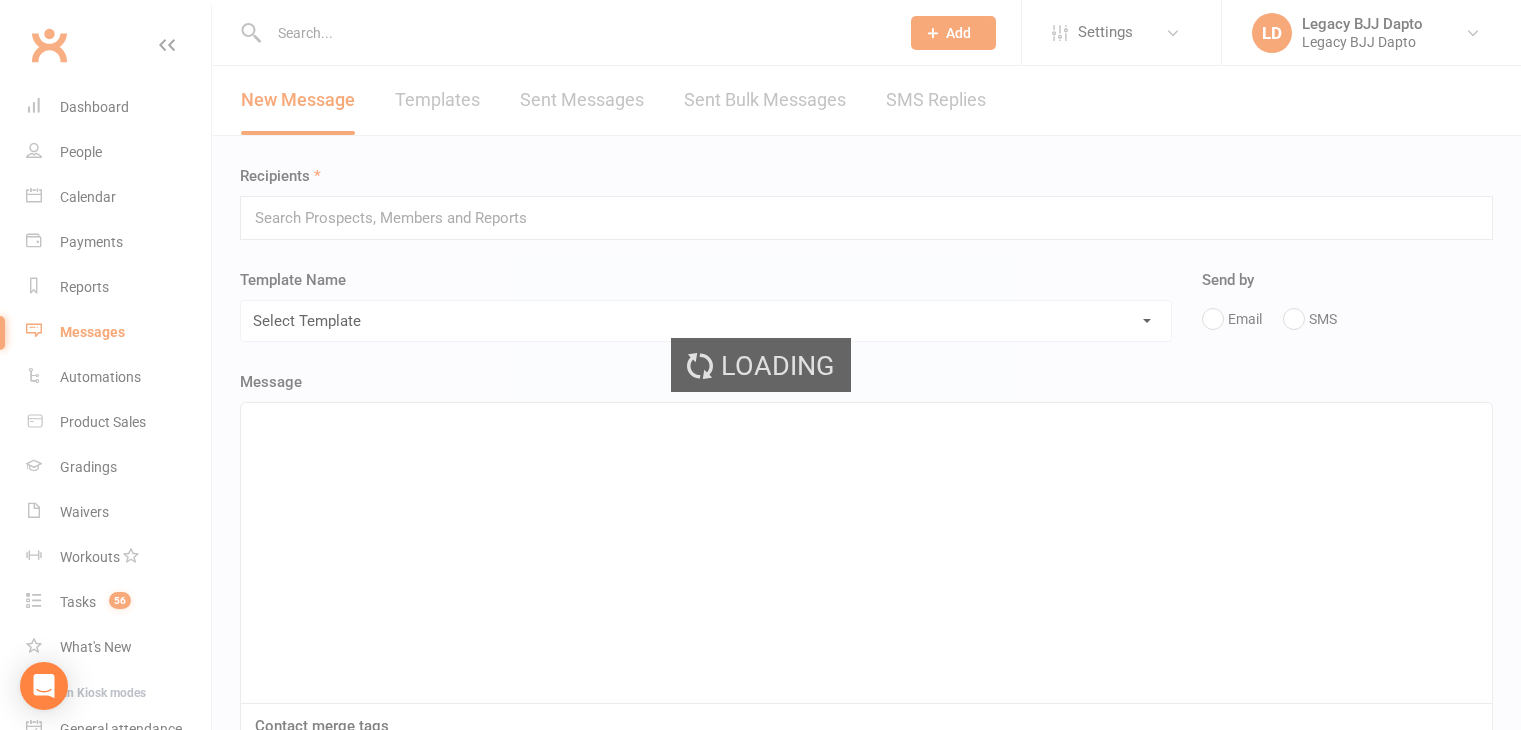 scroll, scrollTop: 0, scrollLeft: 0, axis: both 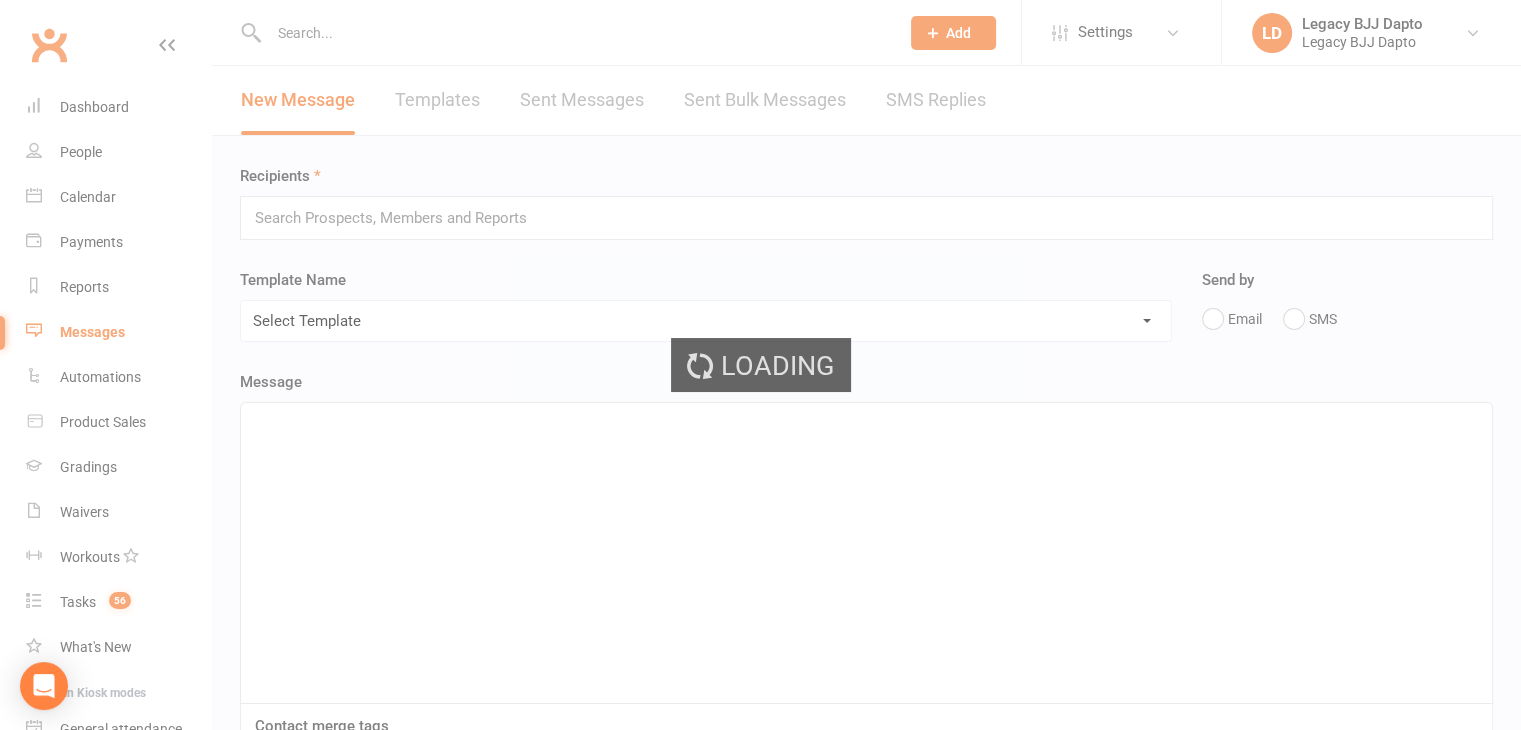 select on "100" 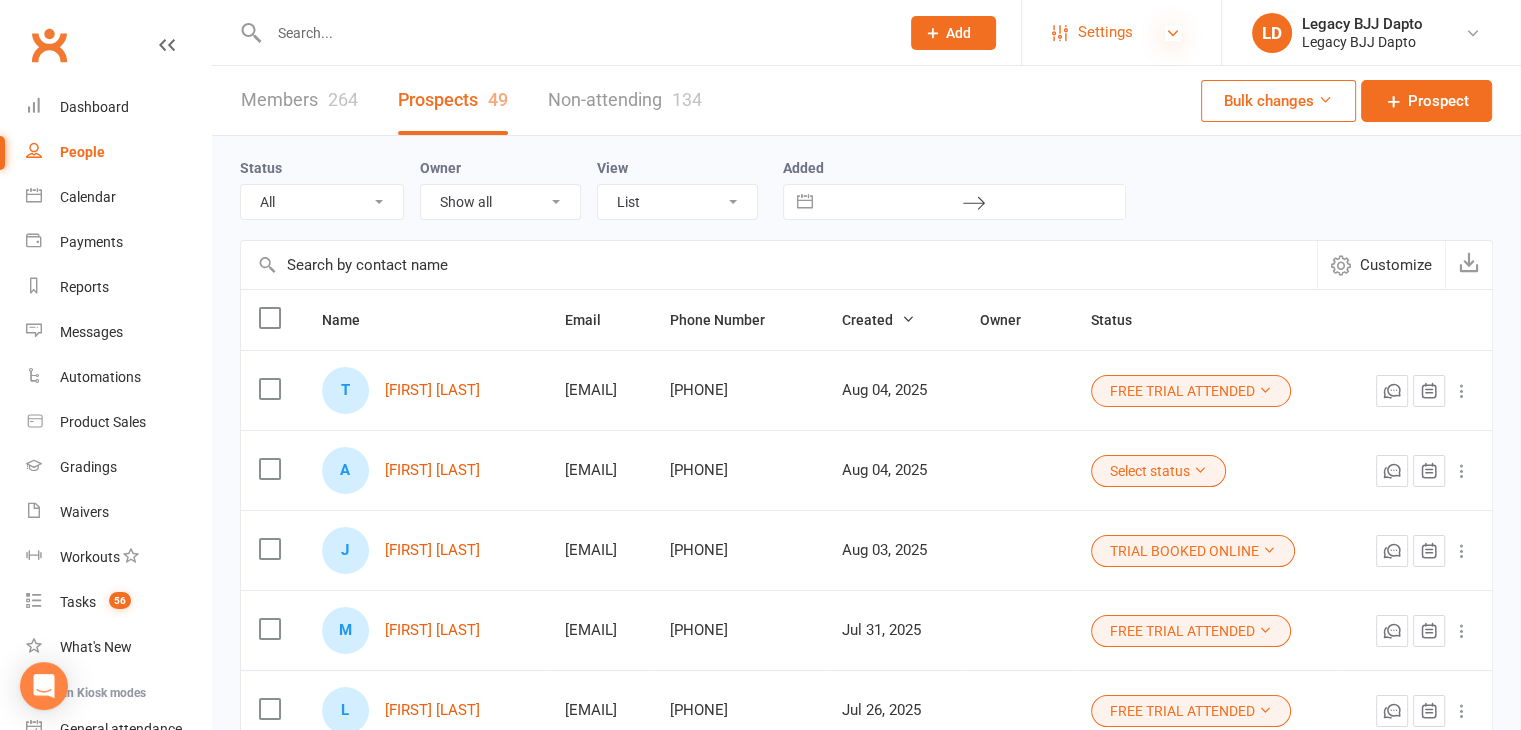 click at bounding box center [1173, 33] 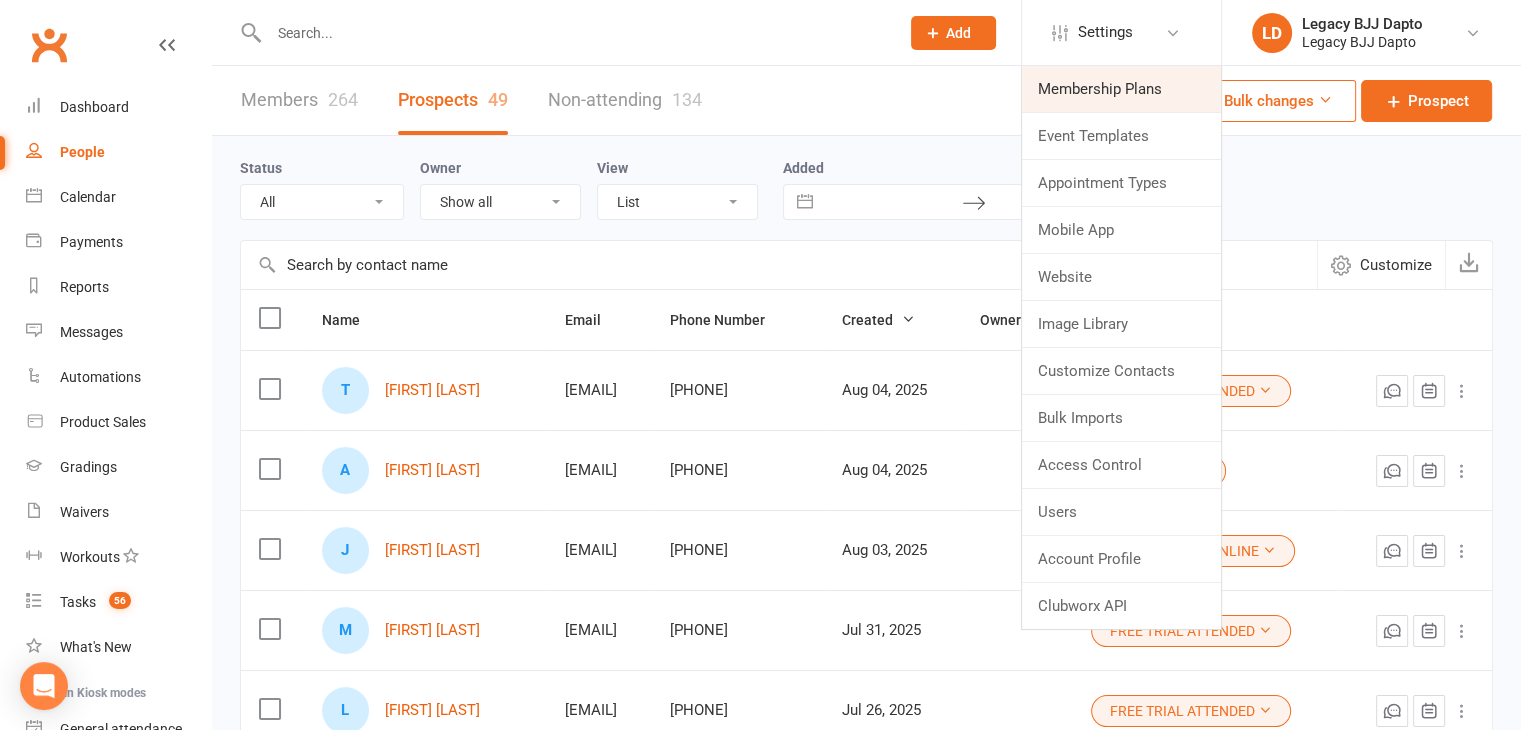 click on "Membership Plans" at bounding box center [1121, 89] 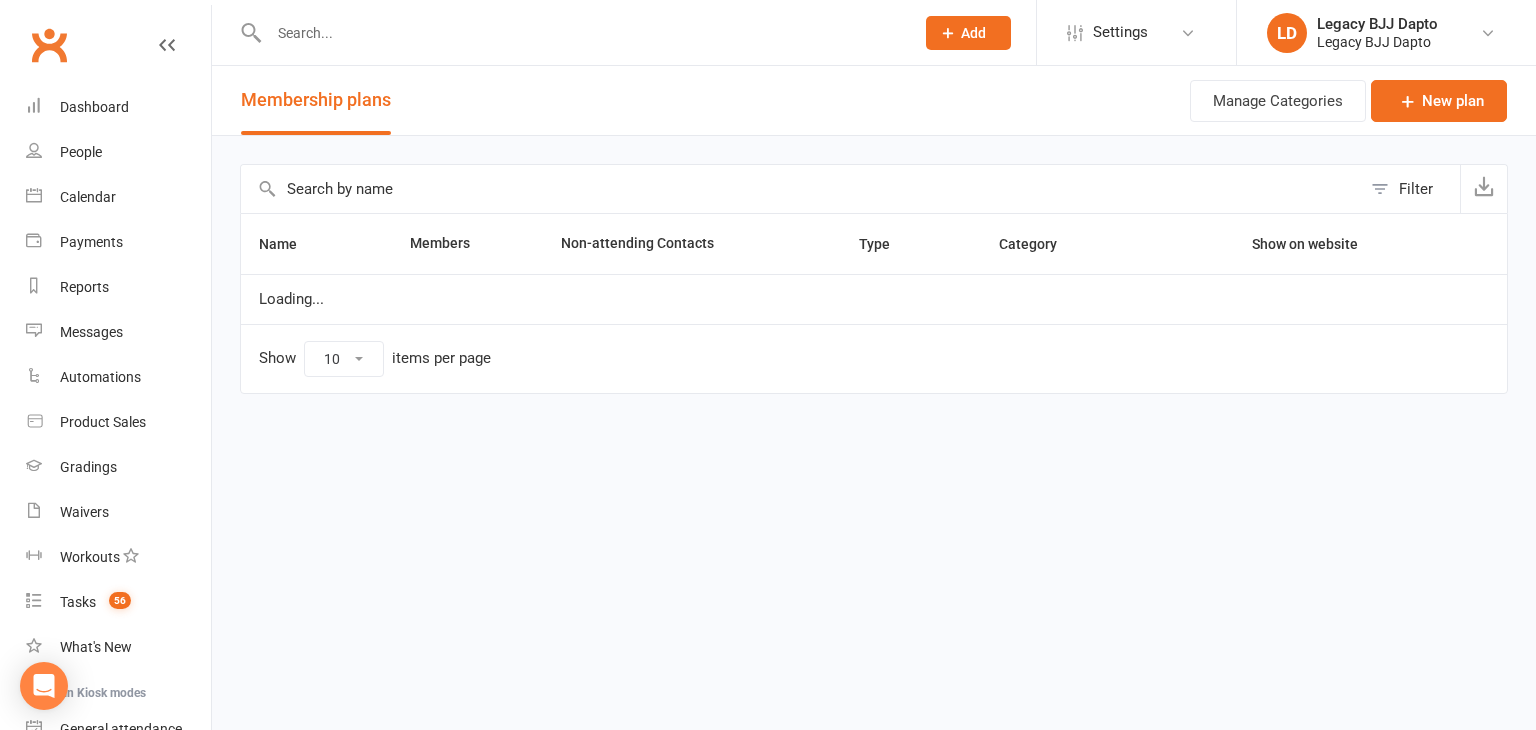 select on "50" 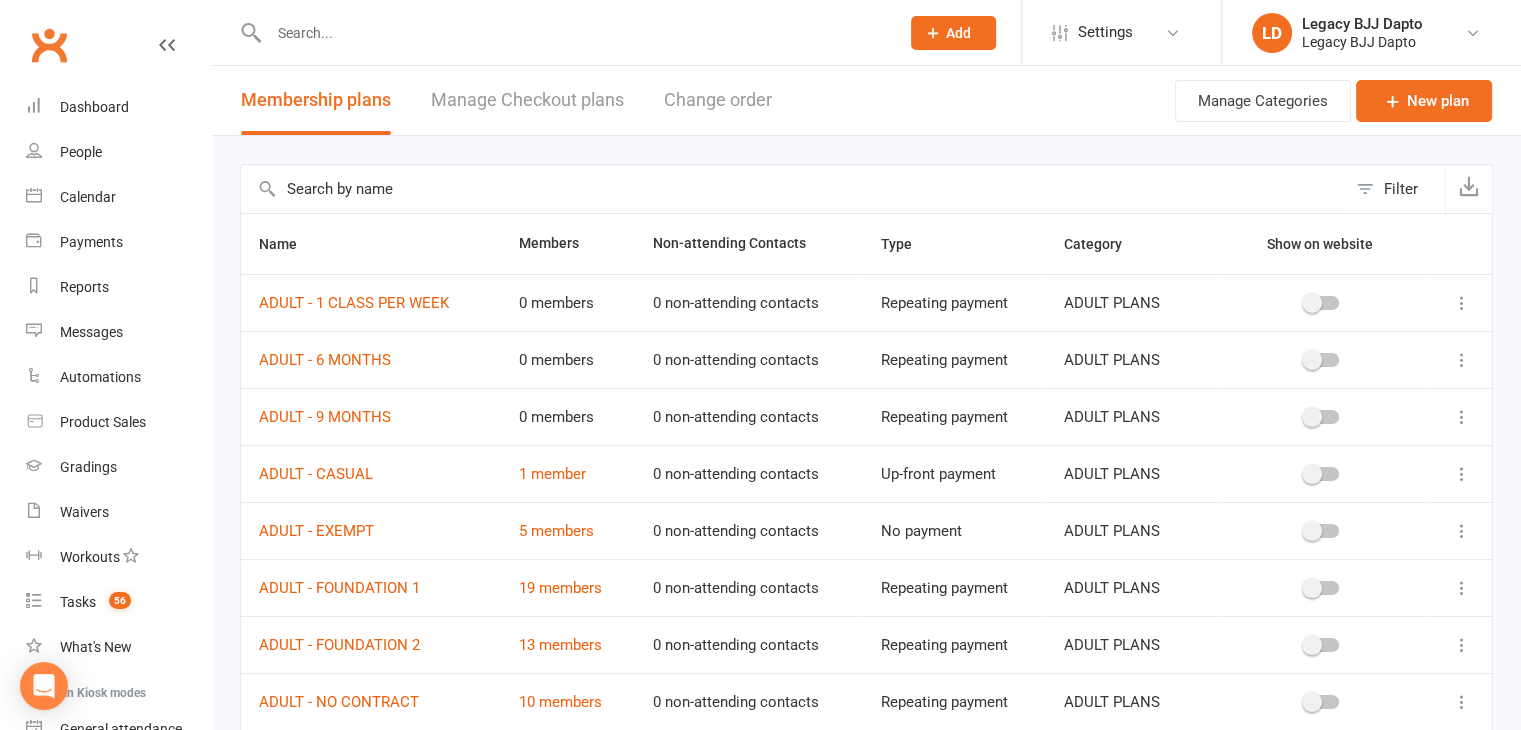 click at bounding box center [574, 33] 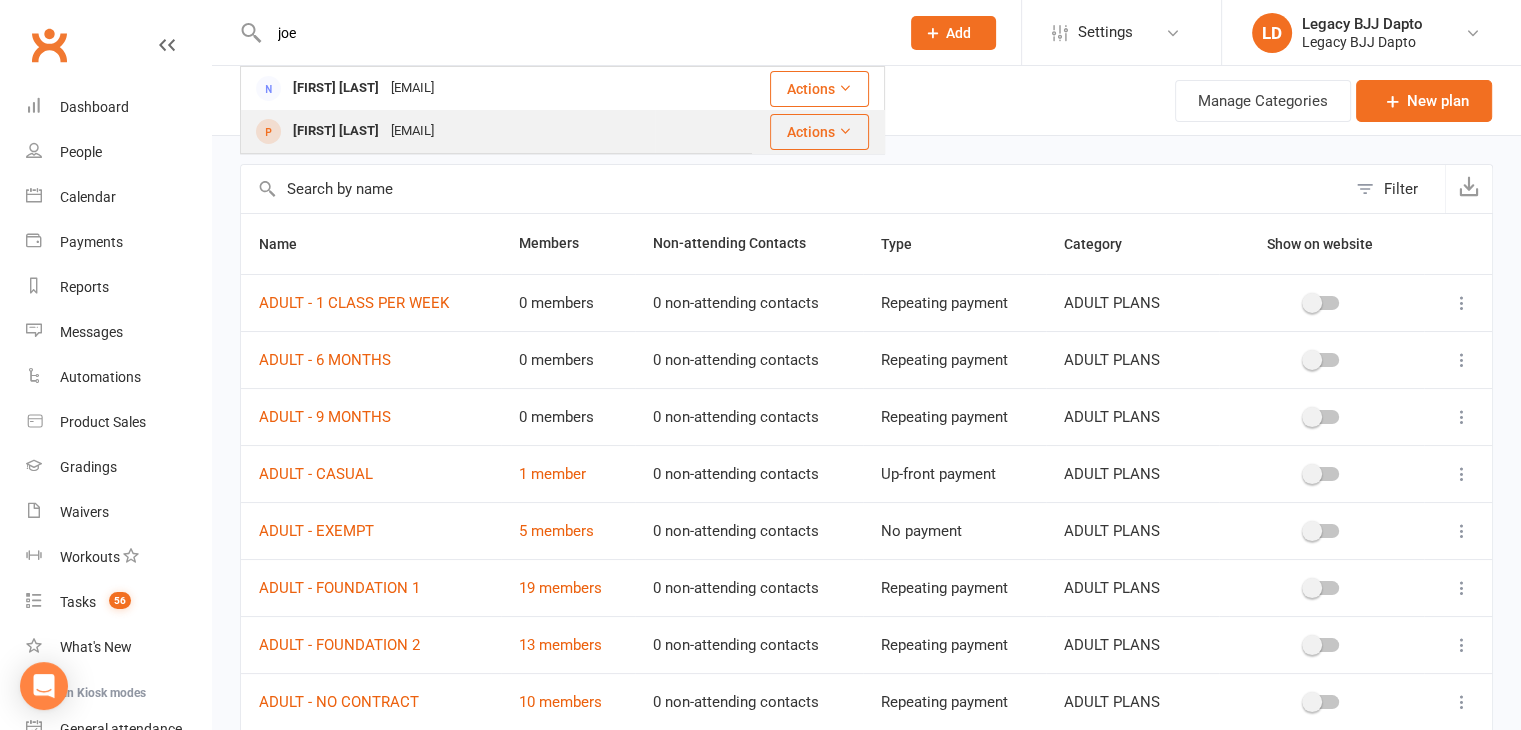 type on "joe" 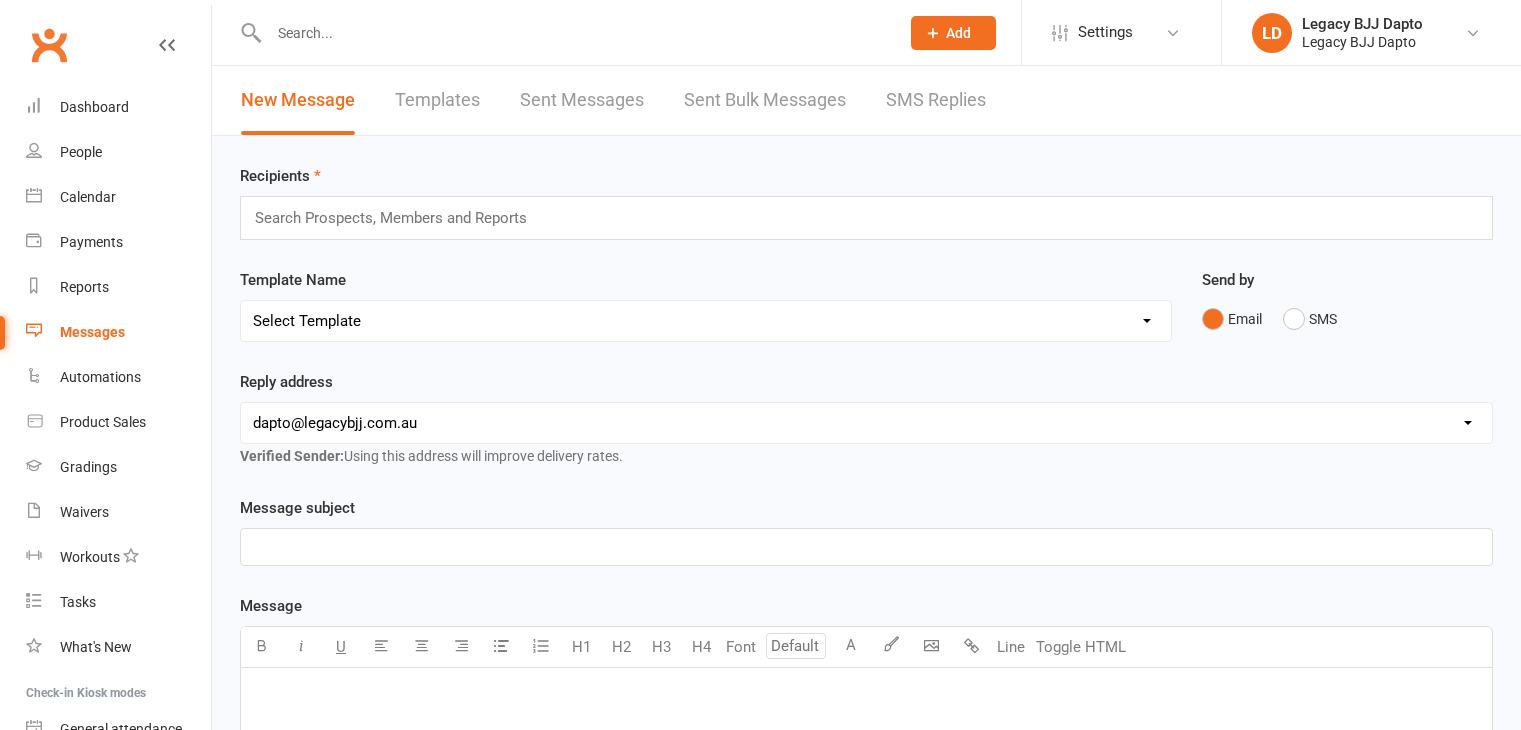 scroll, scrollTop: 0, scrollLeft: 0, axis: both 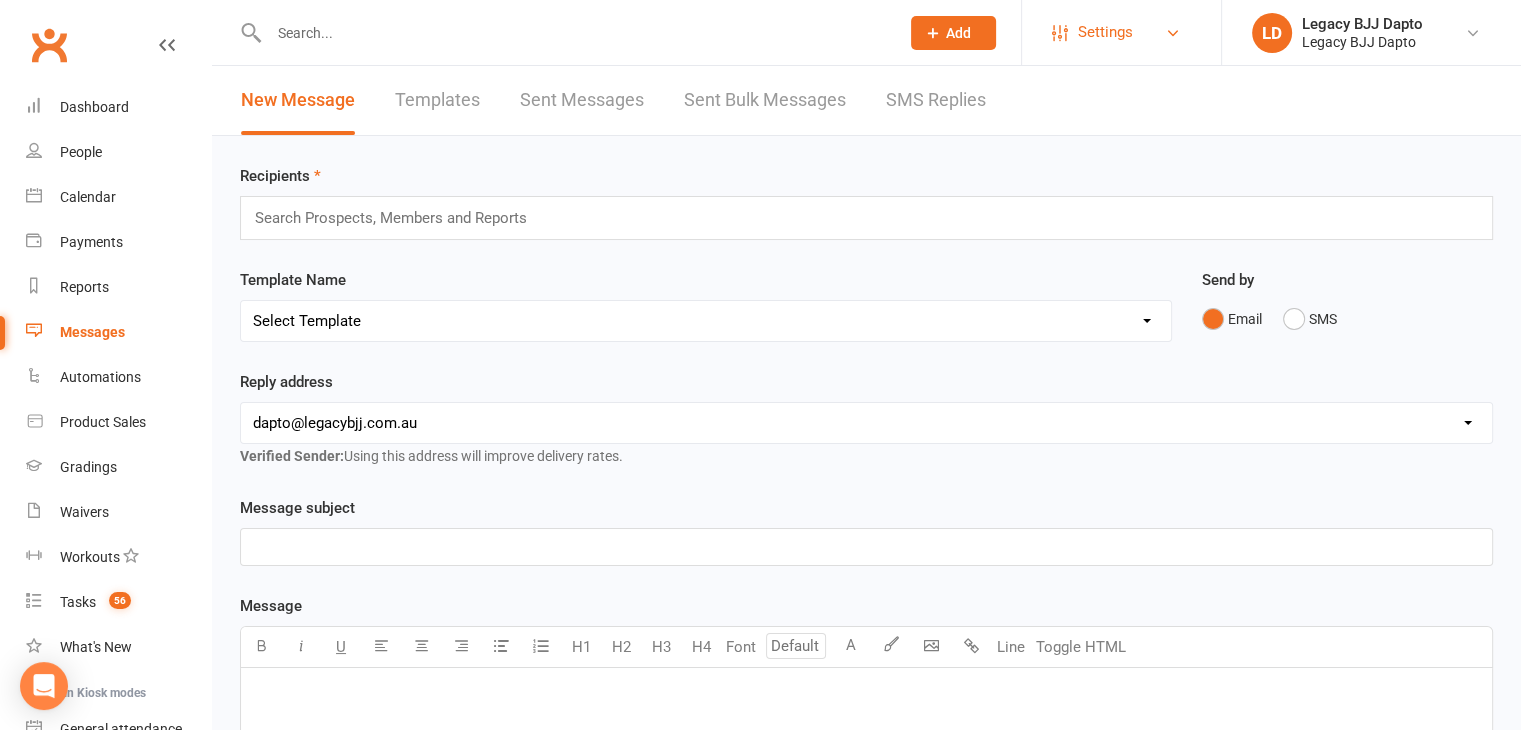 click on "Settings" at bounding box center (1121, 32) 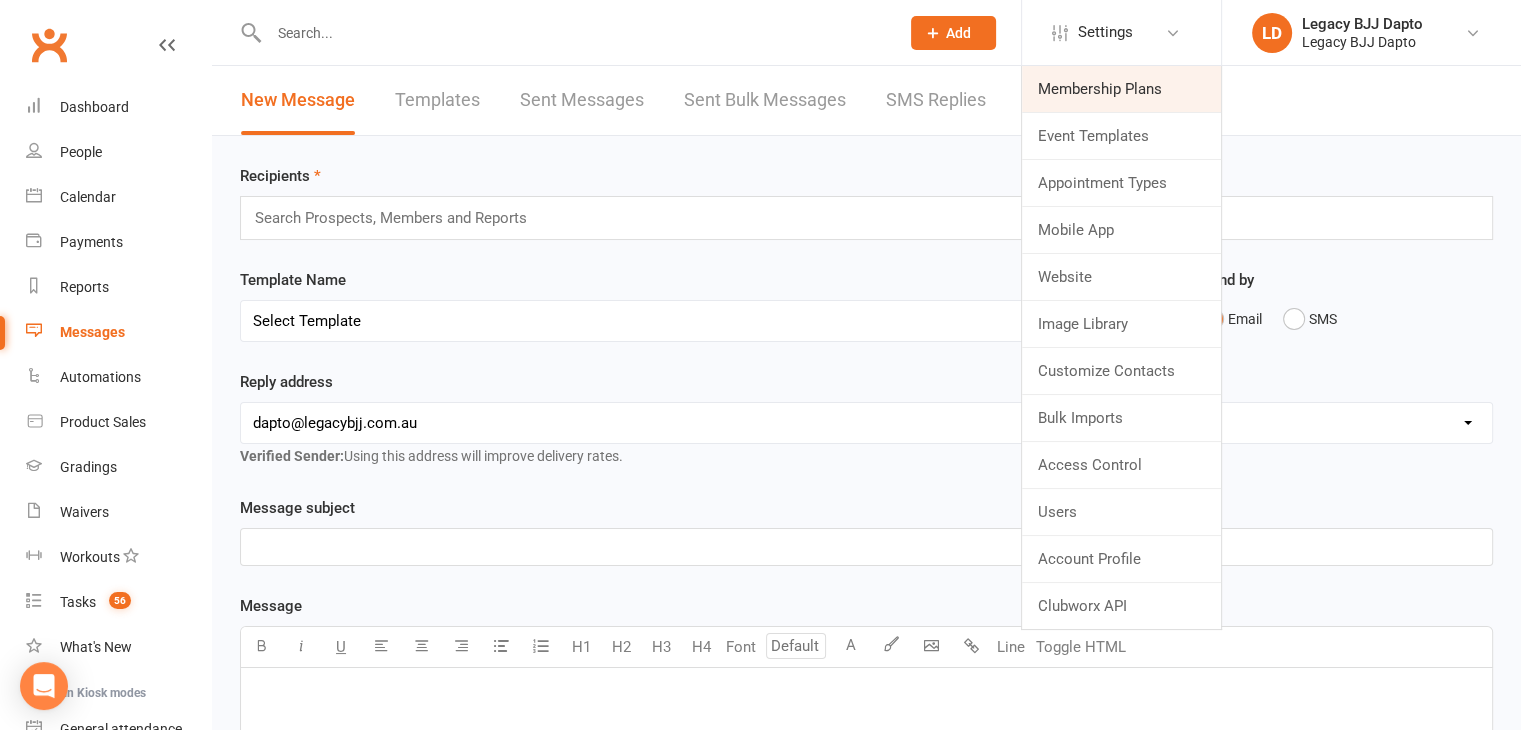 click on "Membership Plans" at bounding box center (1121, 89) 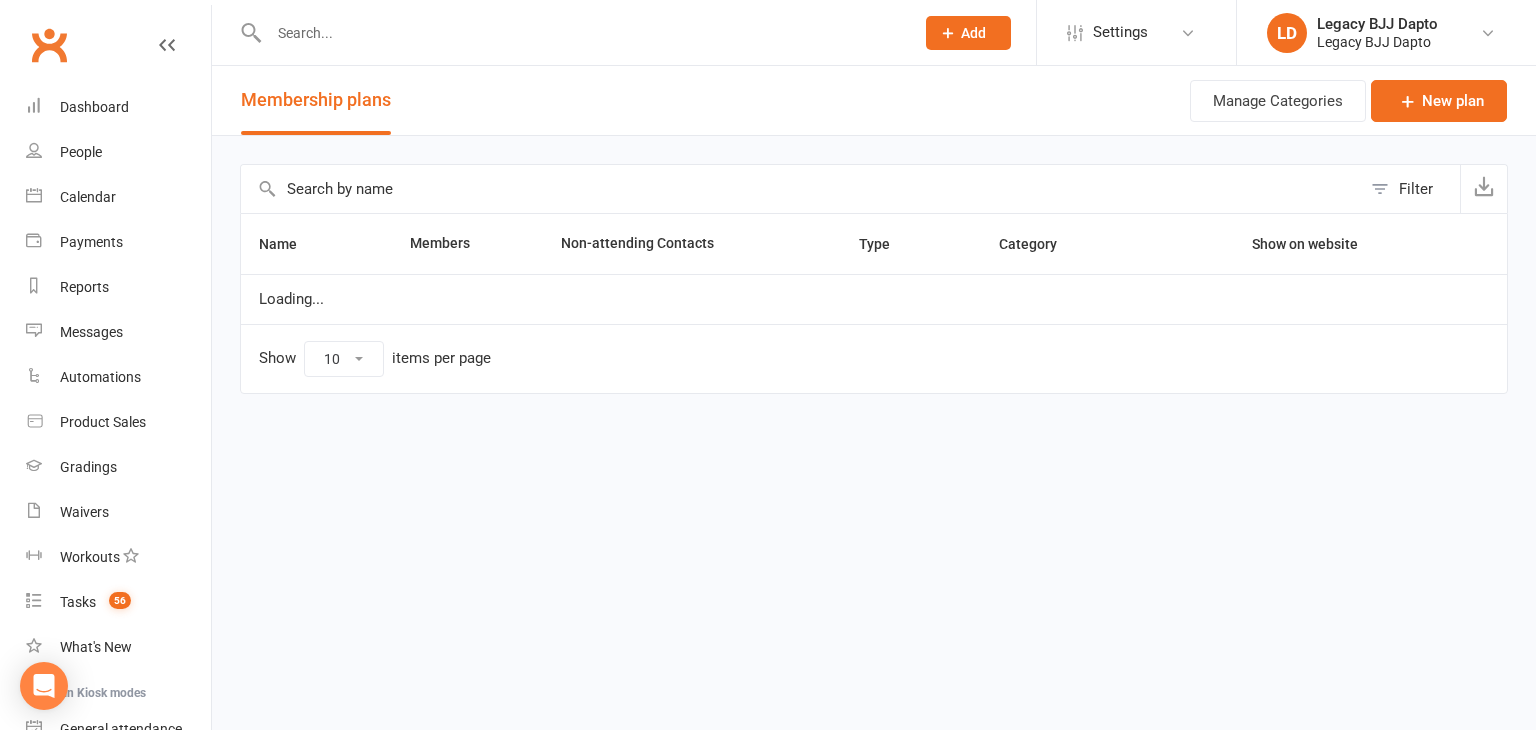 select on "50" 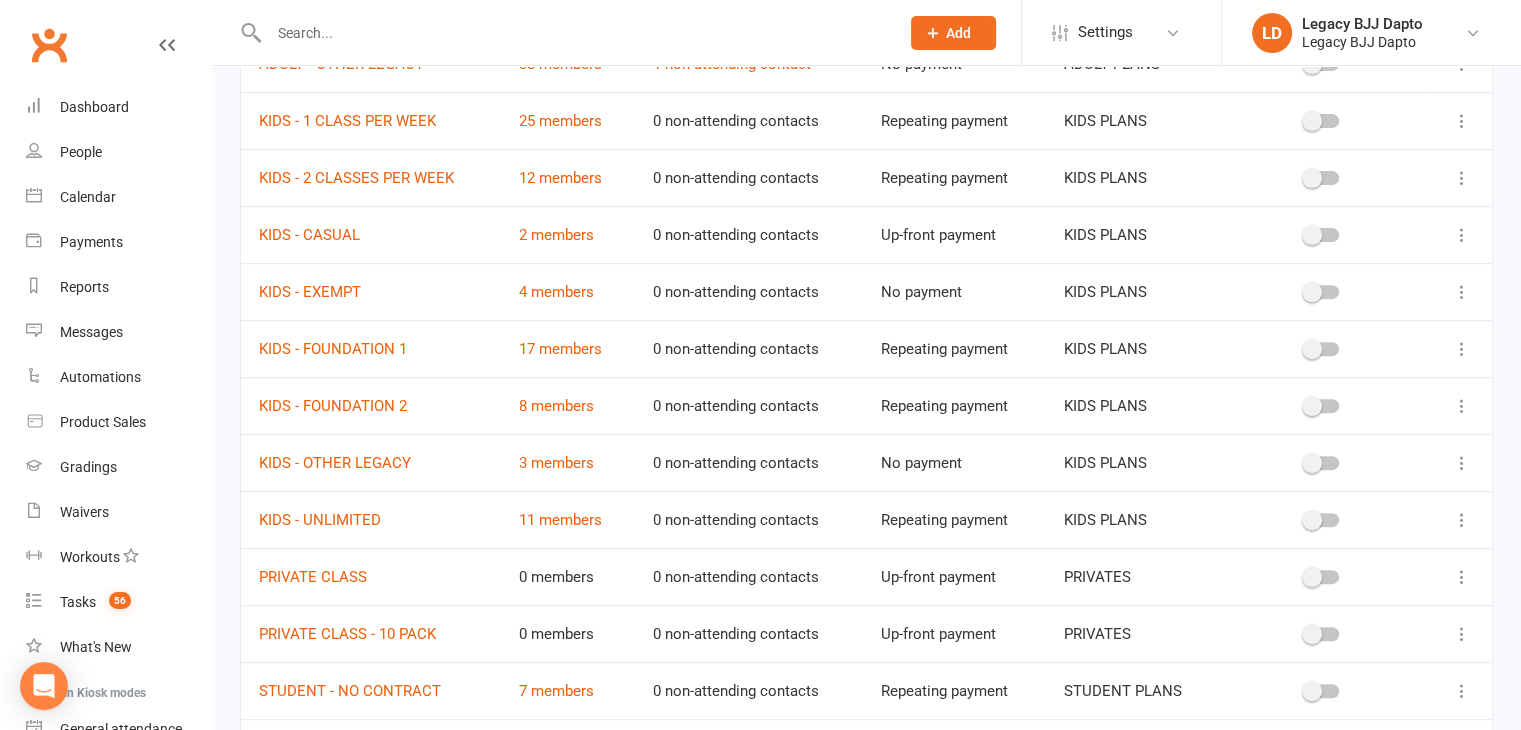 scroll, scrollTop: 800, scrollLeft: 0, axis: vertical 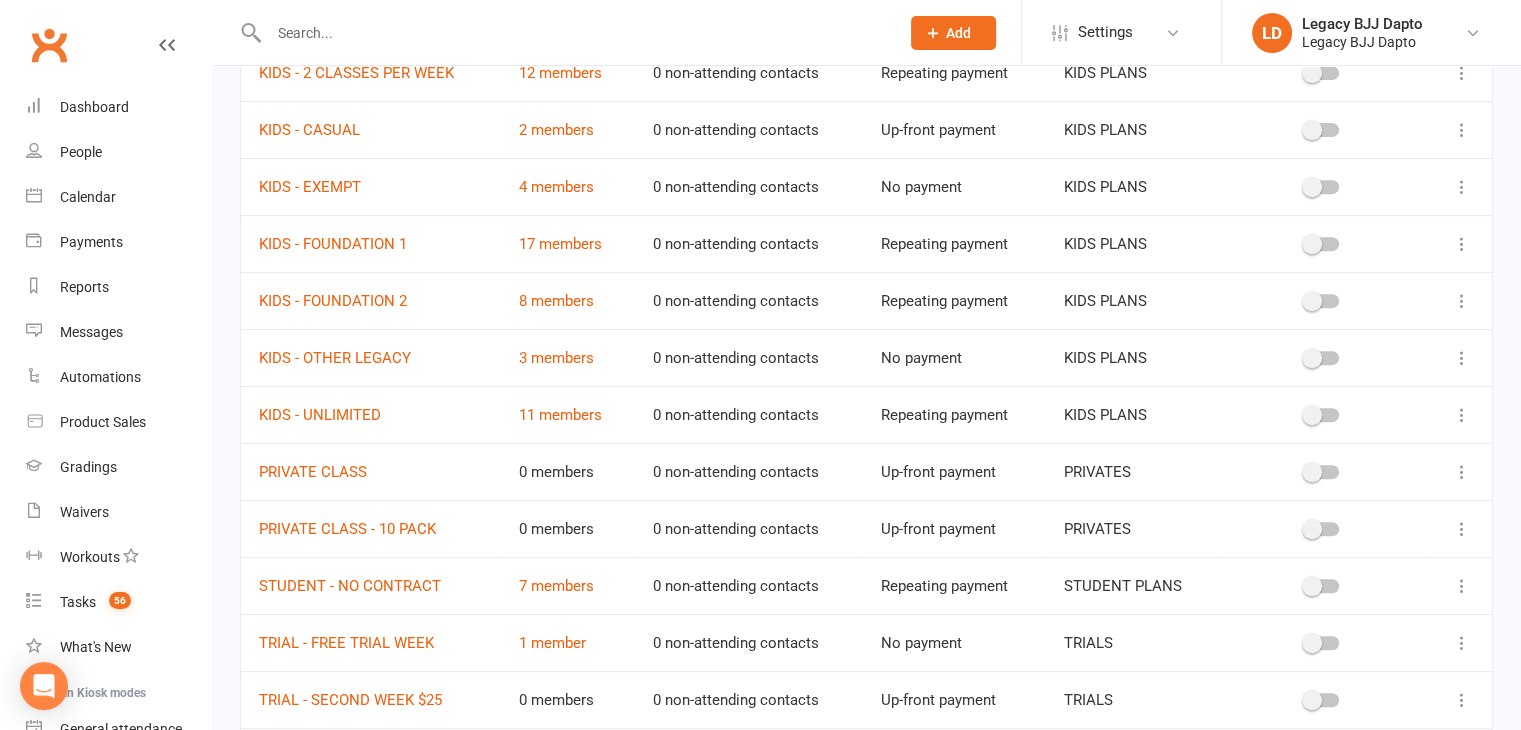 click on "0 members" at bounding box center (568, 471) 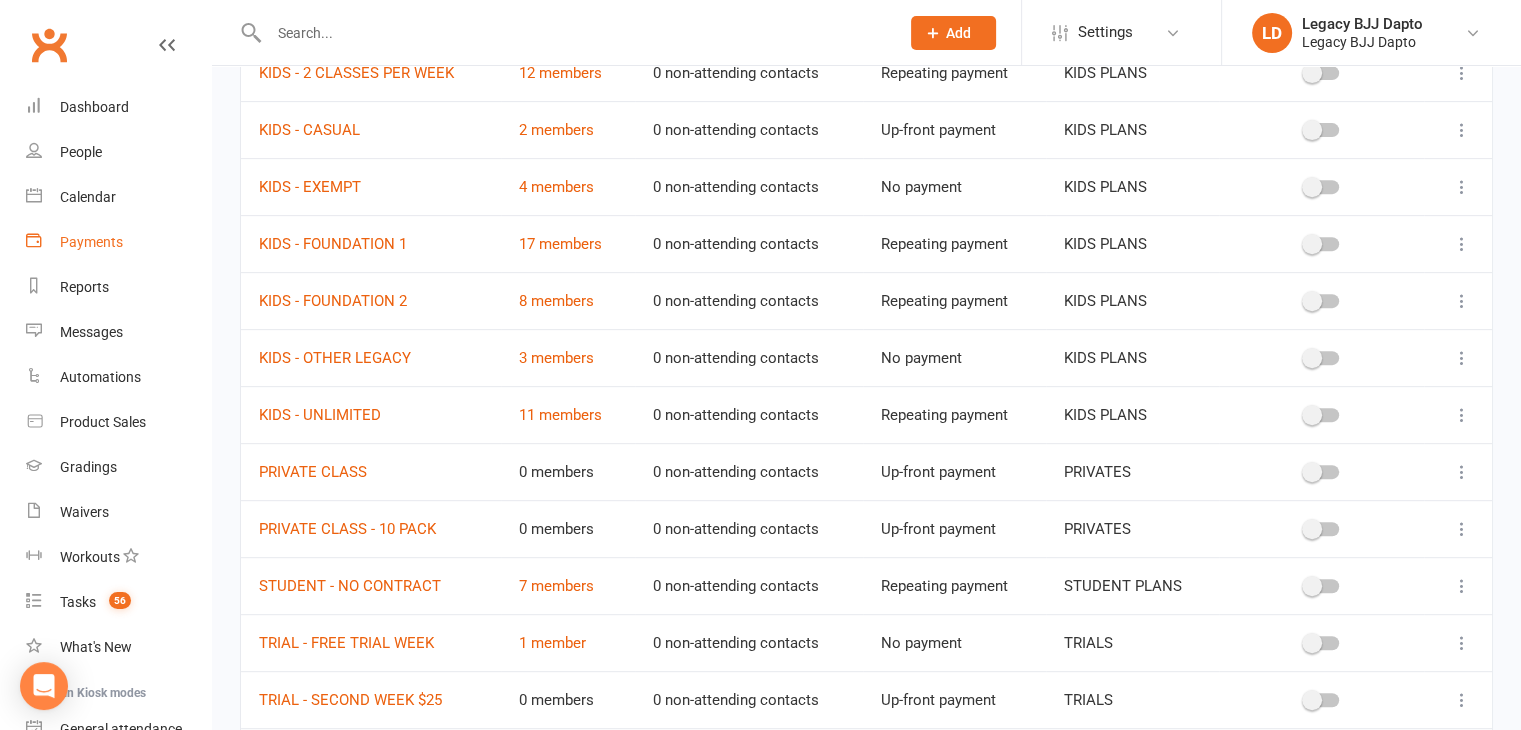 click on "Payments" at bounding box center [118, 242] 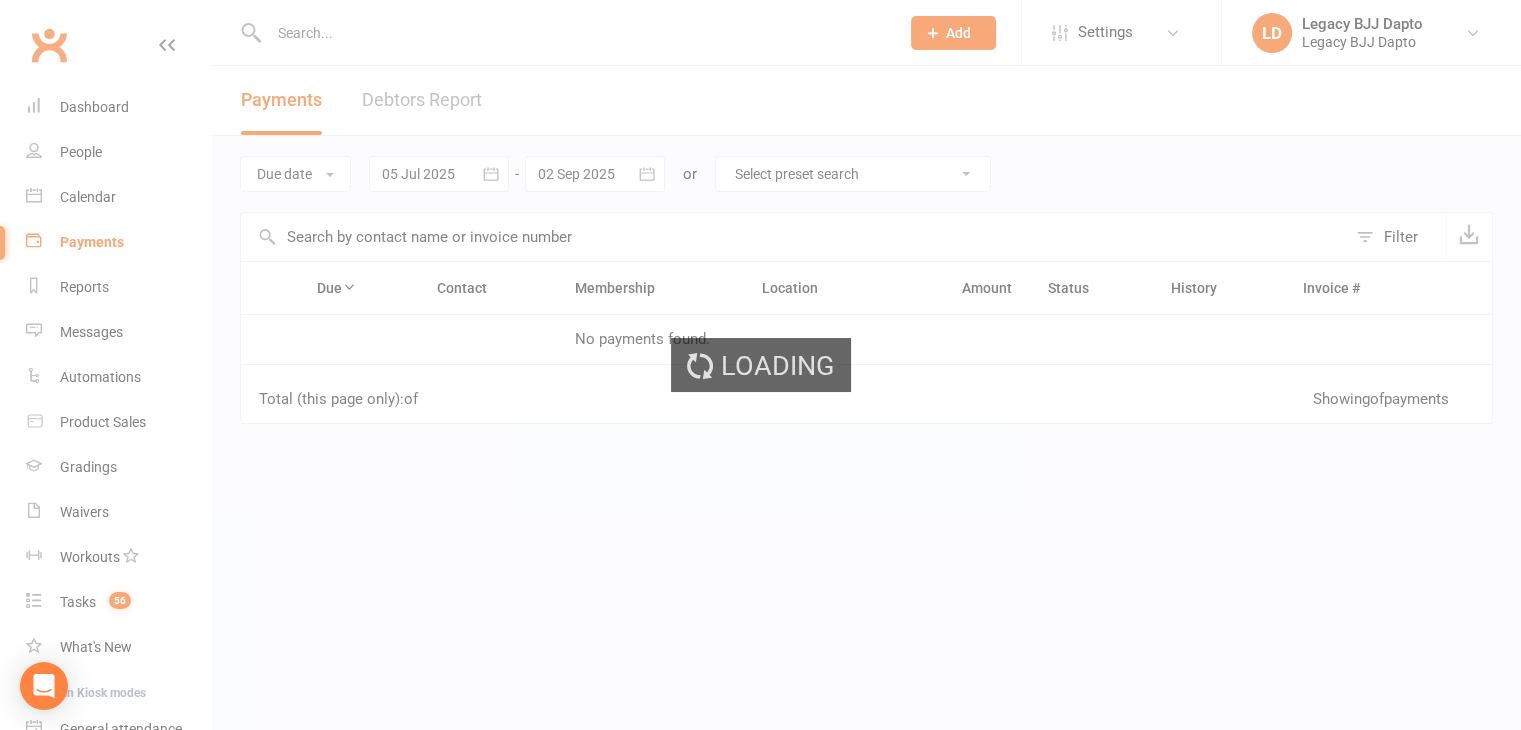 scroll, scrollTop: 0, scrollLeft: 0, axis: both 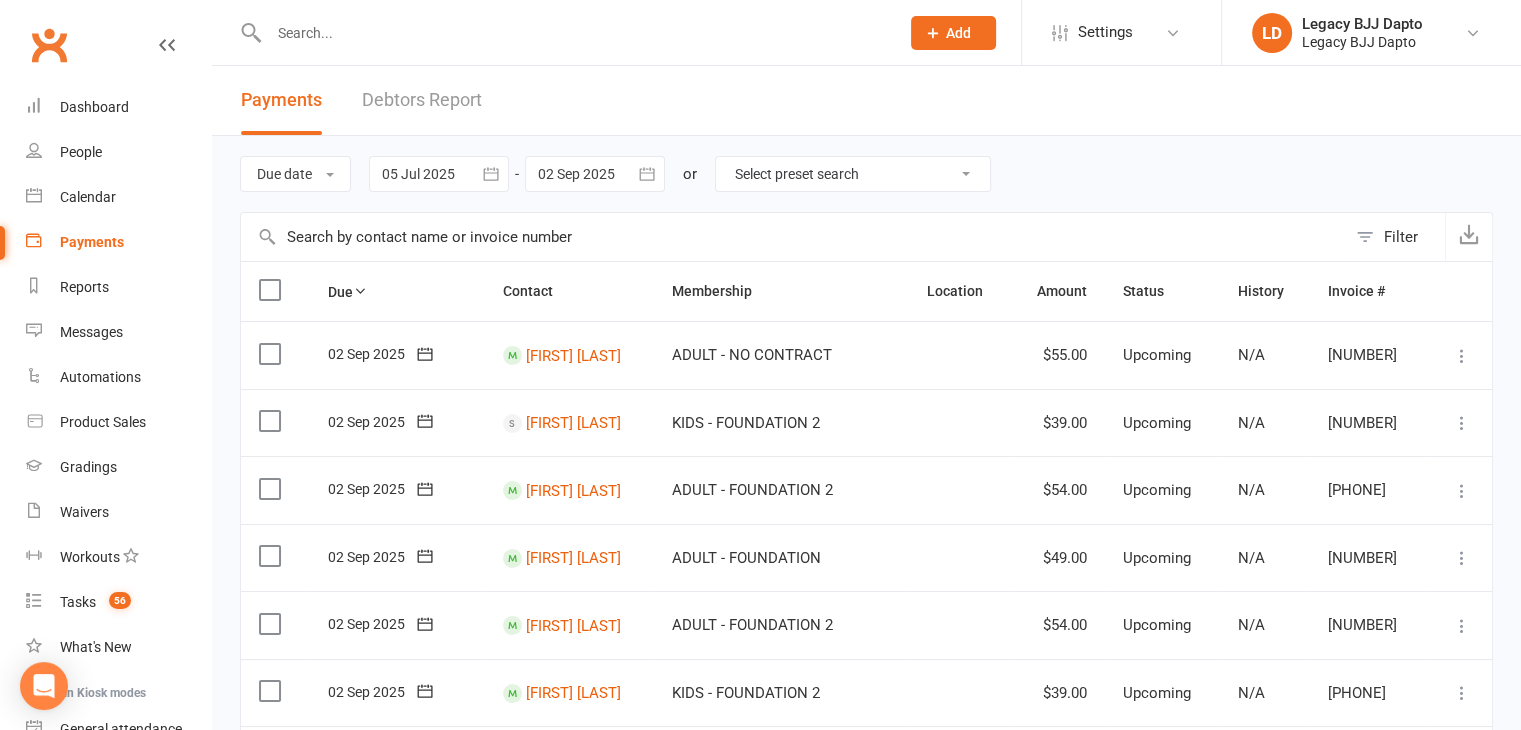 click on "Debtors Report" at bounding box center (422, 100) 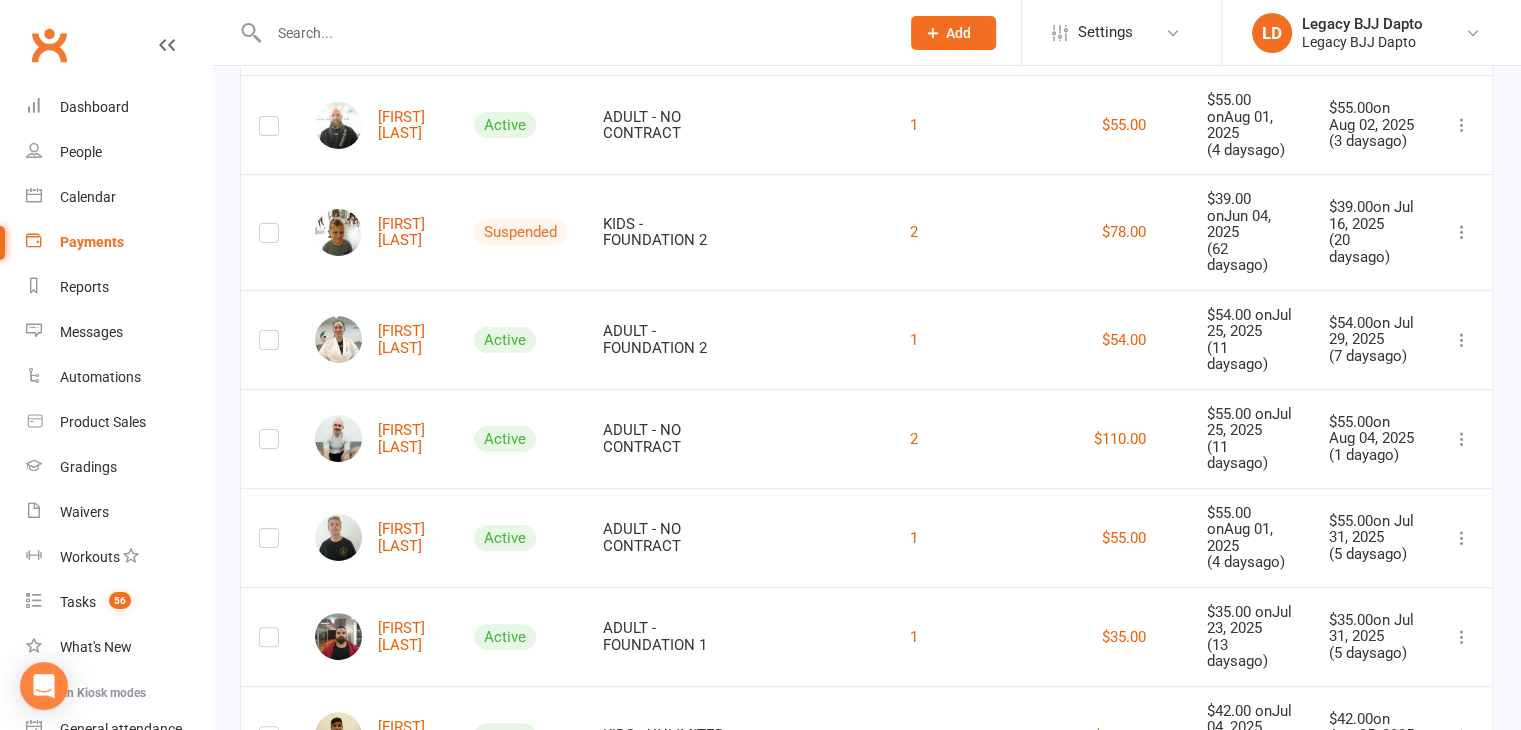scroll, scrollTop: 400, scrollLeft: 0, axis: vertical 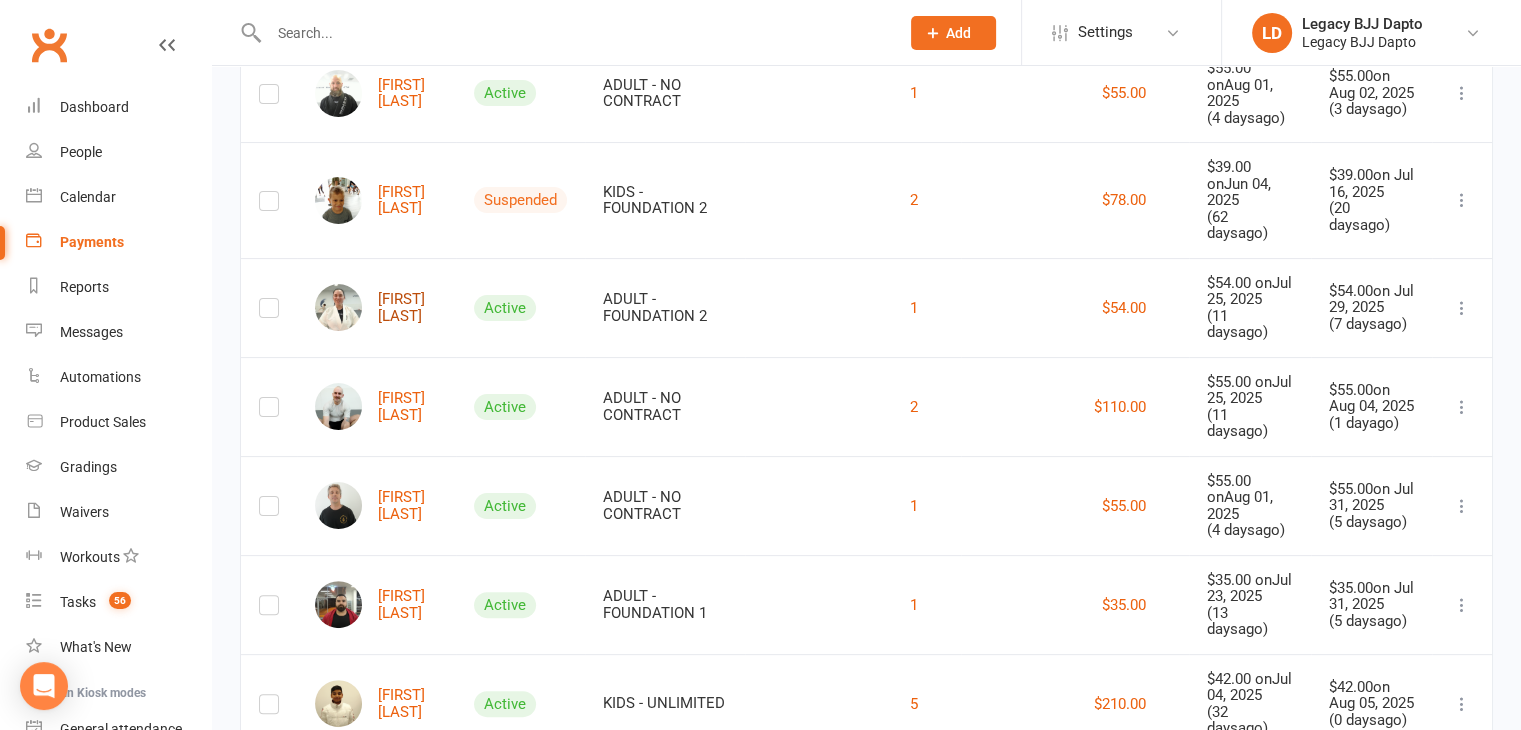 click on "[FIRST] [LAST]" at bounding box center (376, 307) 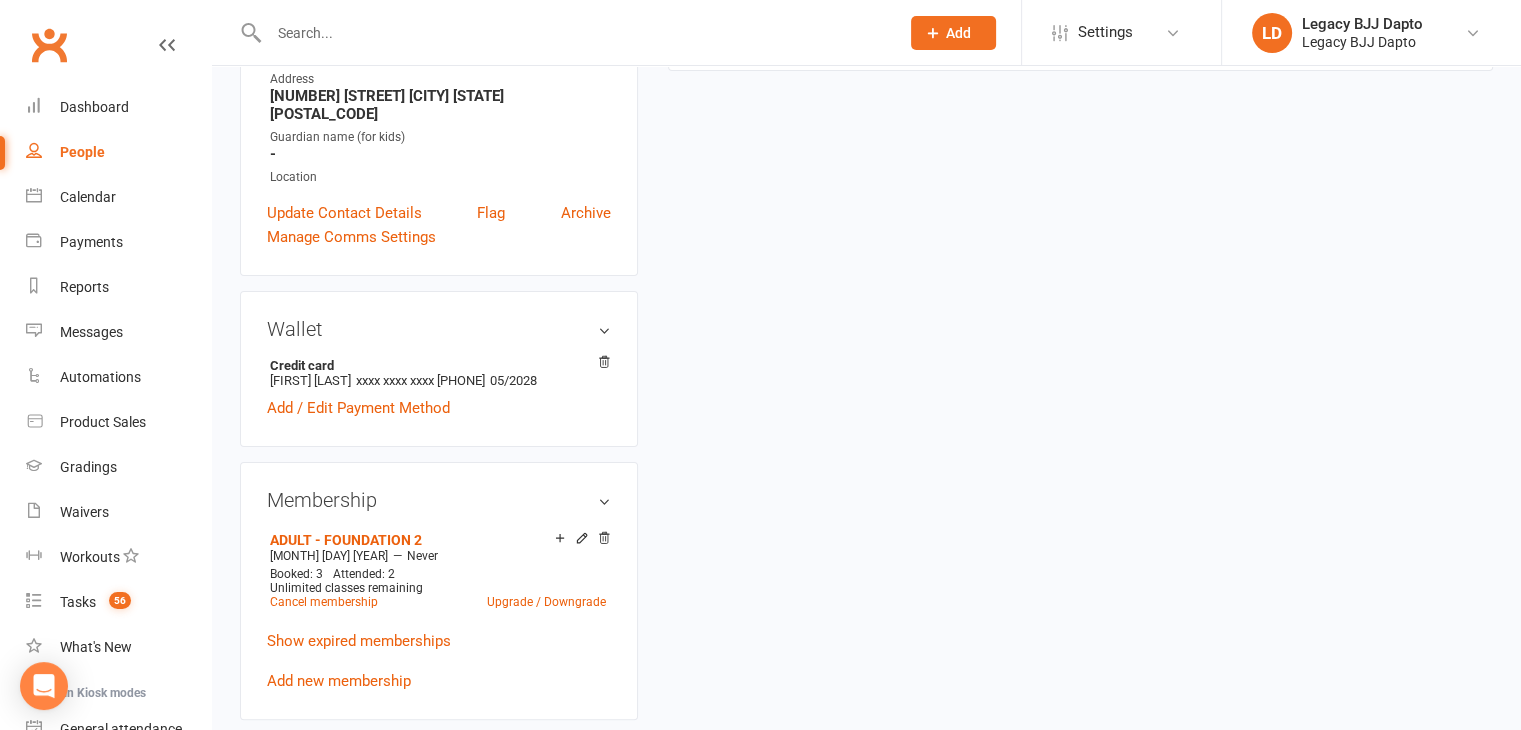 scroll, scrollTop: 0, scrollLeft: 0, axis: both 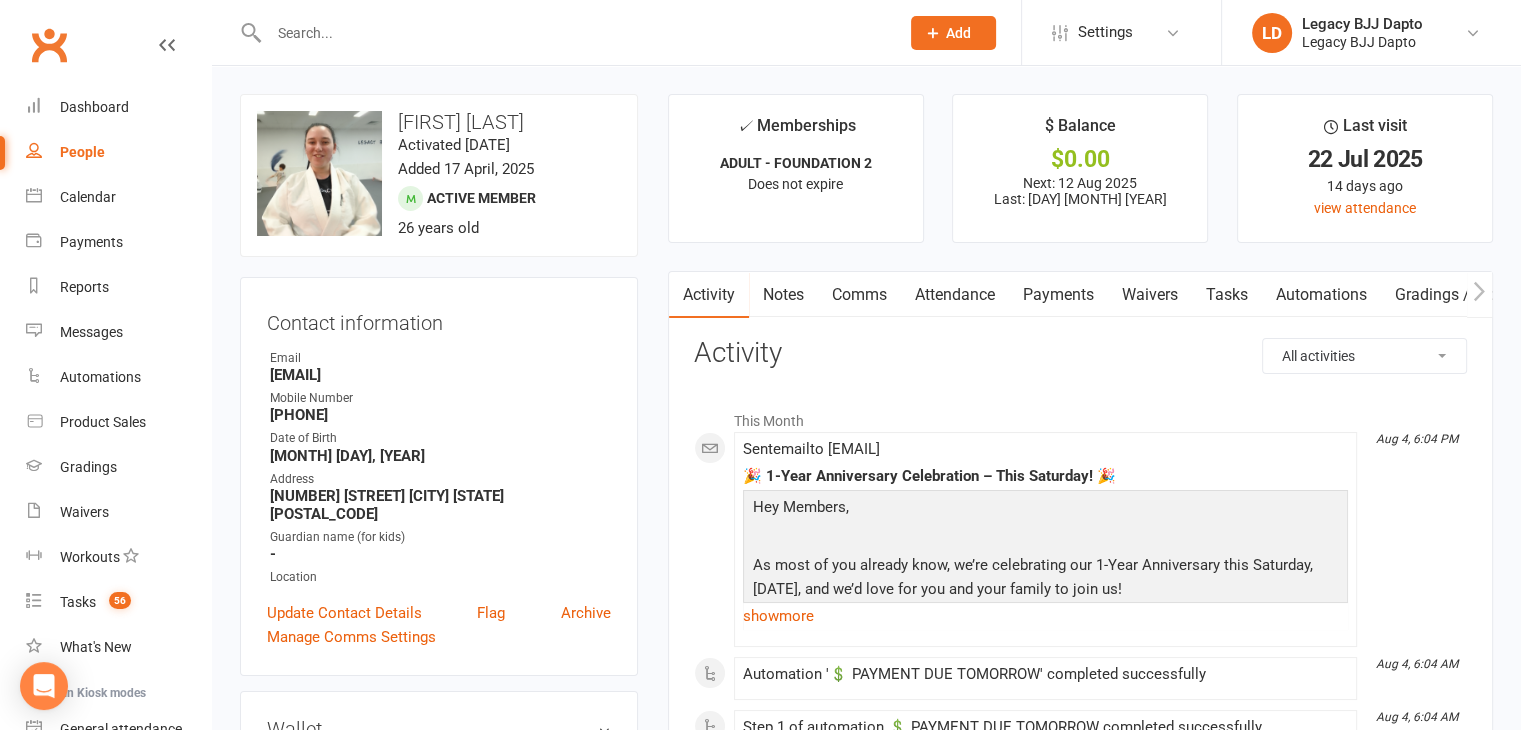 click on "Payments" at bounding box center [1058, 295] 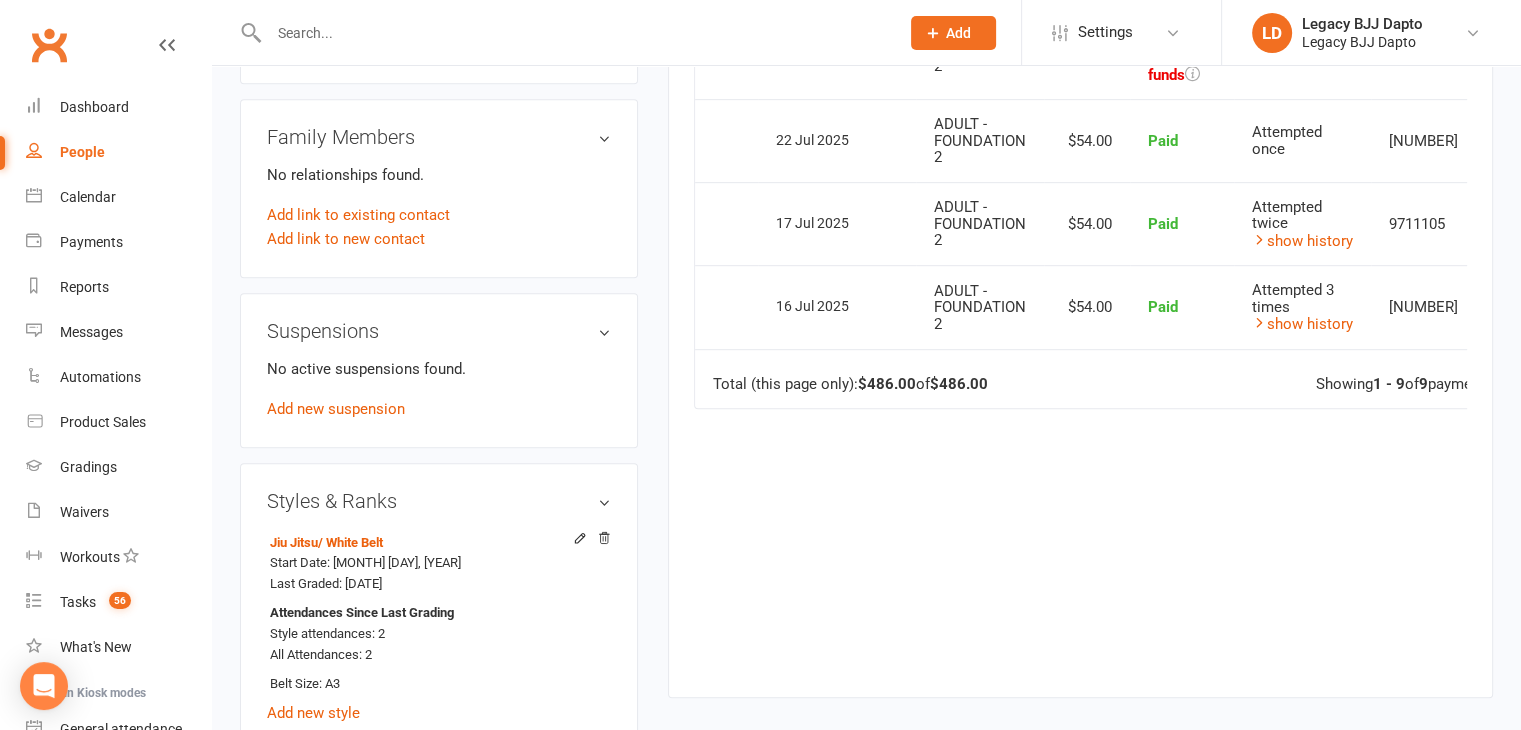 scroll, scrollTop: 1100, scrollLeft: 0, axis: vertical 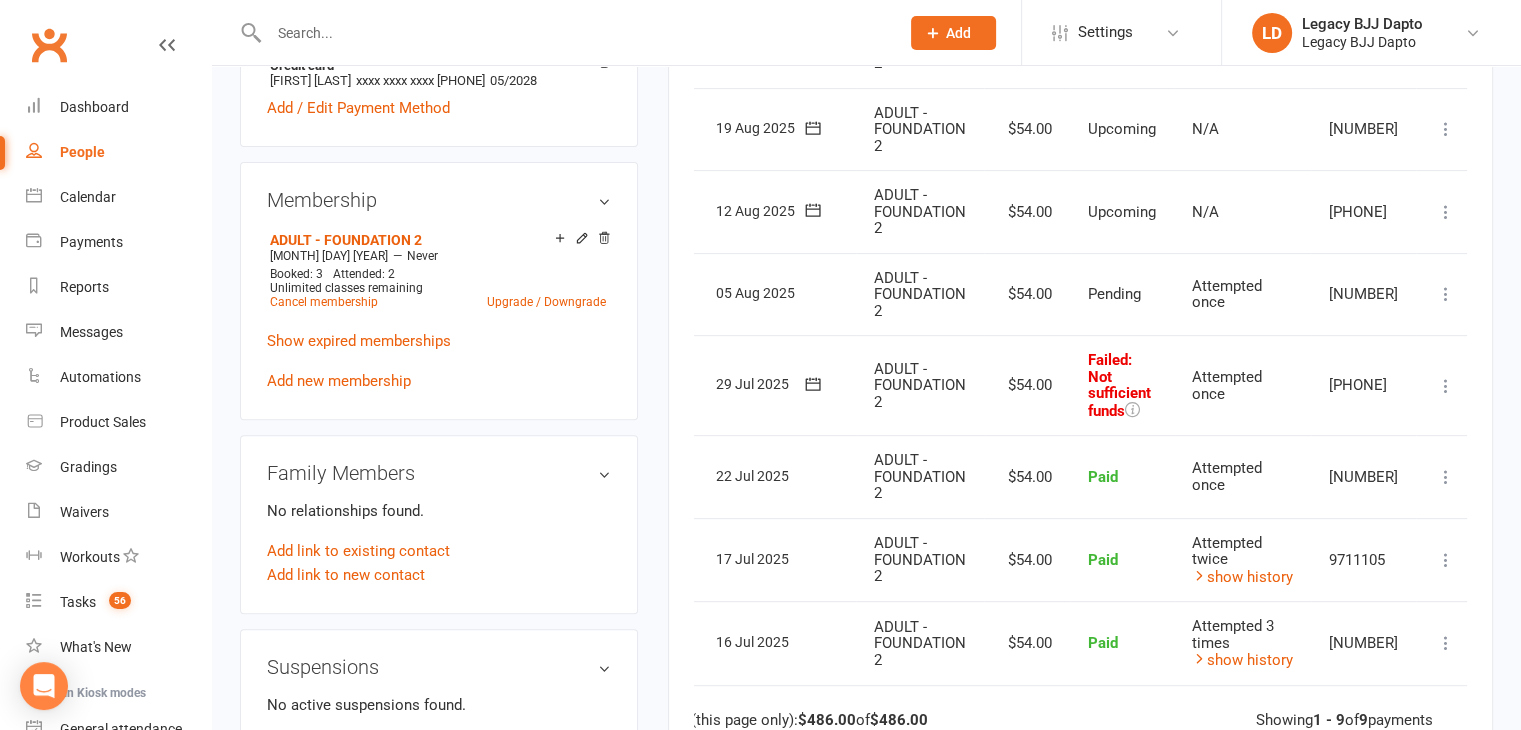 click at bounding box center [1446, 386] 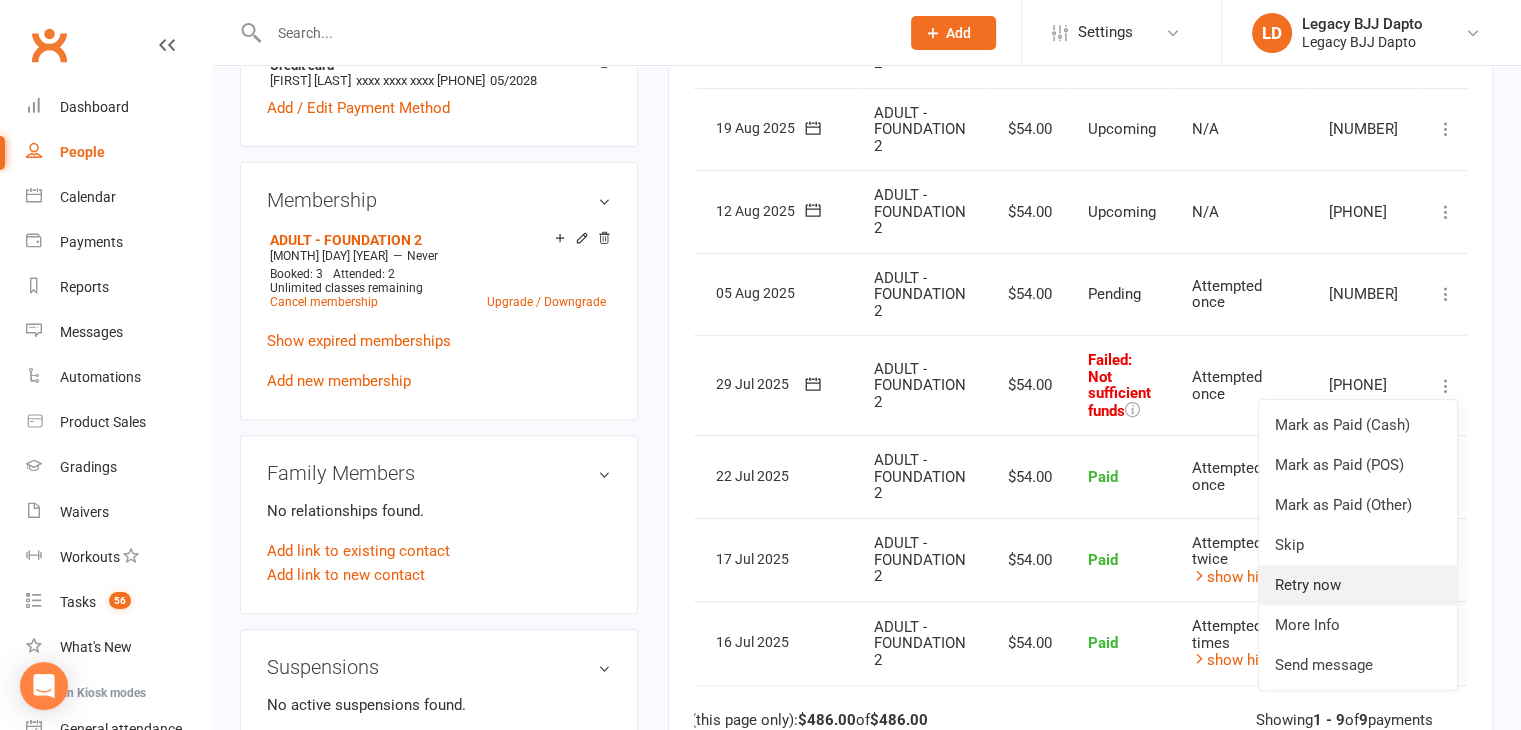 click on "Retry now" at bounding box center (1358, 585) 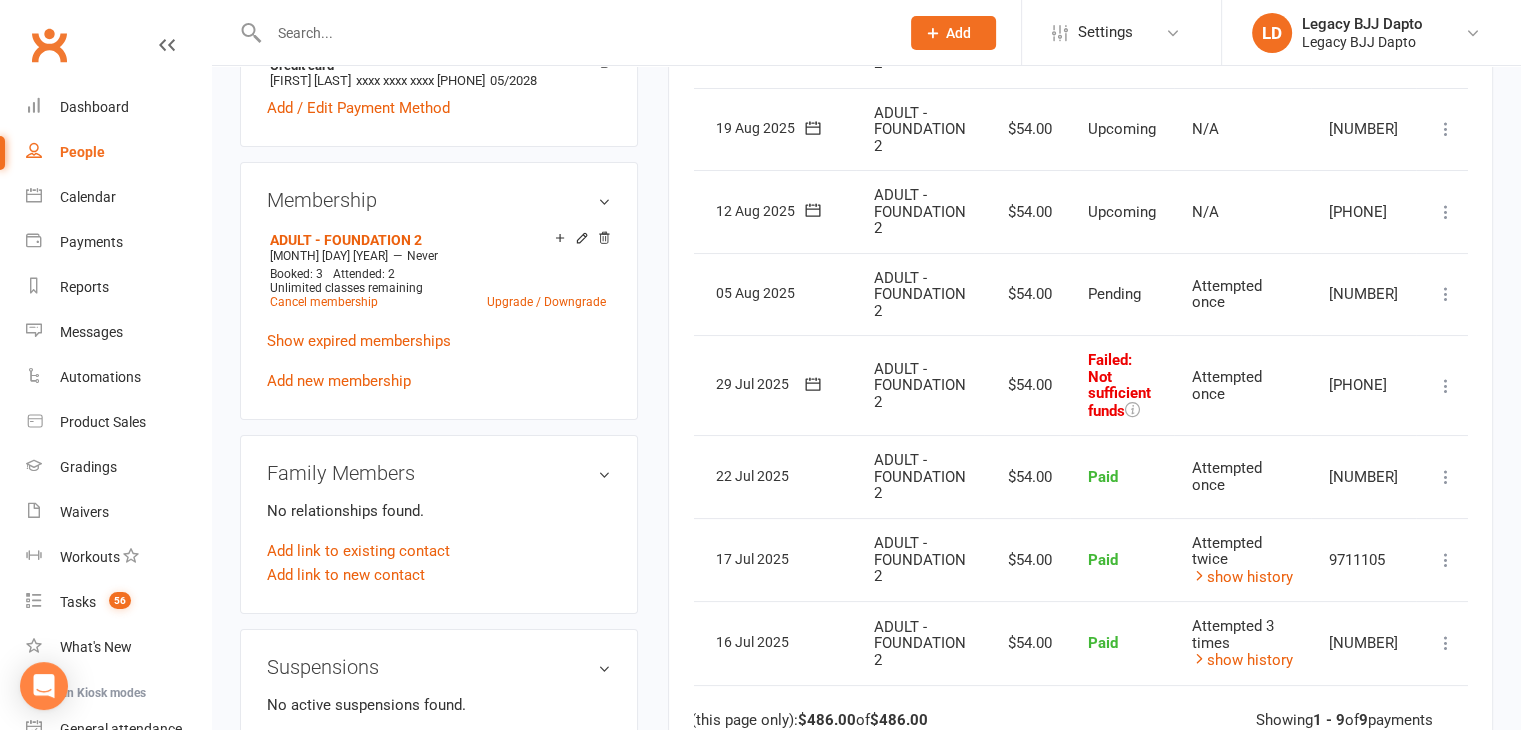scroll, scrollTop: 0, scrollLeft: 50, axis: horizontal 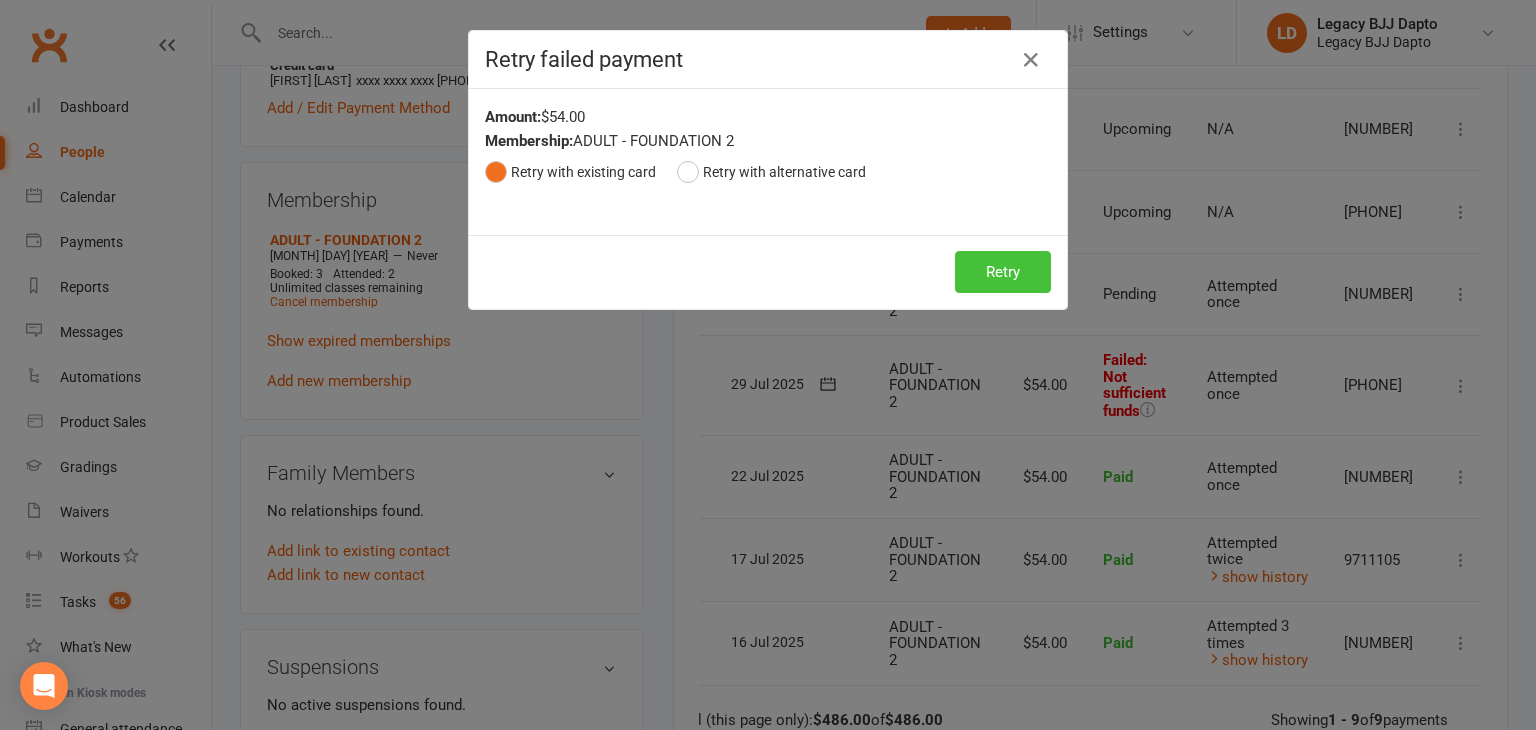 click on "Retry" at bounding box center [1003, 272] 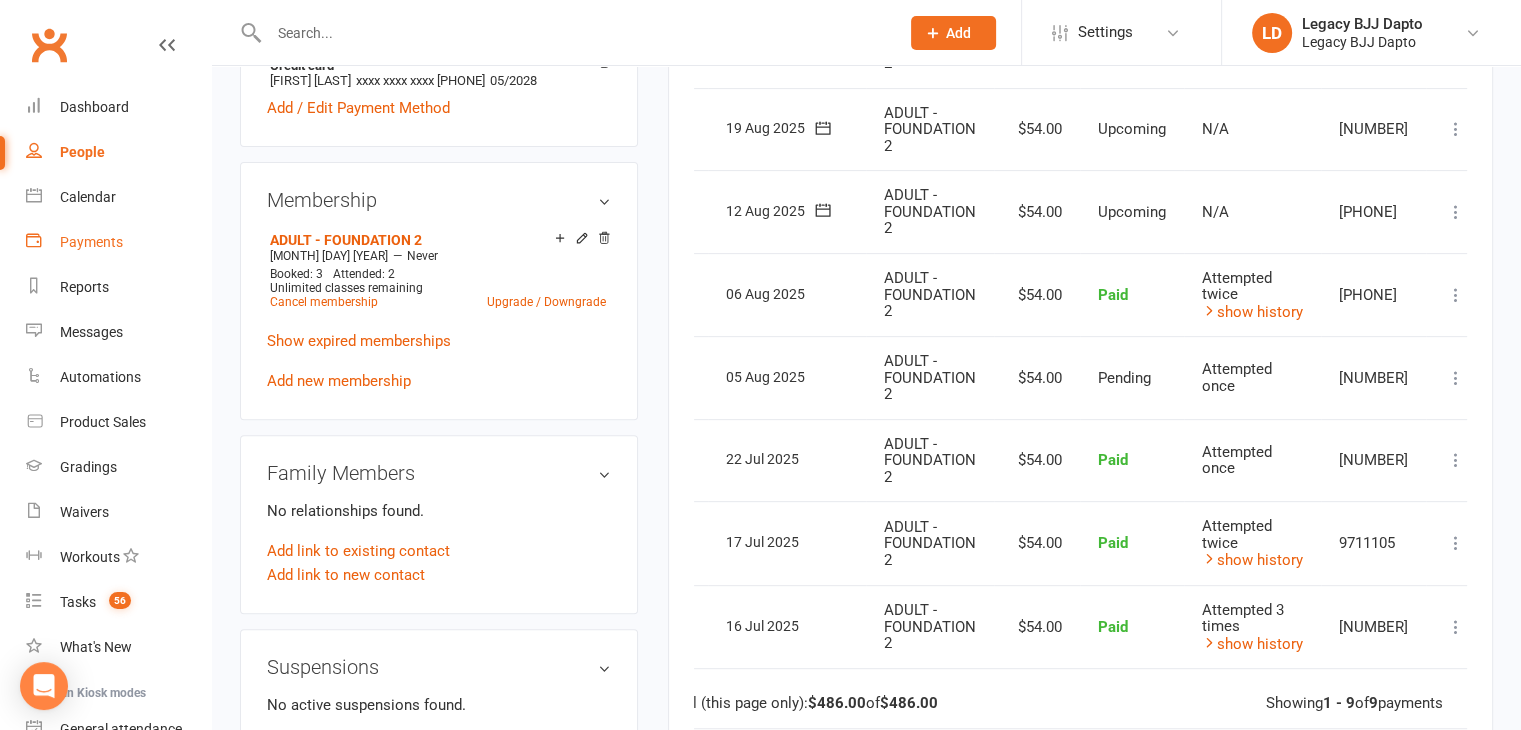 click on "Payments" at bounding box center (91, 242) 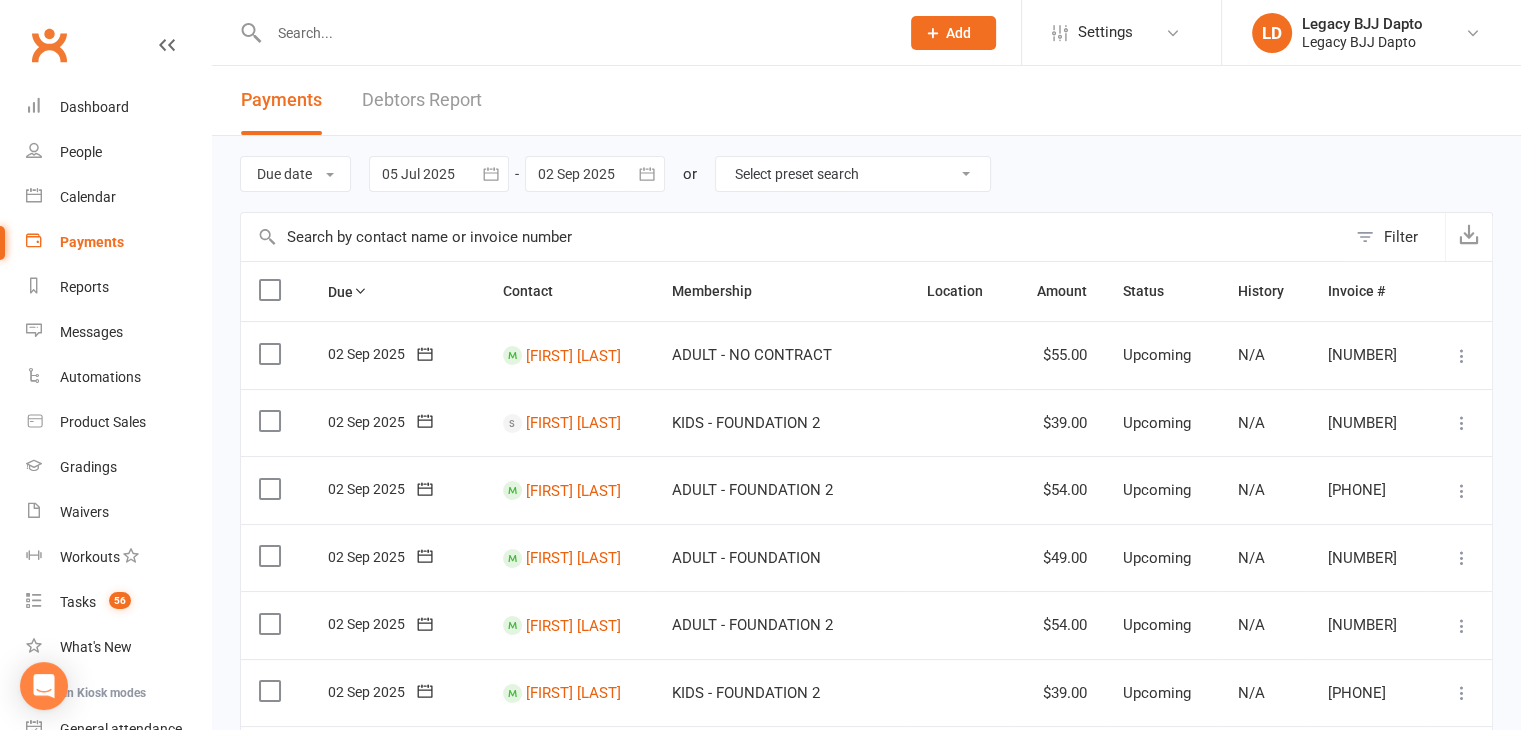 click on "Debtors Report" at bounding box center [422, 100] 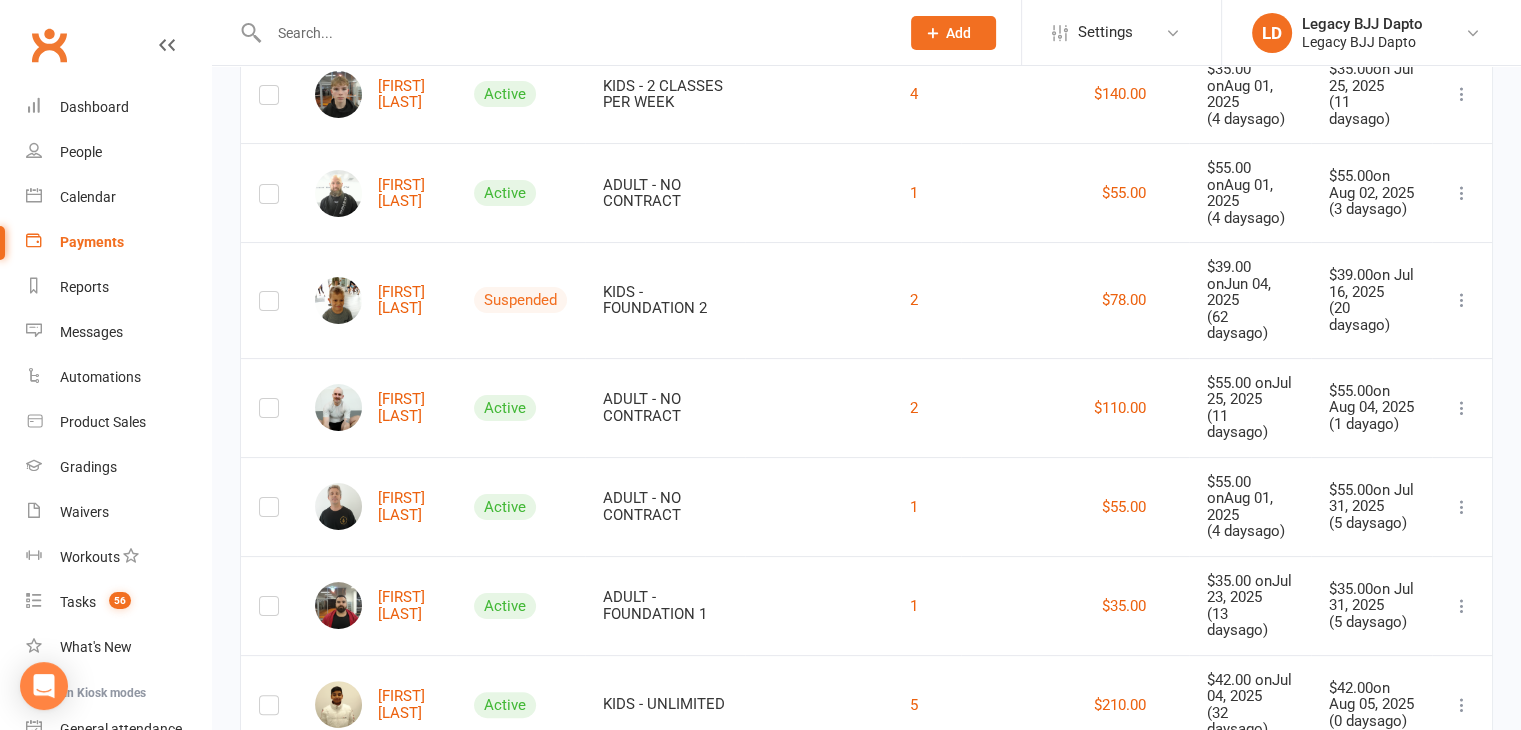 scroll, scrollTop: 400, scrollLeft: 0, axis: vertical 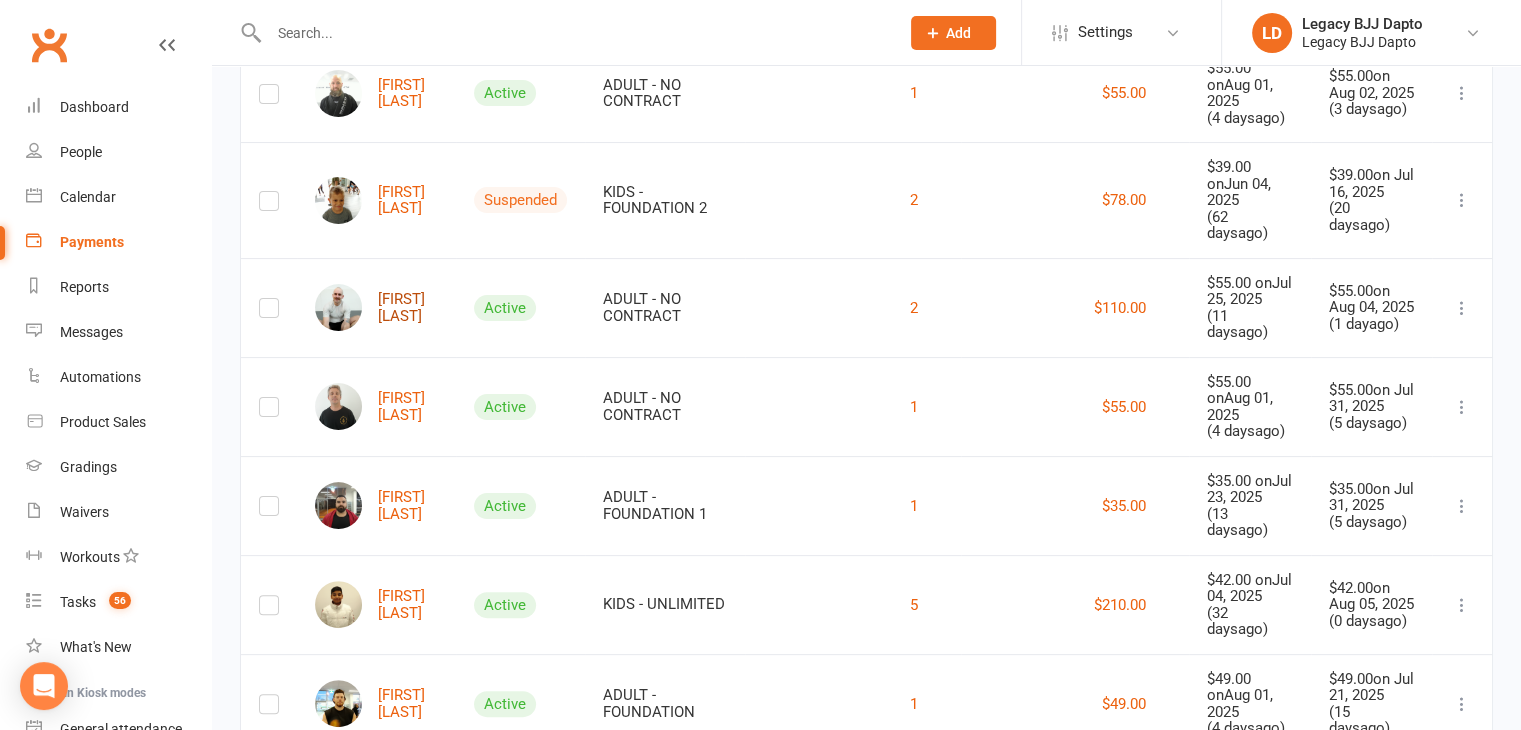 click on "[FIRST] [LAST]" at bounding box center [376, 307] 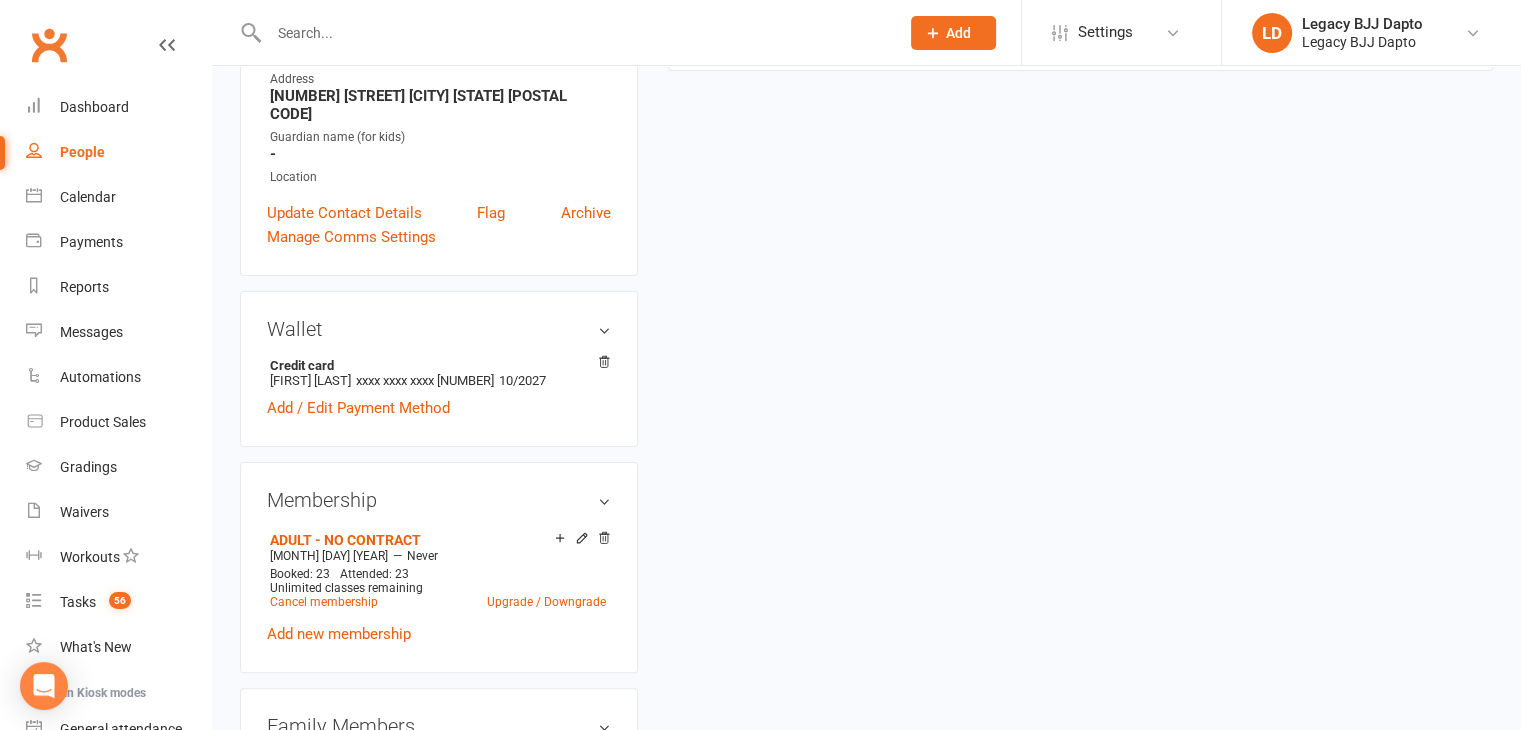 scroll, scrollTop: 0, scrollLeft: 0, axis: both 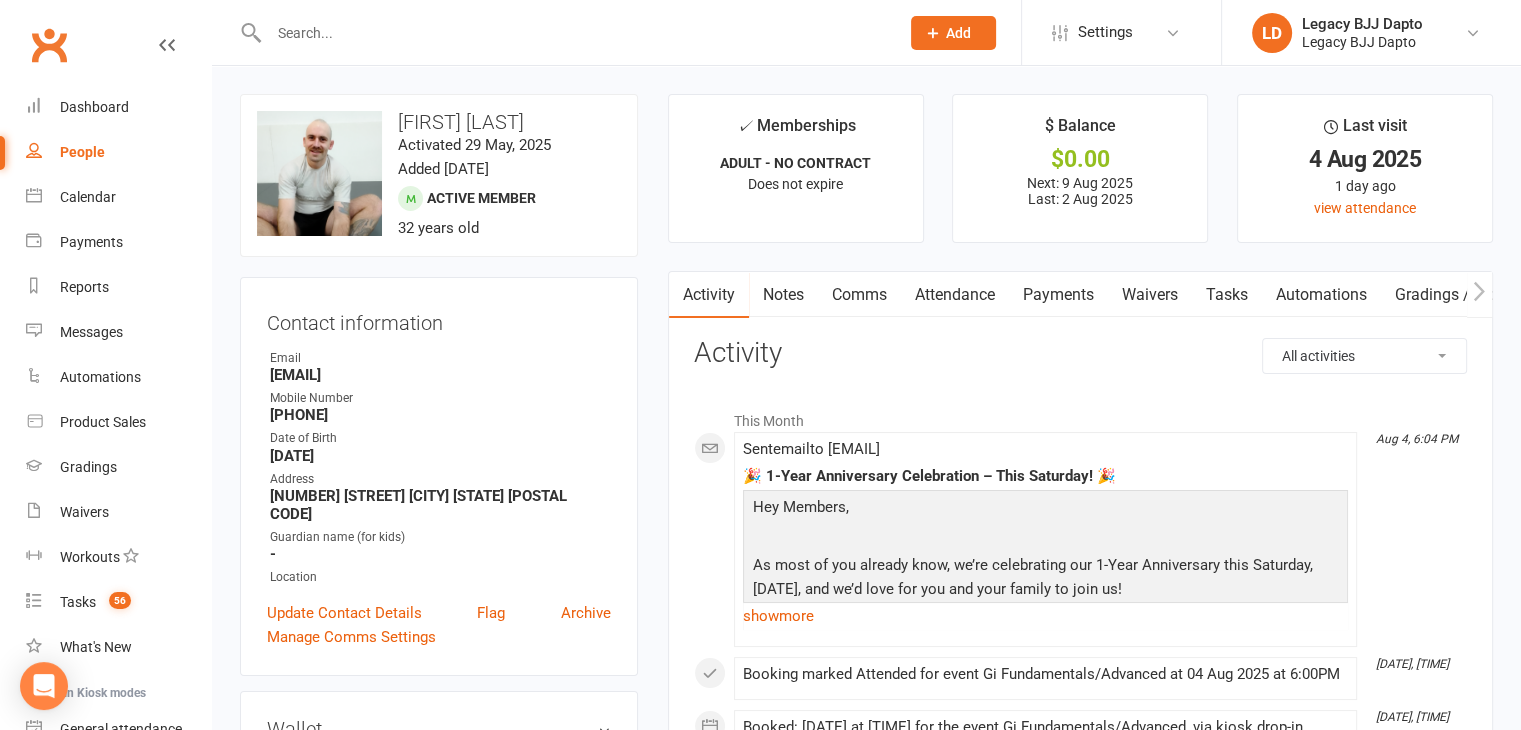 click on "Payments" at bounding box center (1058, 295) 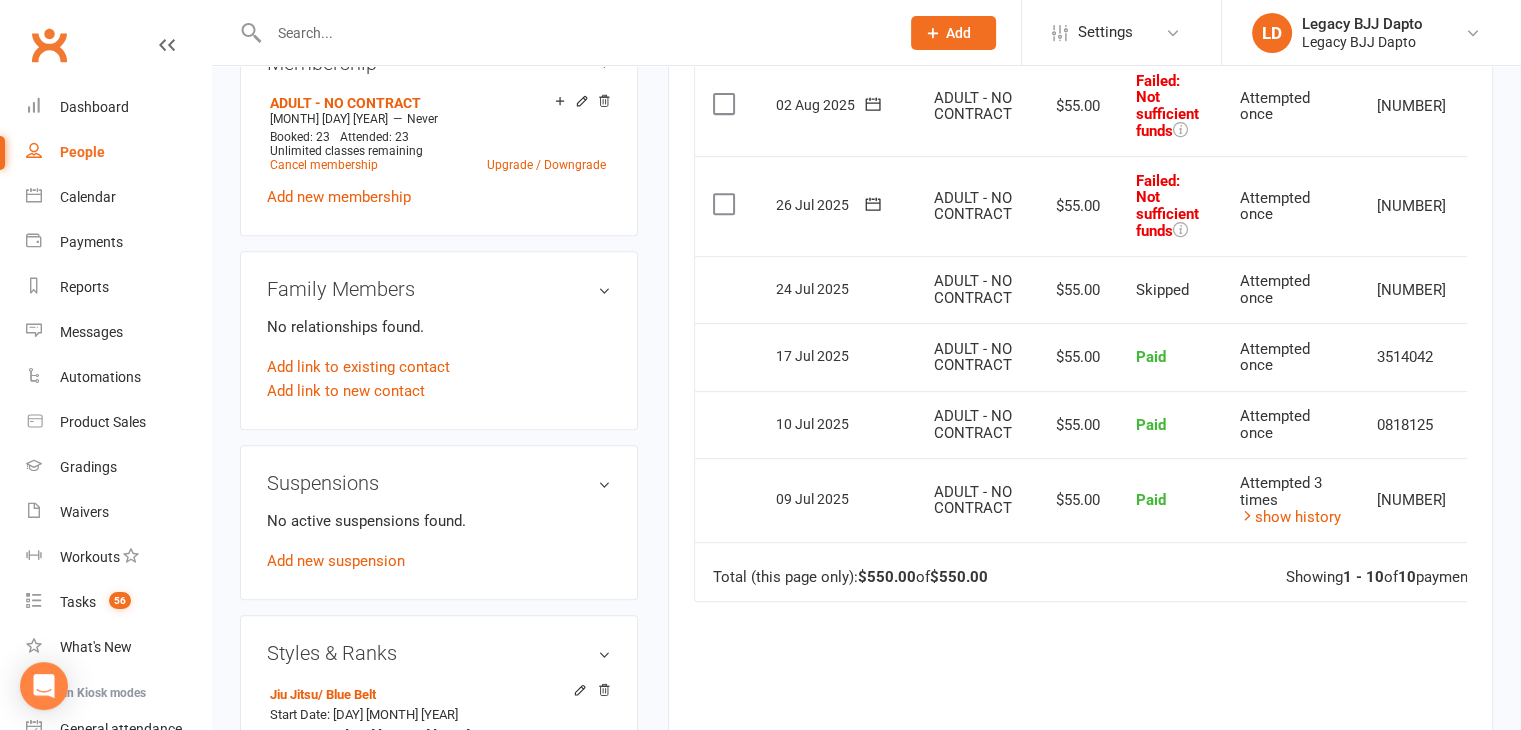 scroll, scrollTop: 1000, scrollLeft: 0, axis: vertical 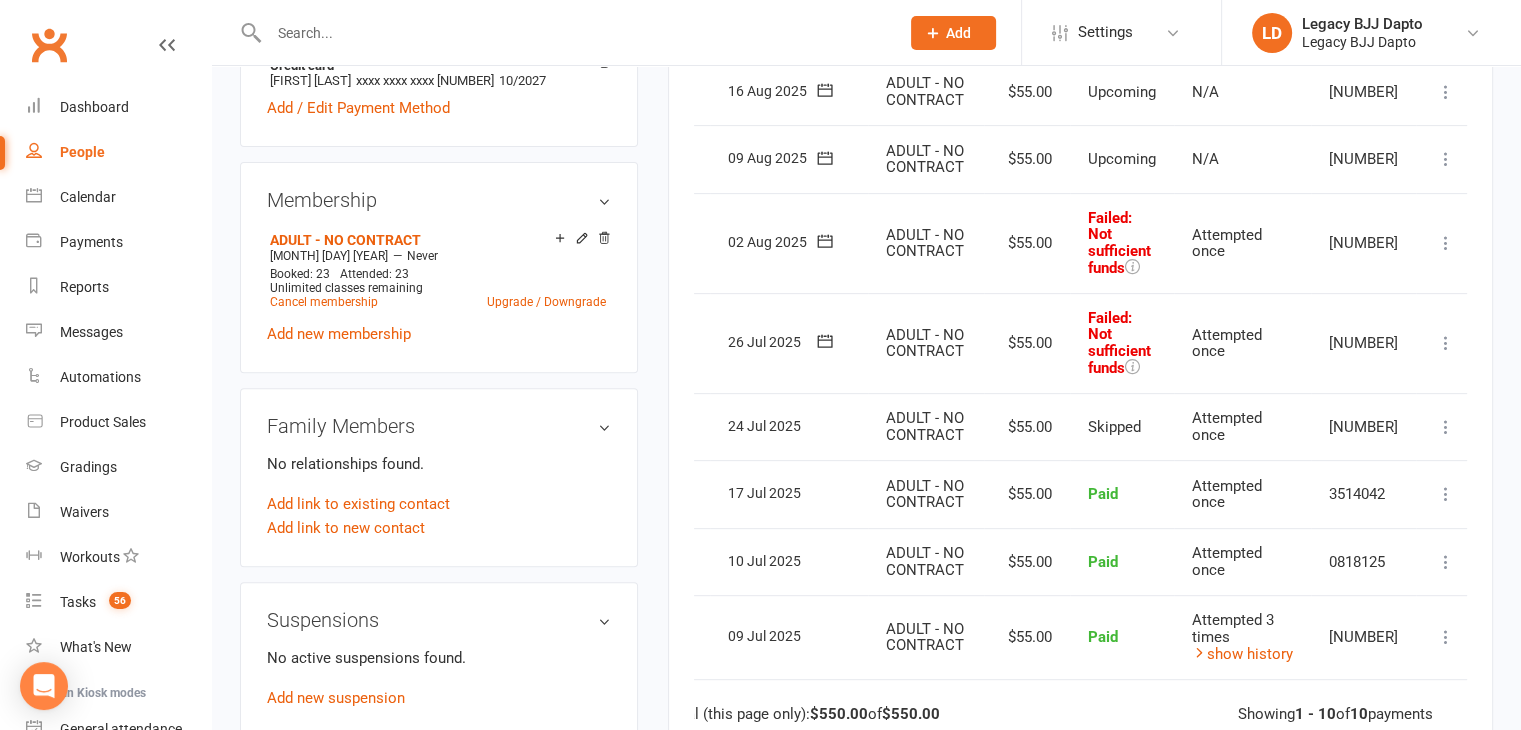 click at bounding box center (1446, 343) 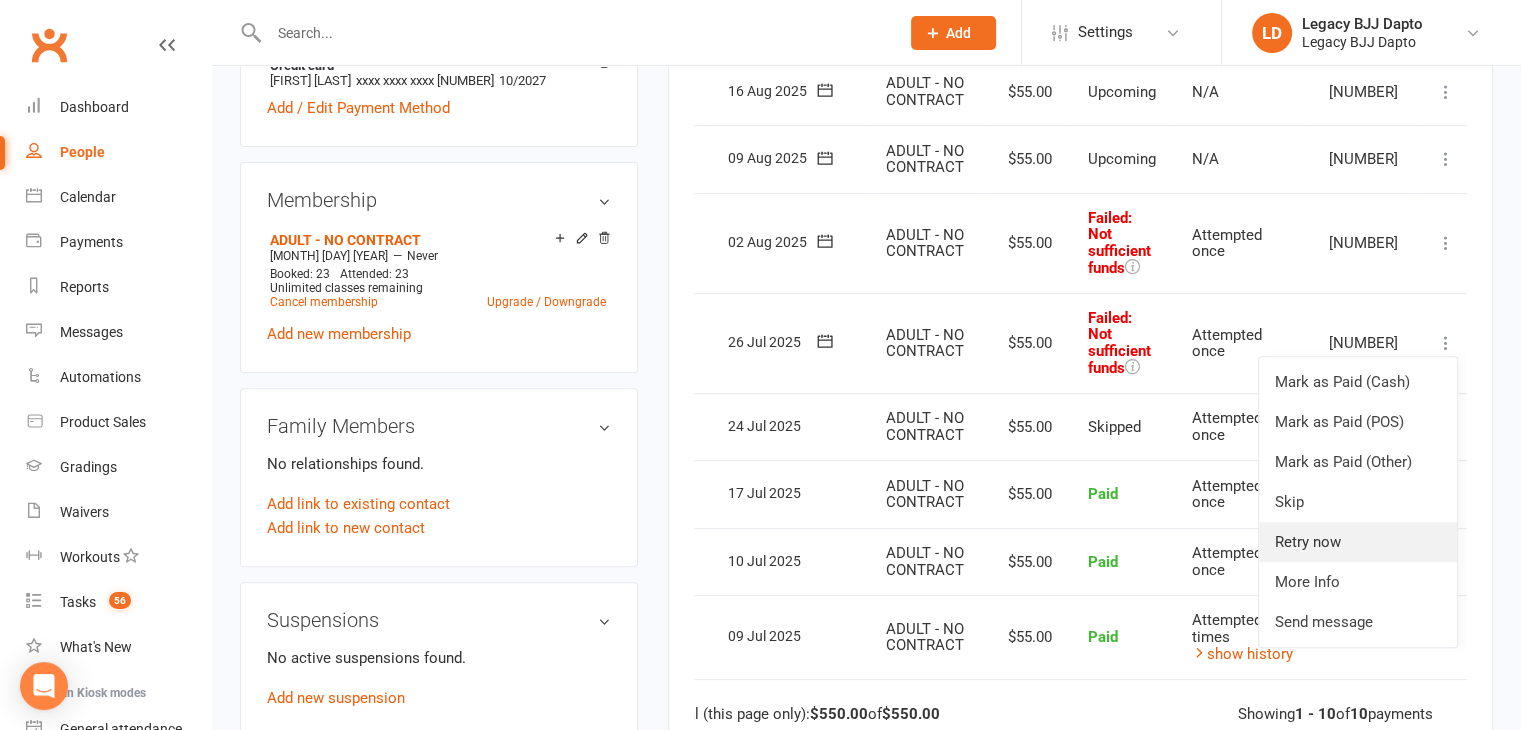 click on "Retry now" at bounding box center (1358, 542) 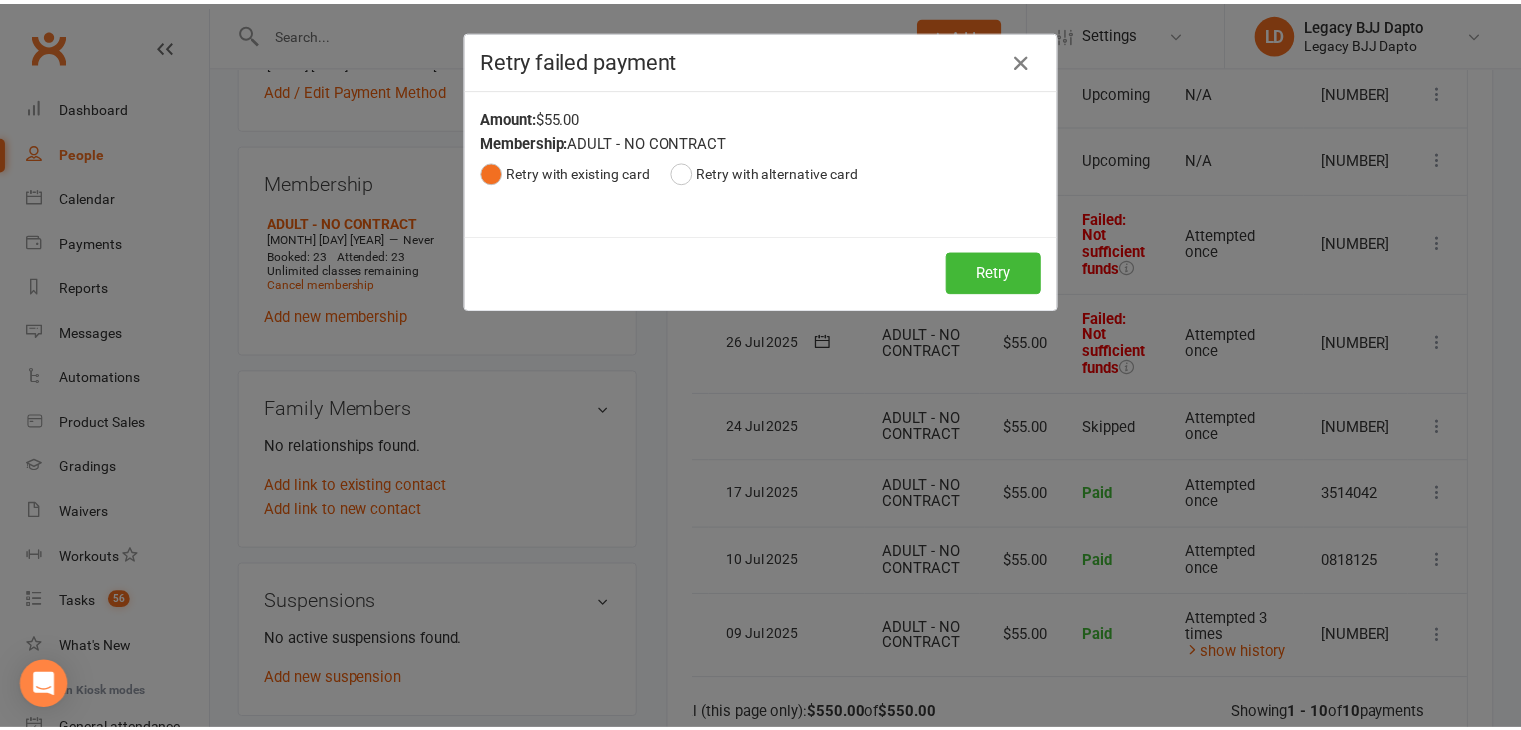 scroll, scrollTop: 0, scrollLeft: 37, axis: horizontal 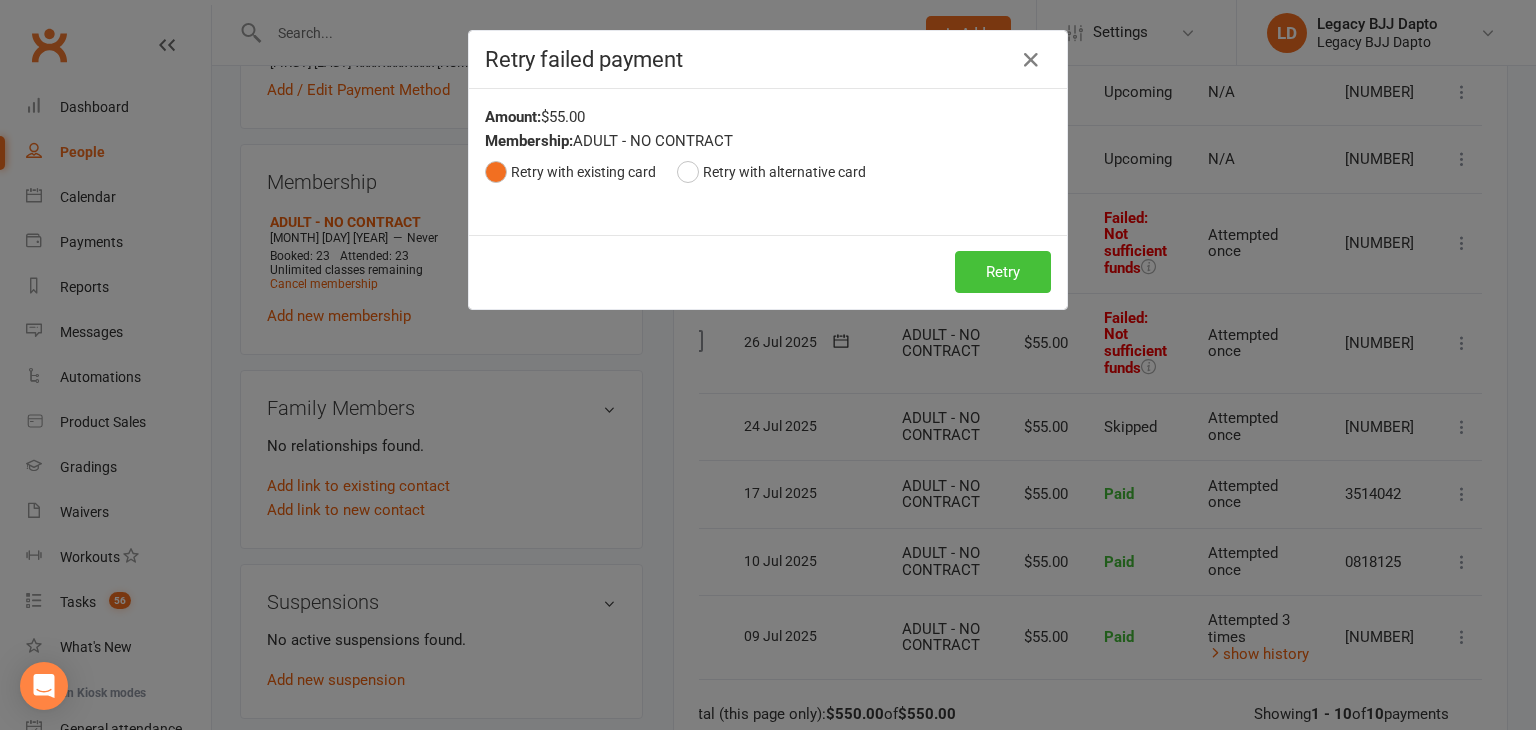 click on "Retry" at bounding box center [1003, 272] 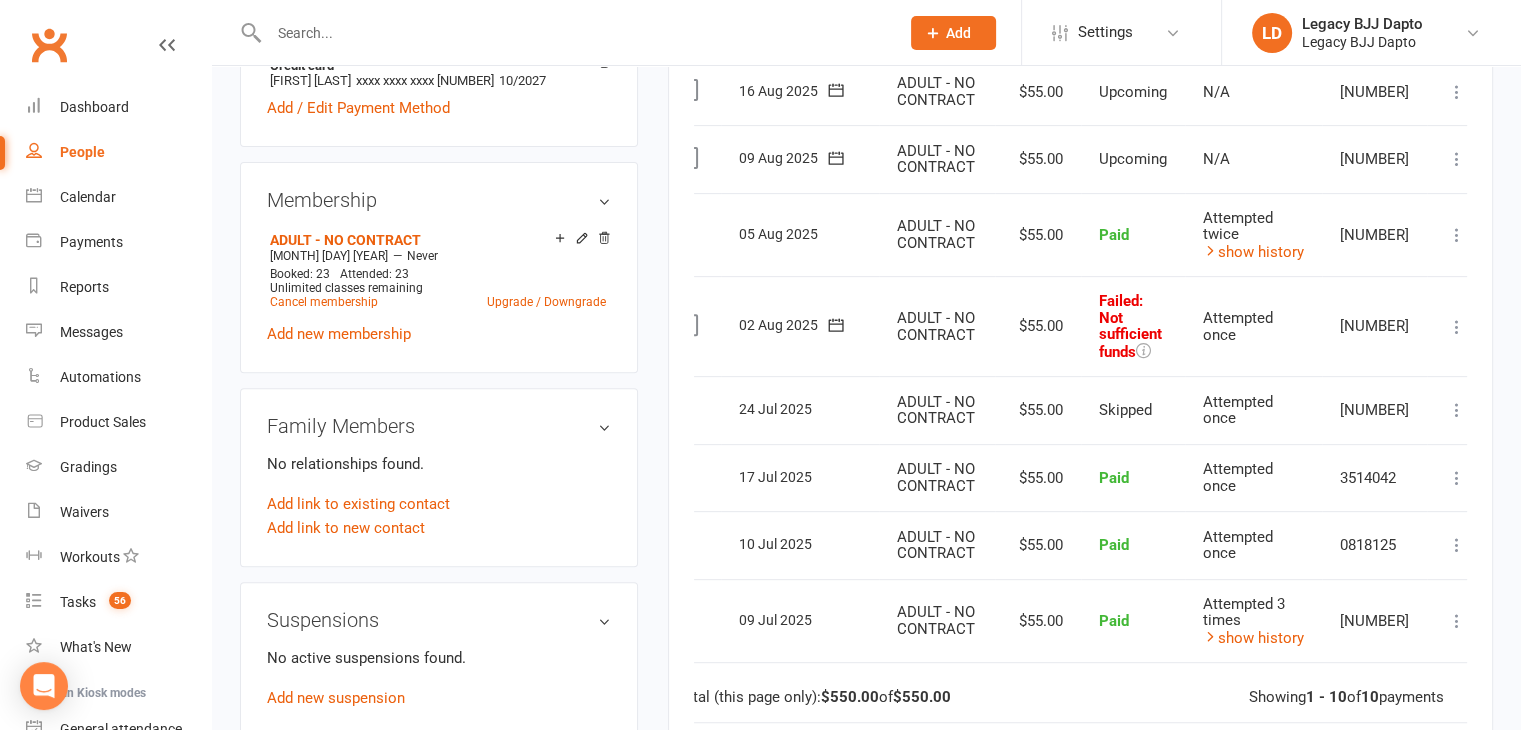 click at bounding box center [1457, 327] 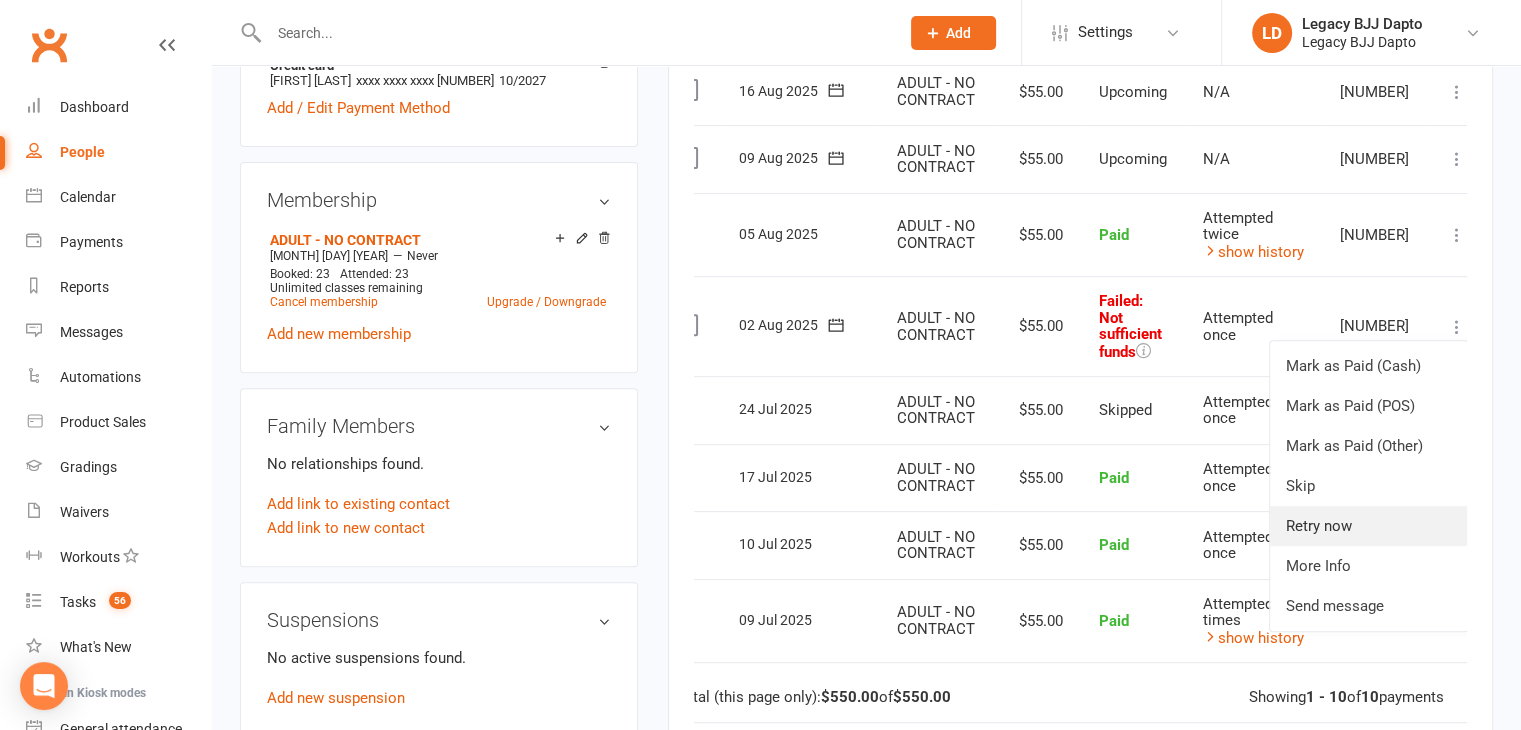 click on "Retry now" at bounding box center (1369, 526) 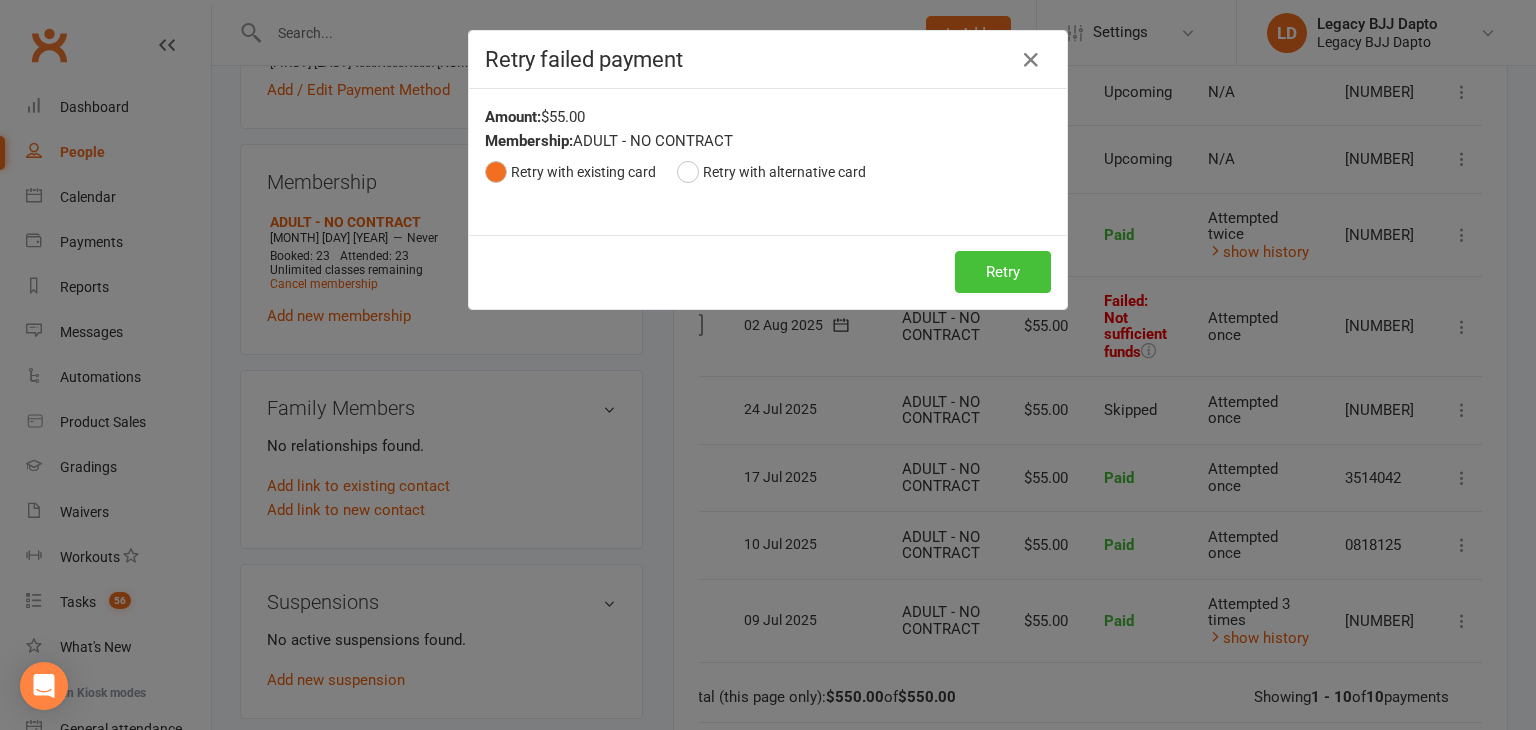 click on "Retry Retry" at bounding box center (768, 272) 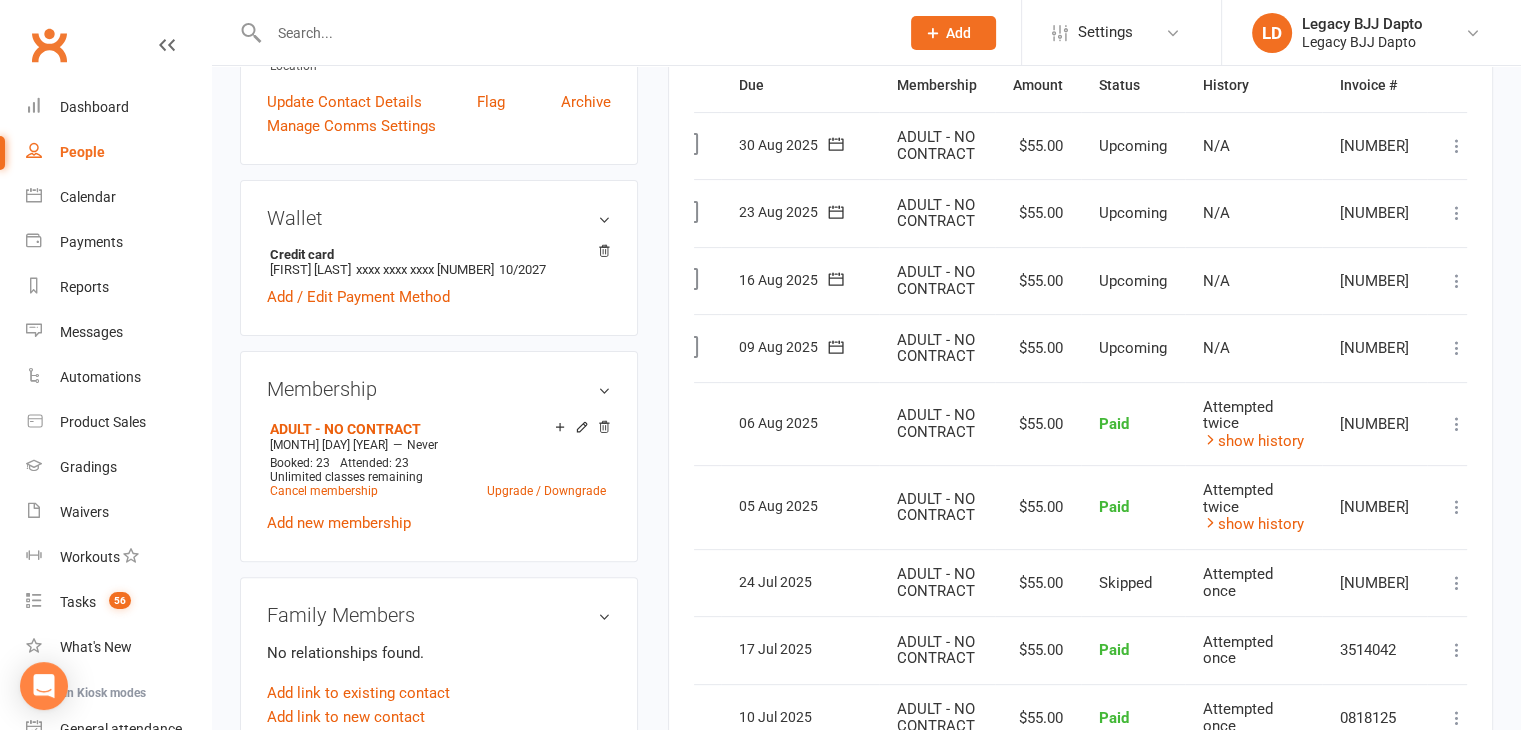 scroll, scrollTop: 500, scrollLeft: 0, axis: vertical 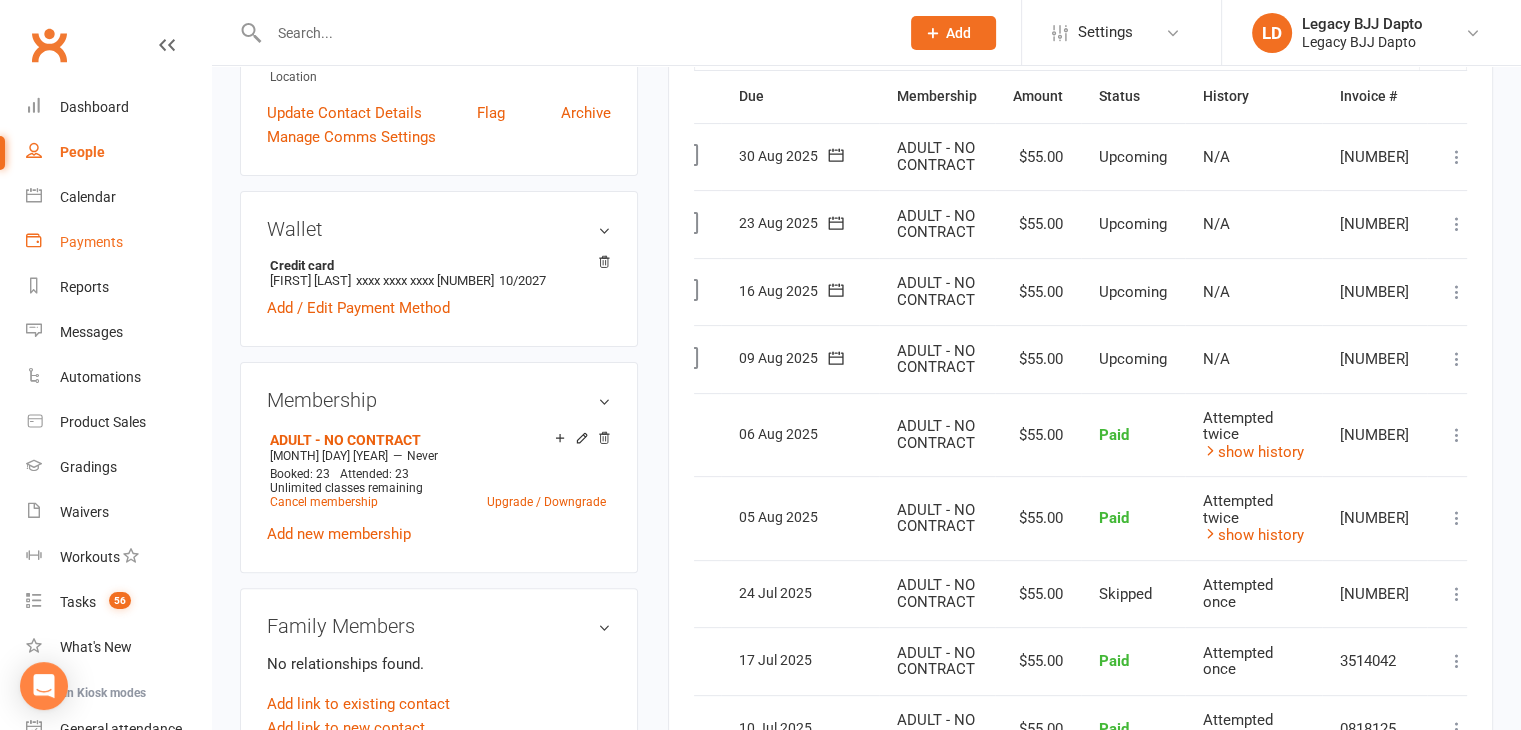 click on "Payments" at bounding box center (91, 242) 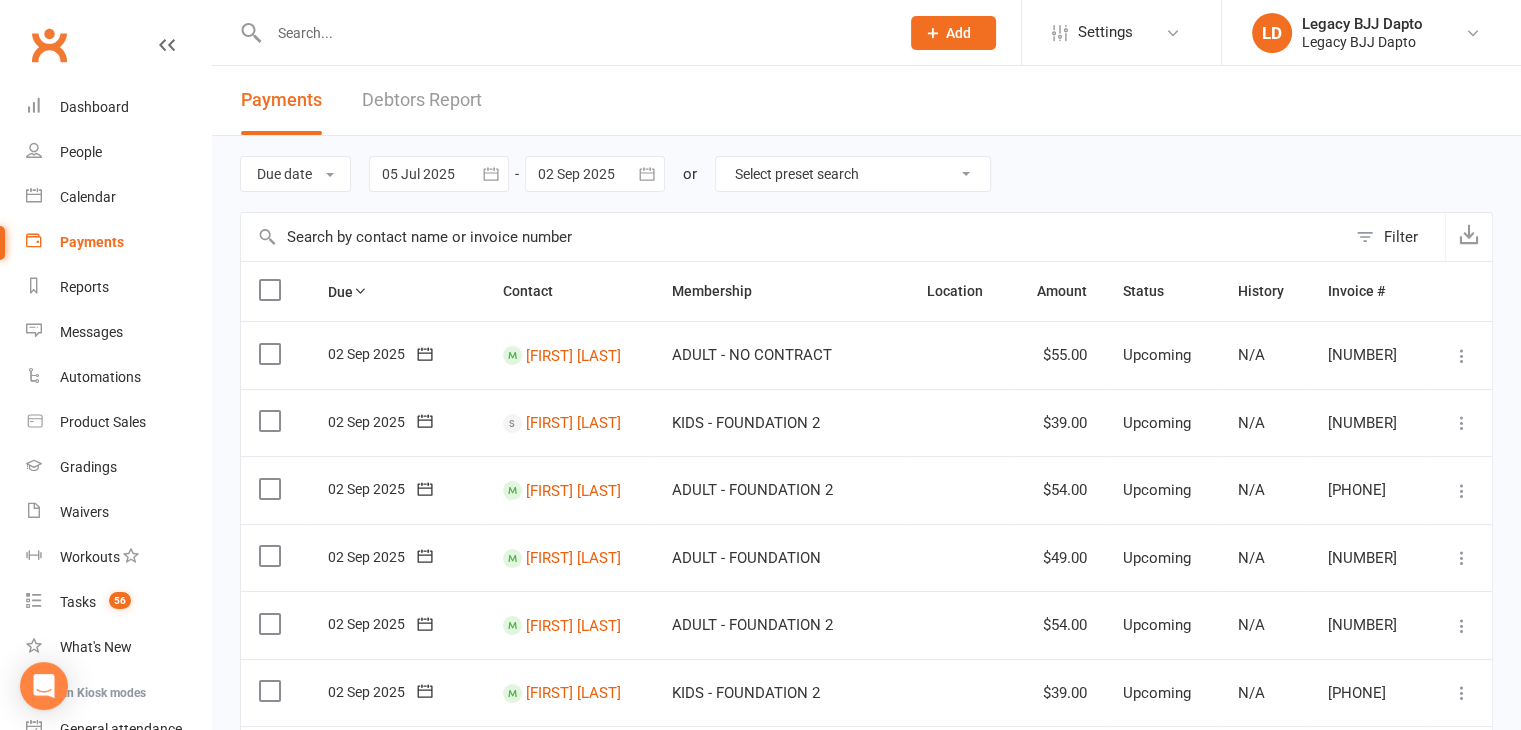click on "Debtors Report" at bounding box center (422, 100) 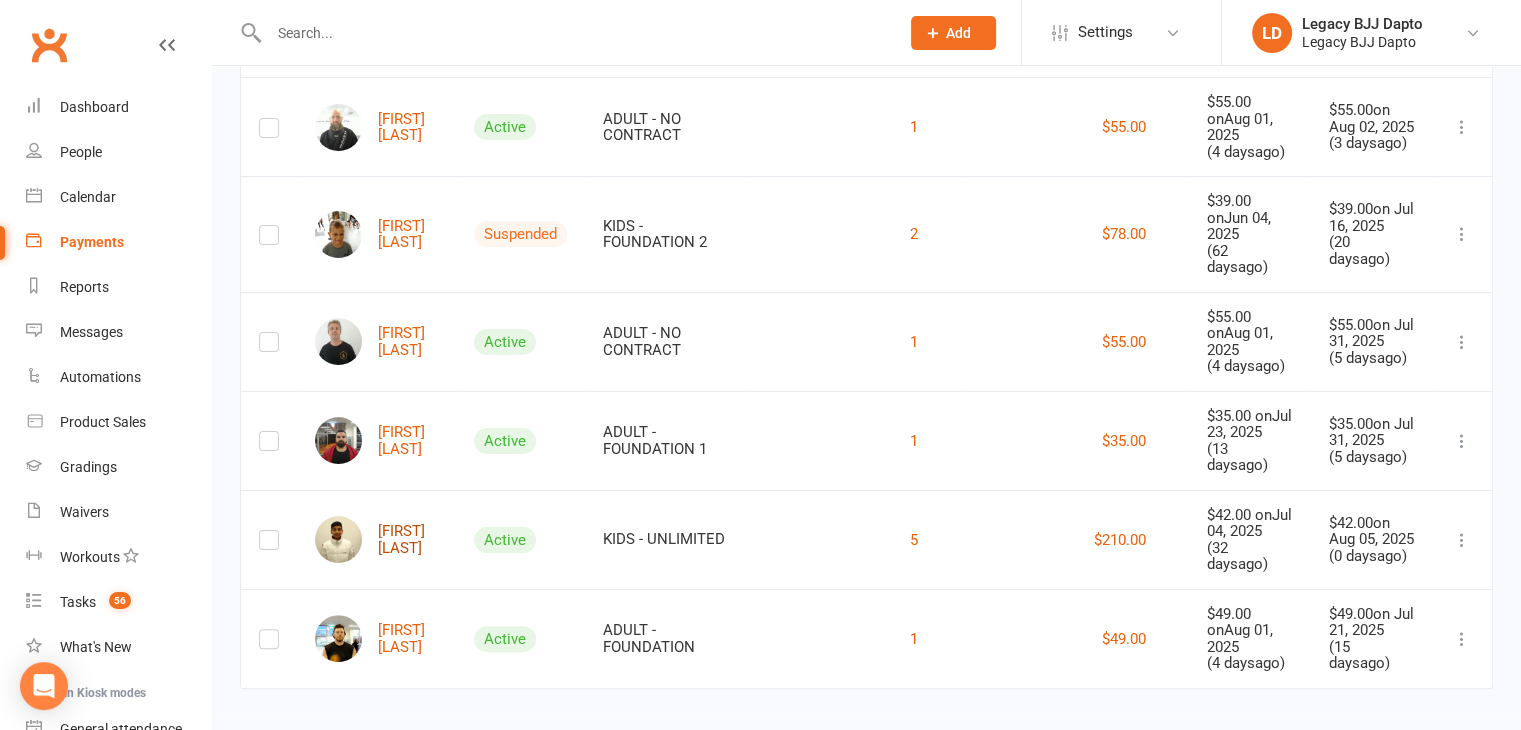 scroll, scrollTop: 478, scrollLeft: 0, axis: vertical 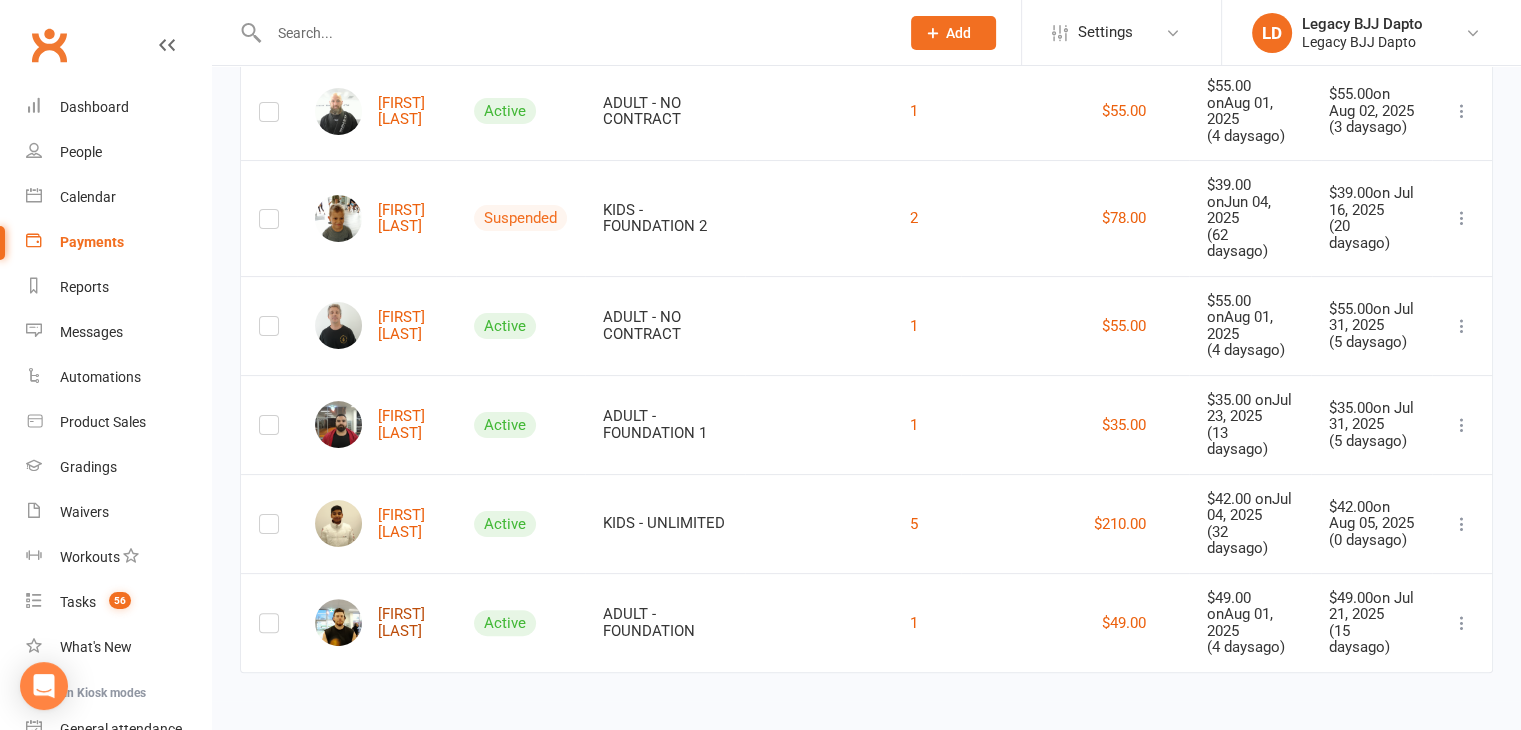 click on "[FIRST] [LAST]" at bounding box center (376, 622) 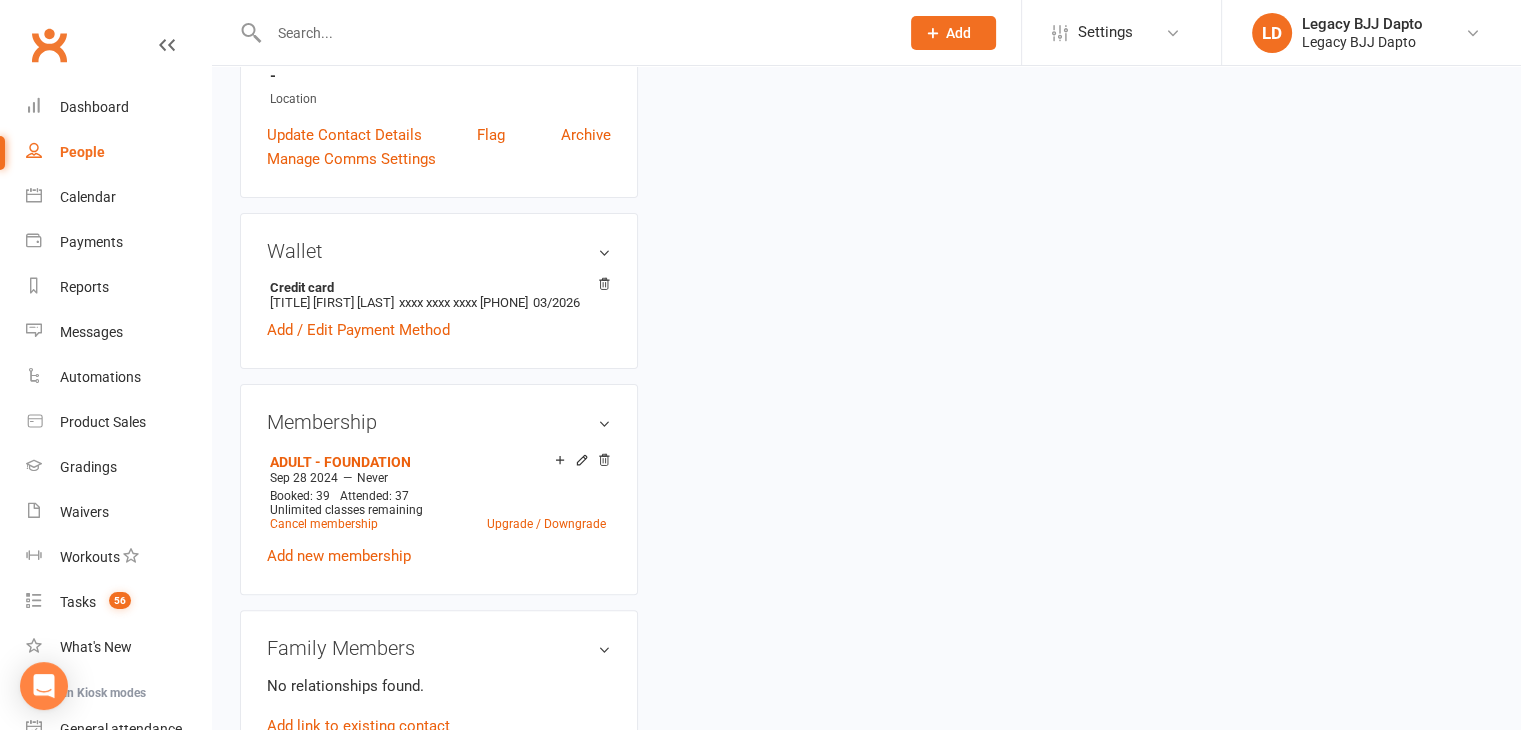scroll, scrollTop: 0, scrollLeft: 0, axis: both 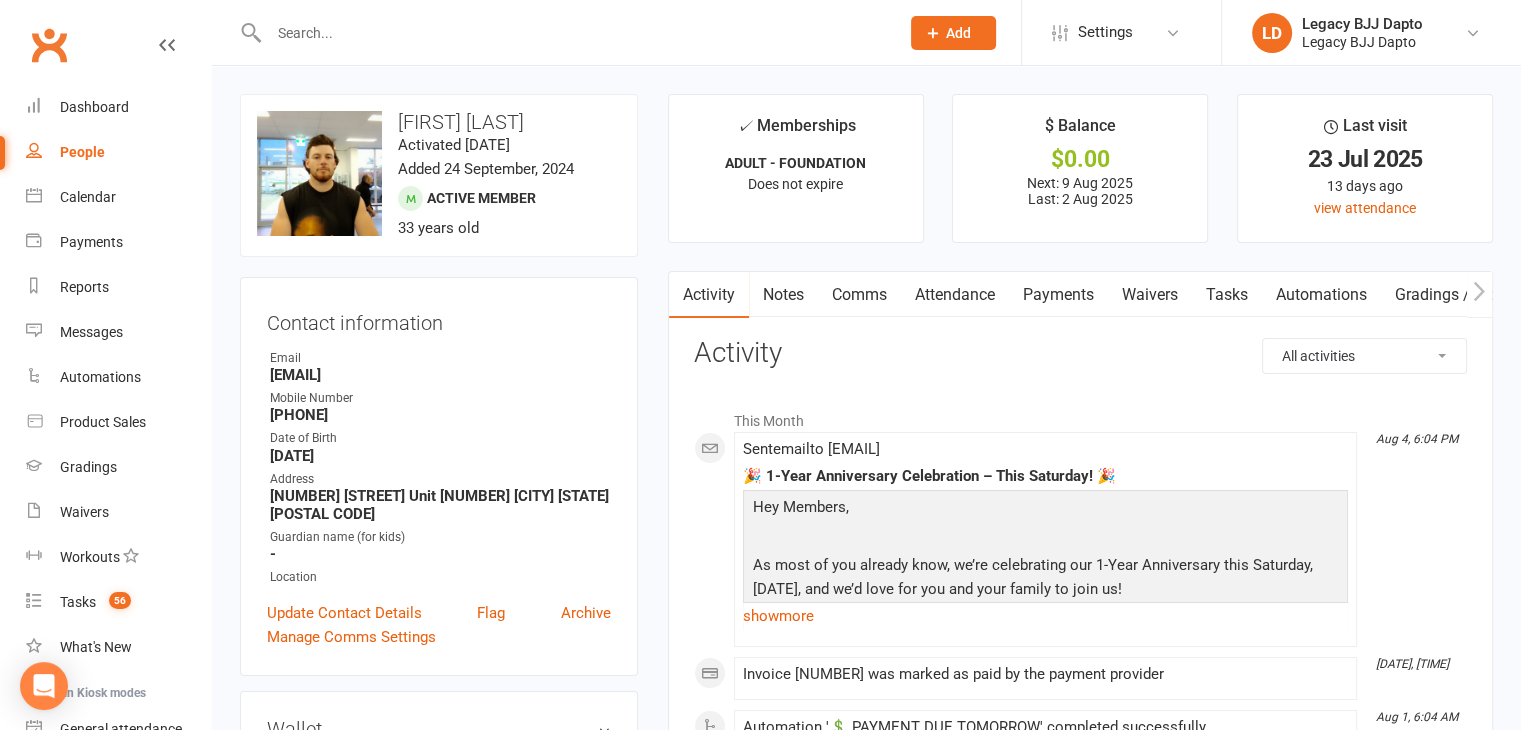 click on "Payments" at bounding box center (1058, 295) 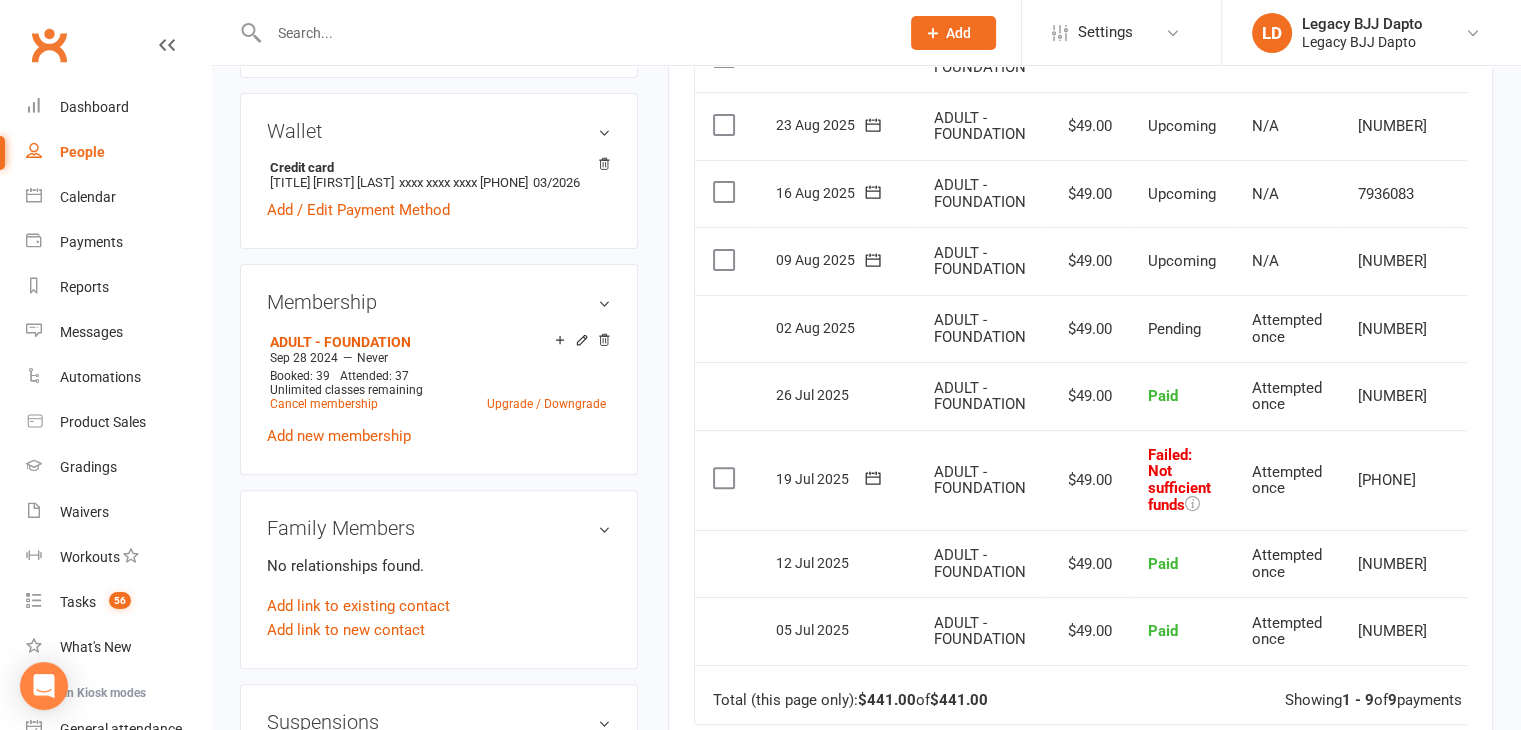 scroll, scrollTop: 600, scrollLeft: 0, axis: vertical 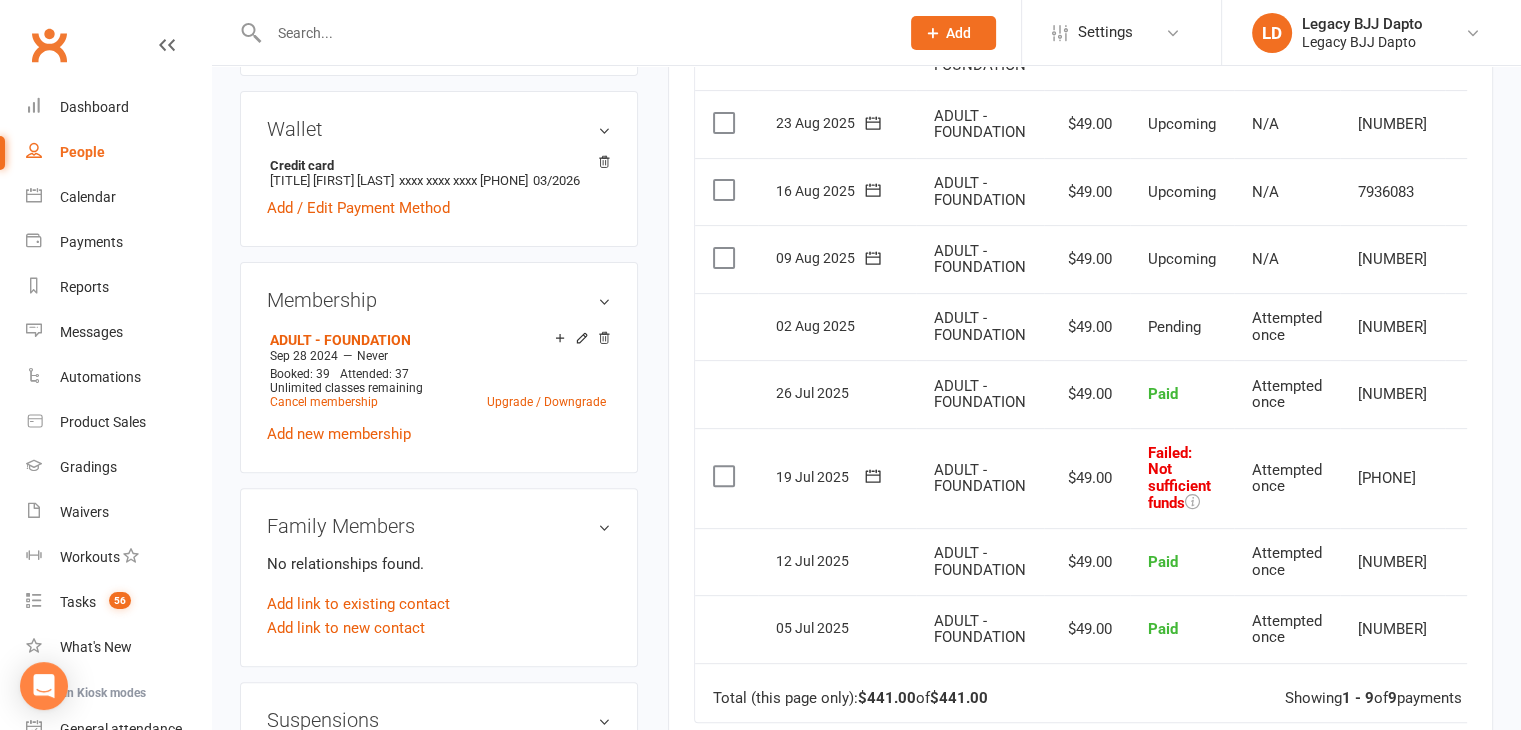 click at bounding box center [1475, 478] 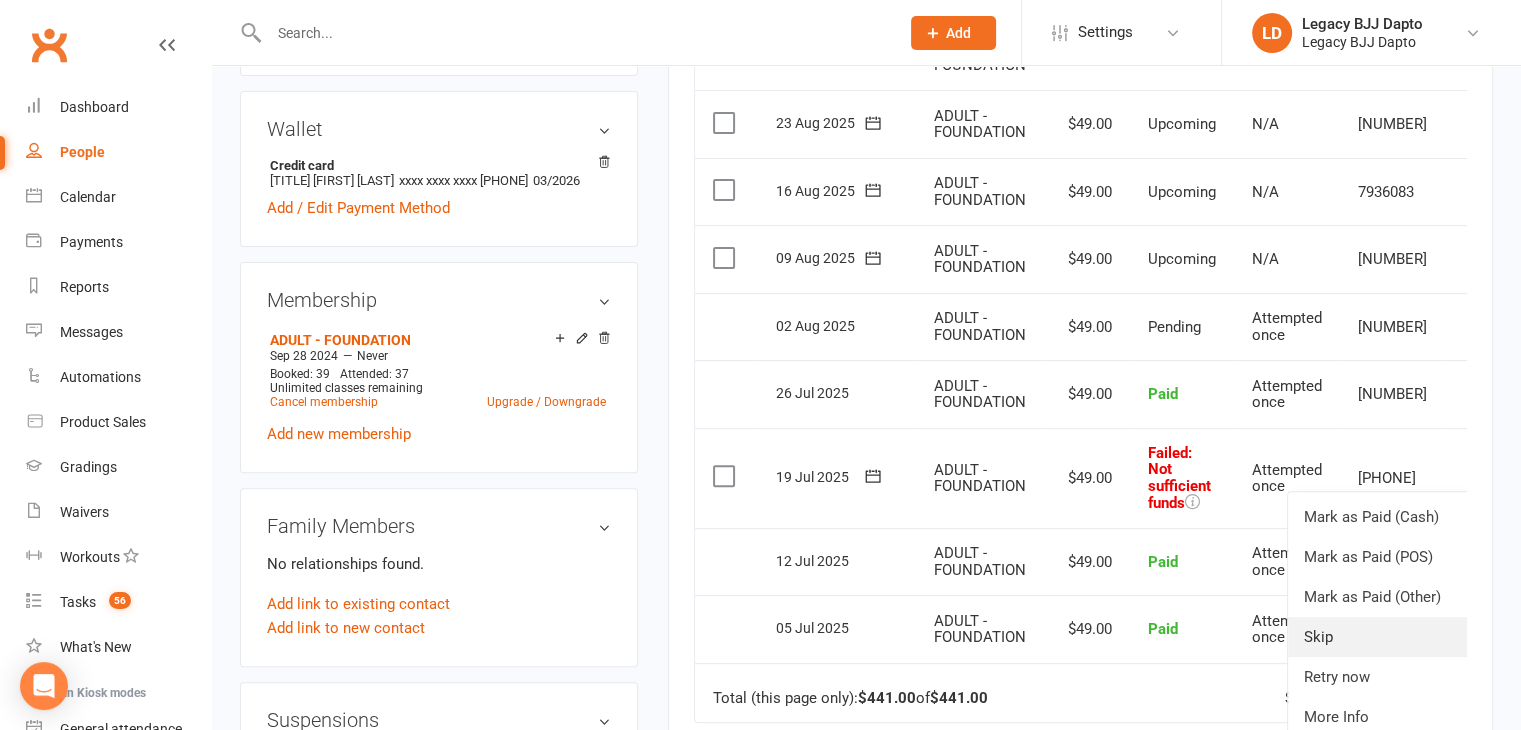 click on "Skip" at bounding box center [1387, 637] 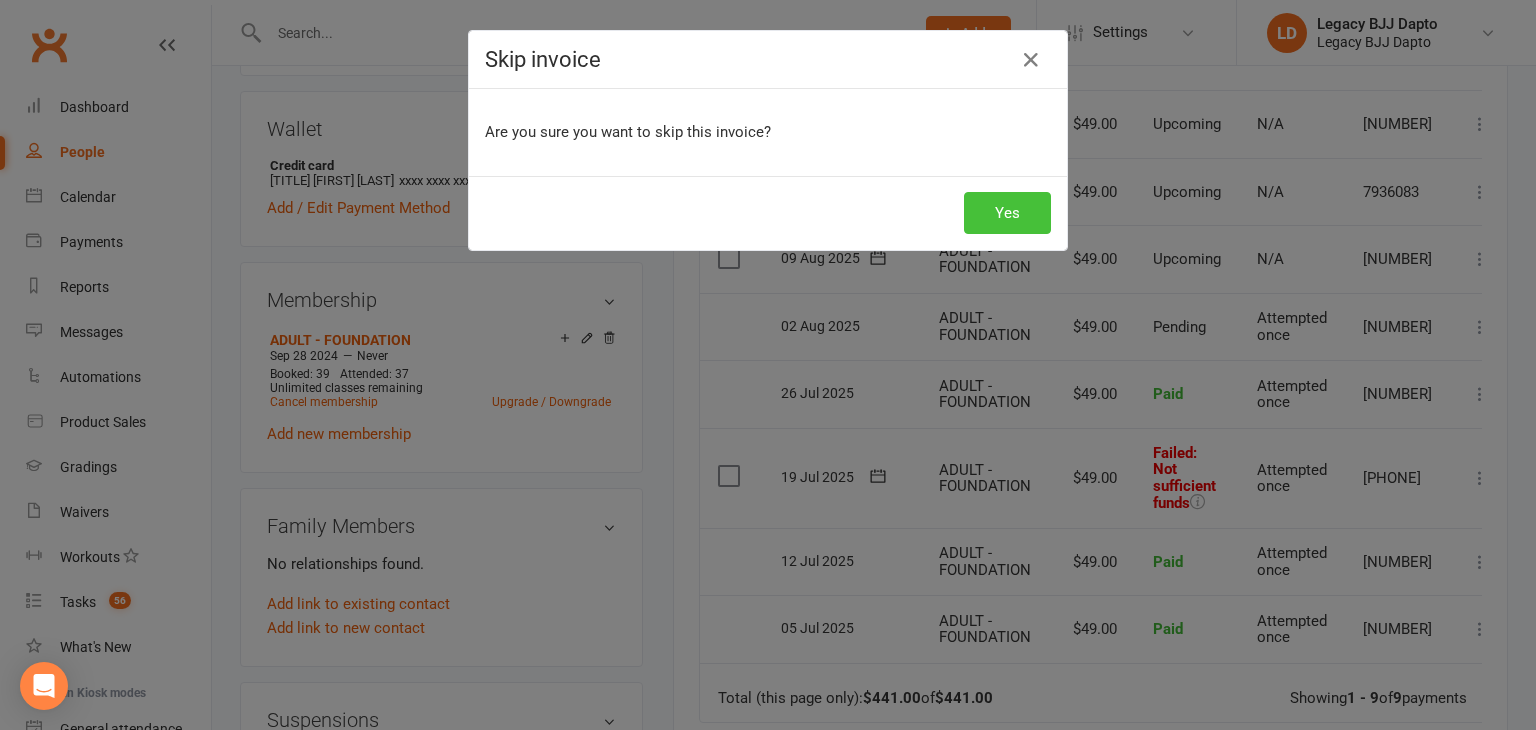 click on "Yes" at bounding box center [1007, 213] 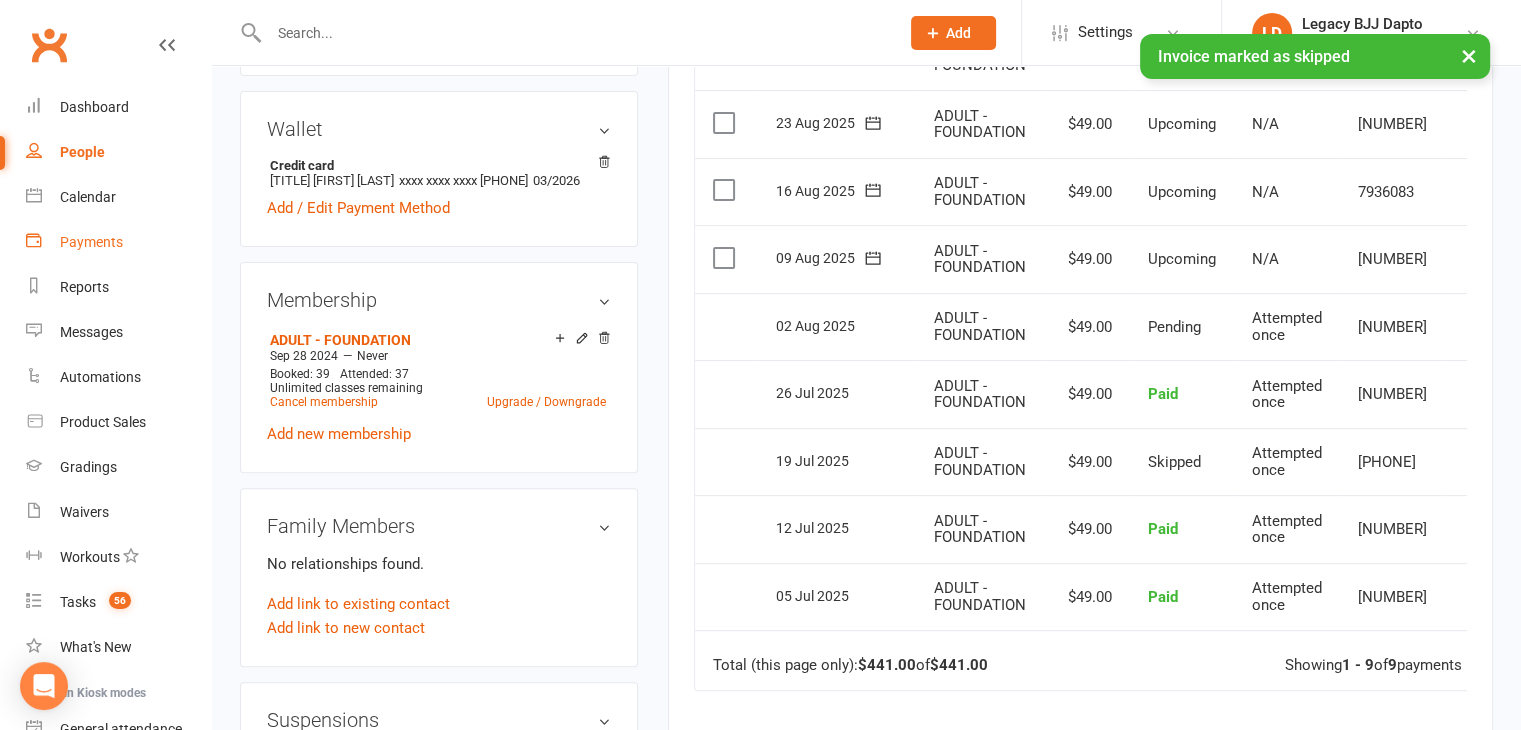 click on "Payments" at bounding box center [118, 242] 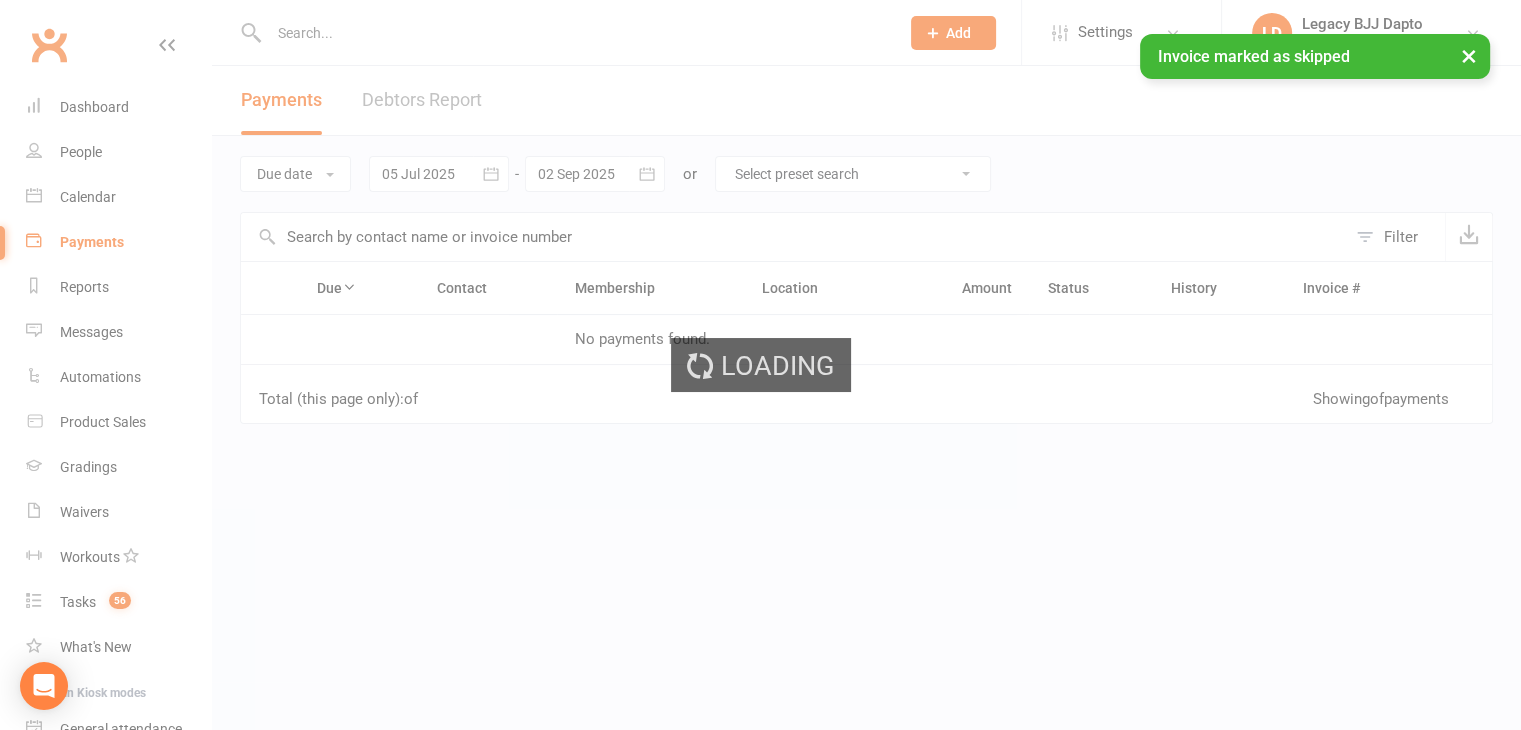 scroll, scrollTop: 0, scrollLeft: 0, axis: both 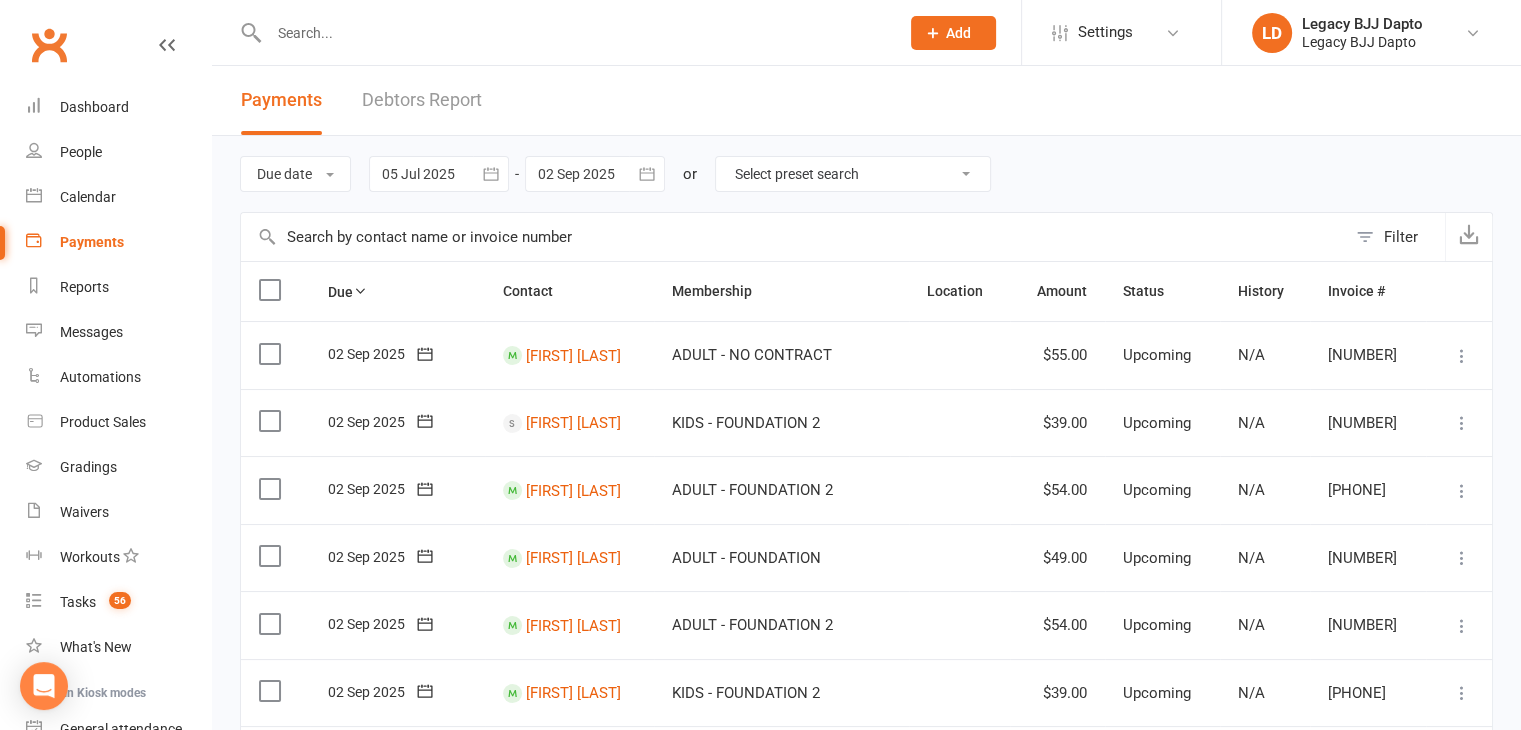 click on "Debtors Report" at bounding box center (422, 100) 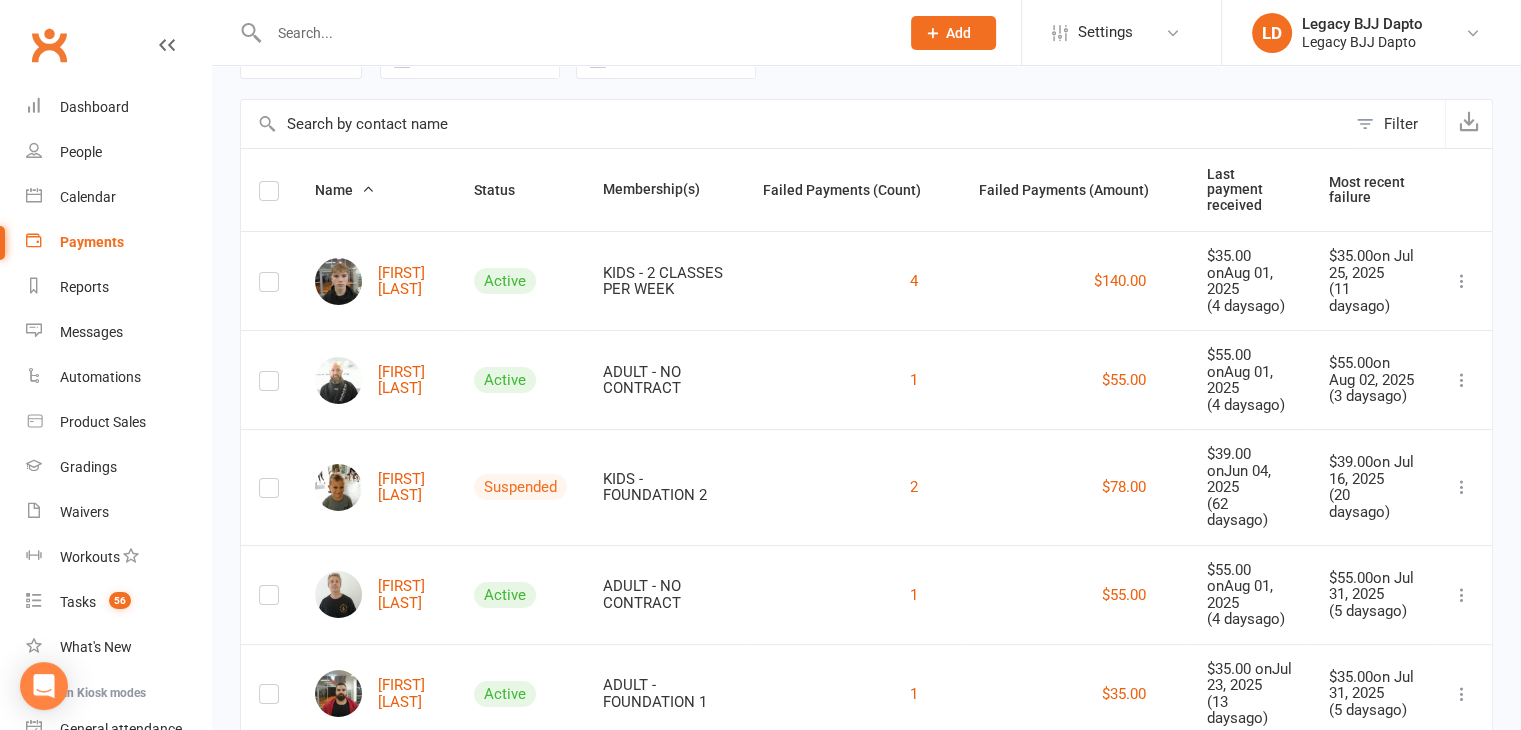 scroll, scrollTop: 300, scrollLeft: 0, axis: vertical 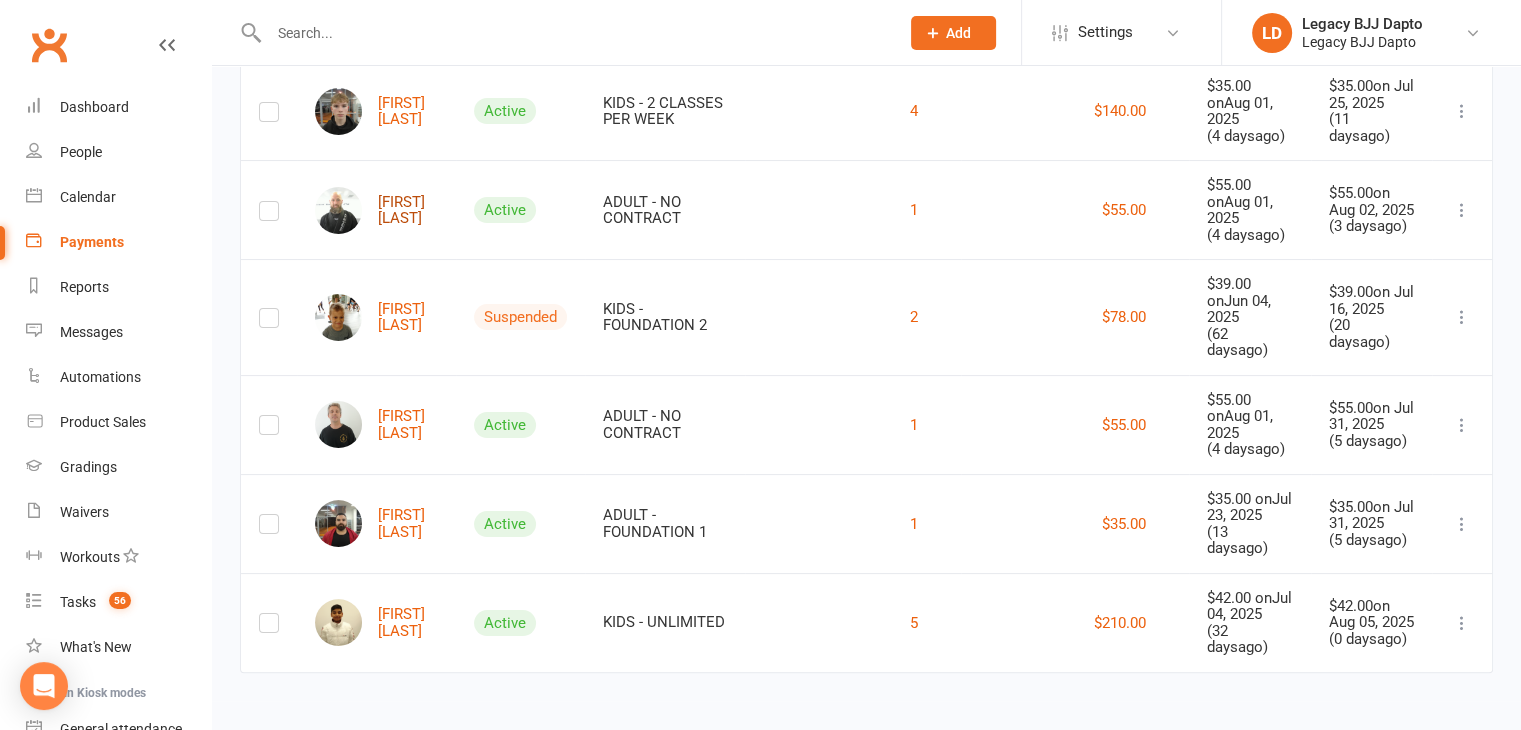 click on "[FIRST] [LAST]" at bounding box center [376, 210] 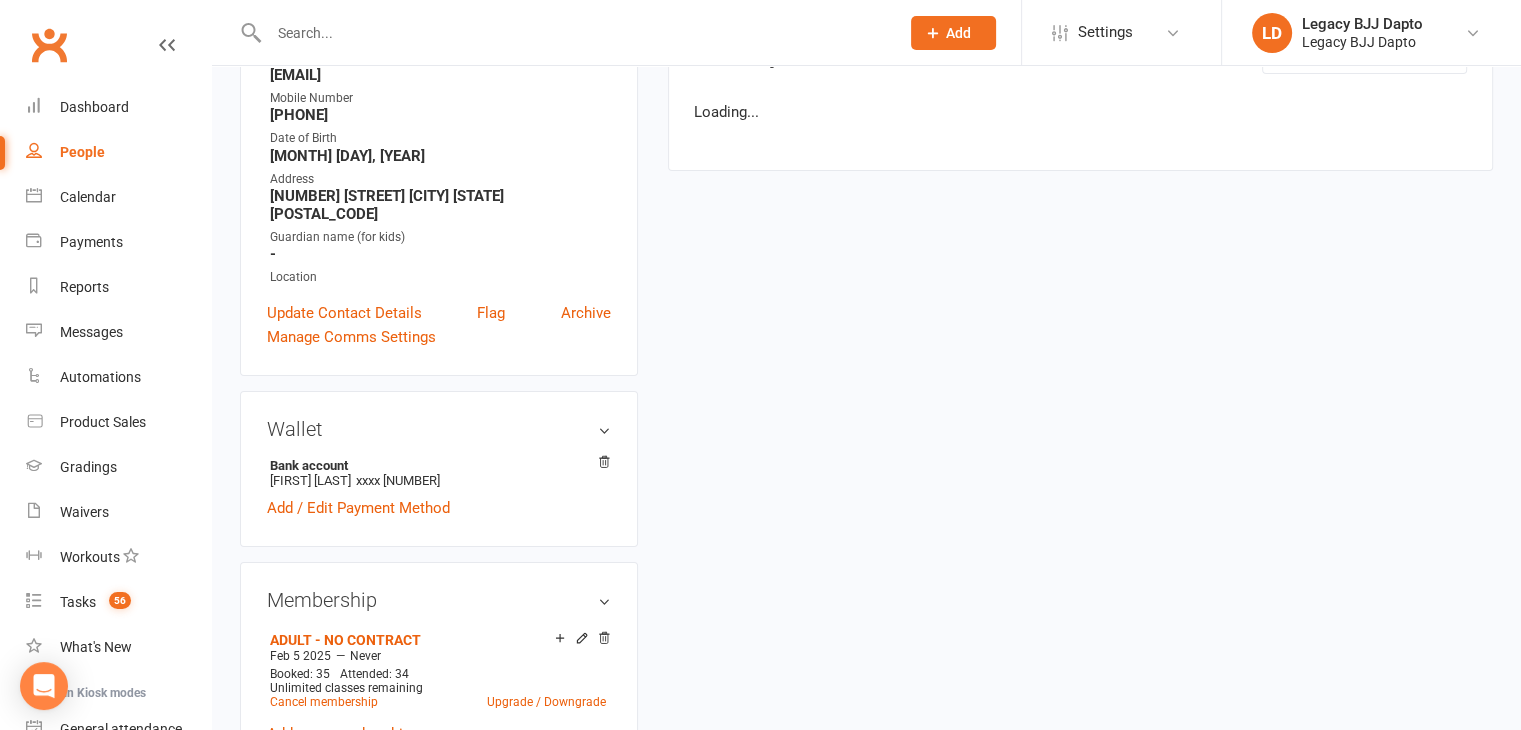 scroll, scrollTop: 0, scrollLeft: 0, axis: both 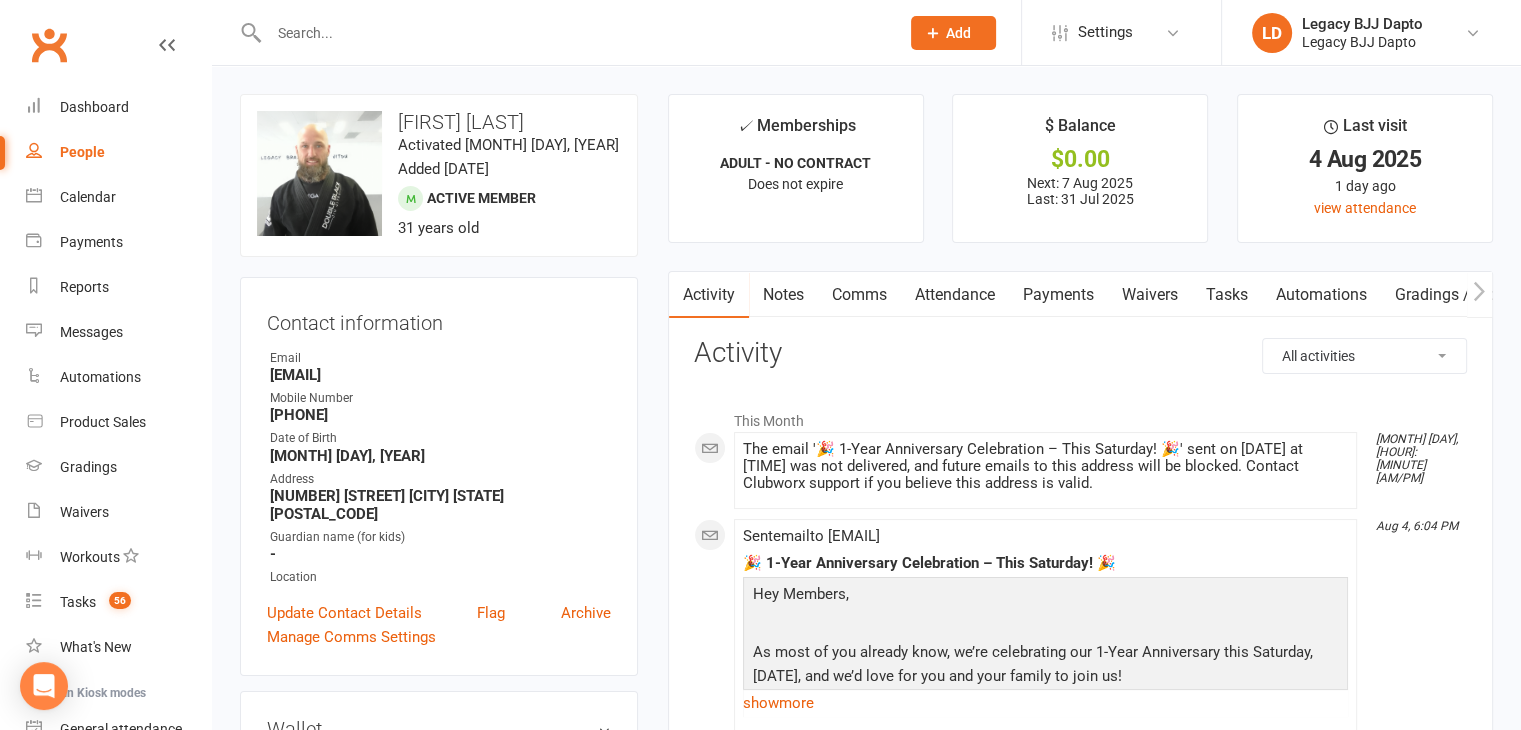 click on "Payments" at bounding box center [1058, 295] 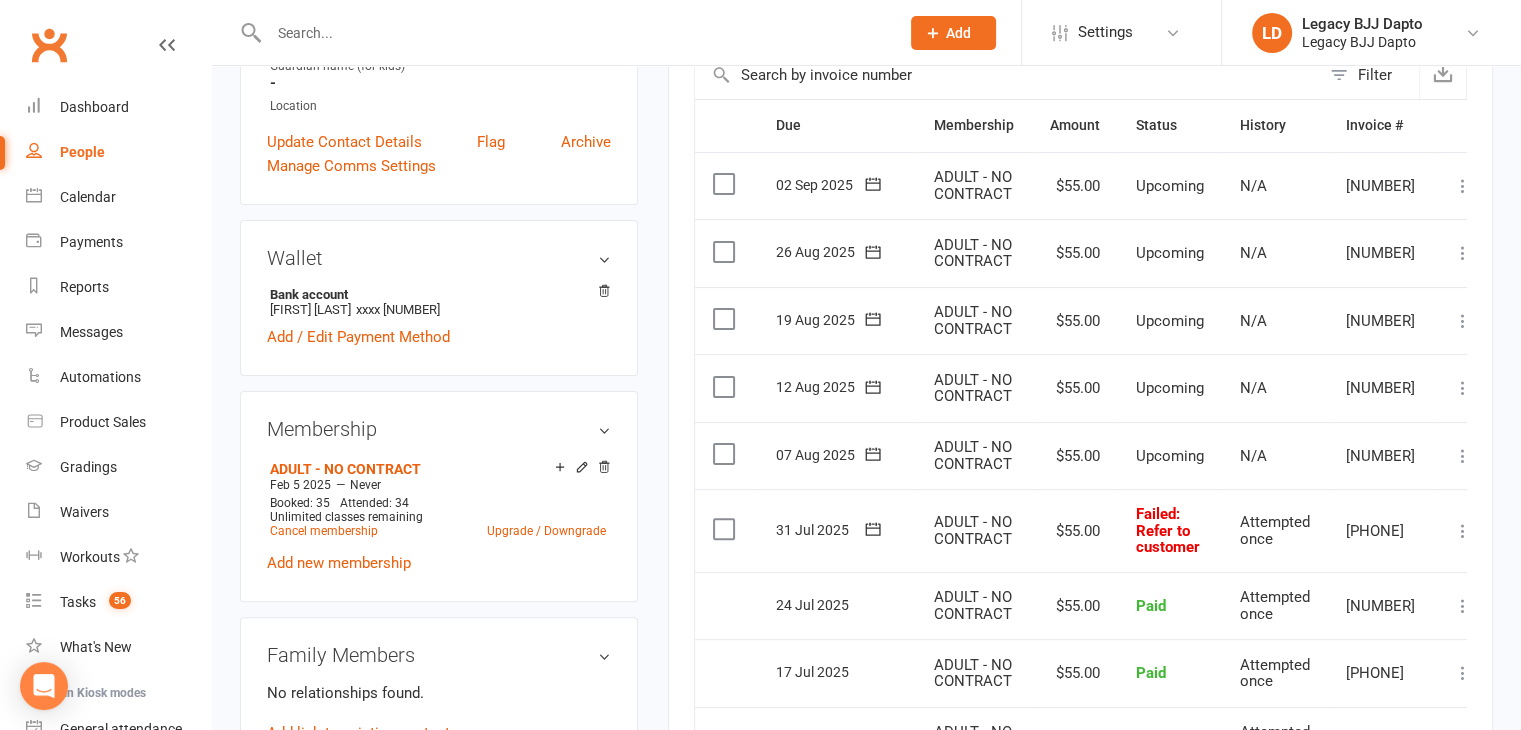 scroll, scrollTop: 500, scrollLeft: 0, axis: vertical 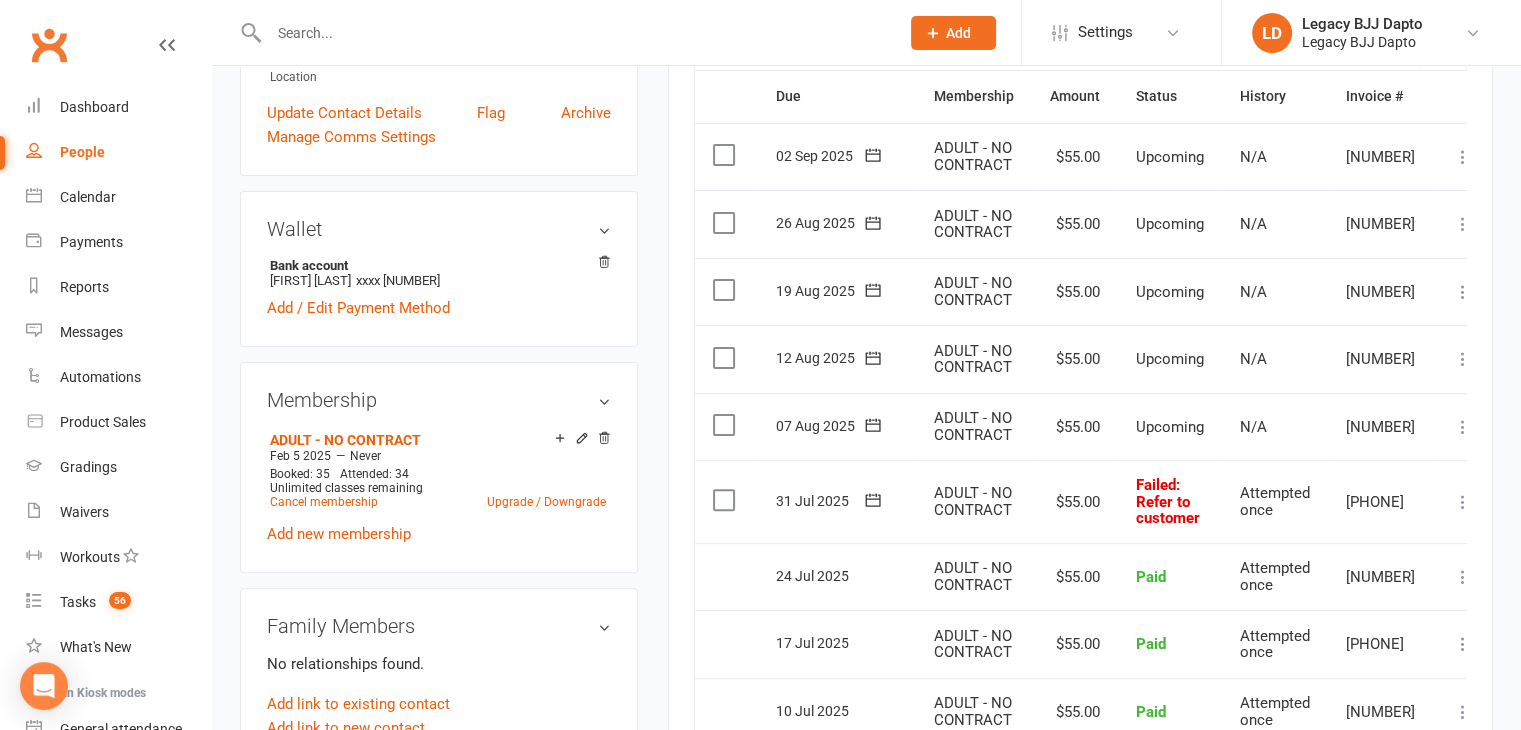 click at bounding box center (1463, 502) 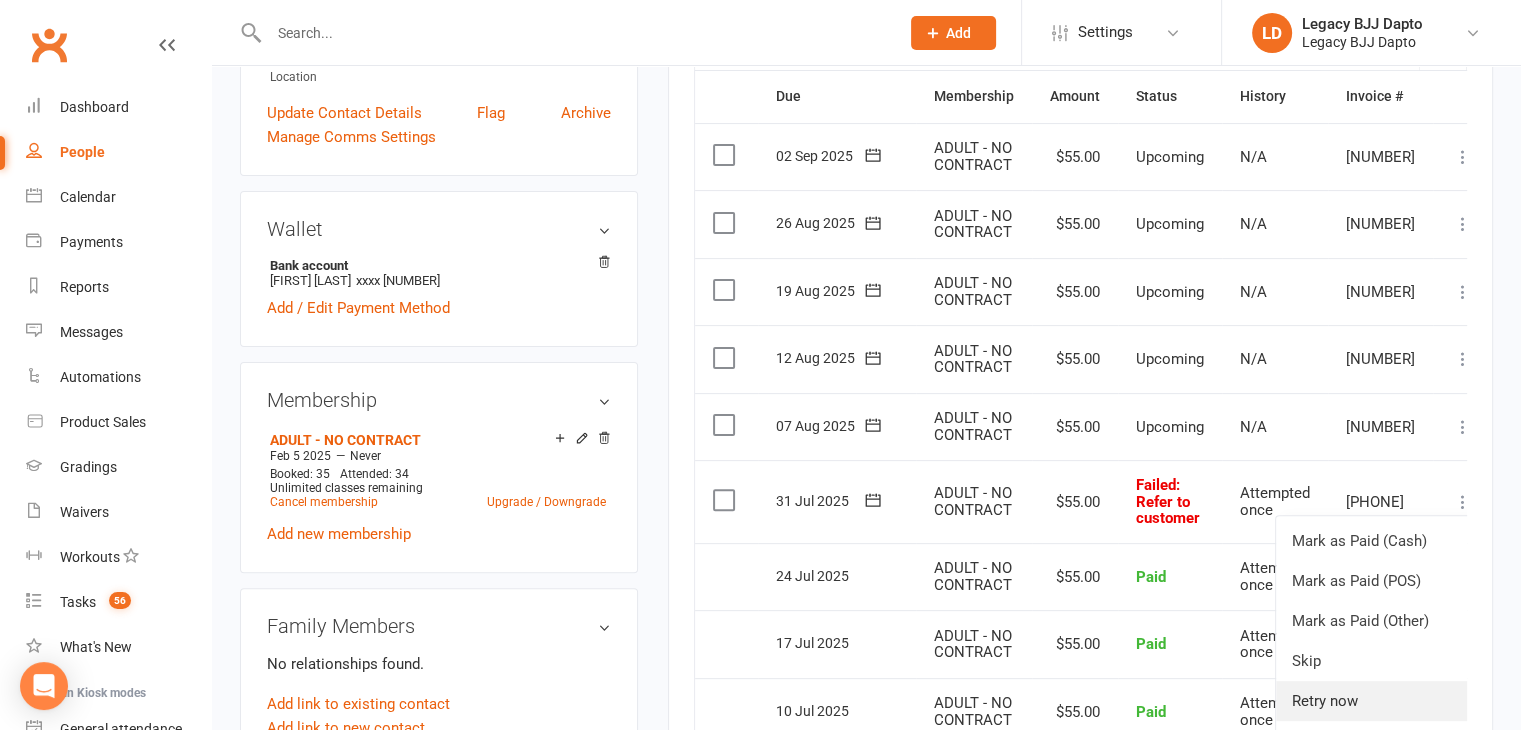 click on "Retry now" at bounding box center [1375, 701] 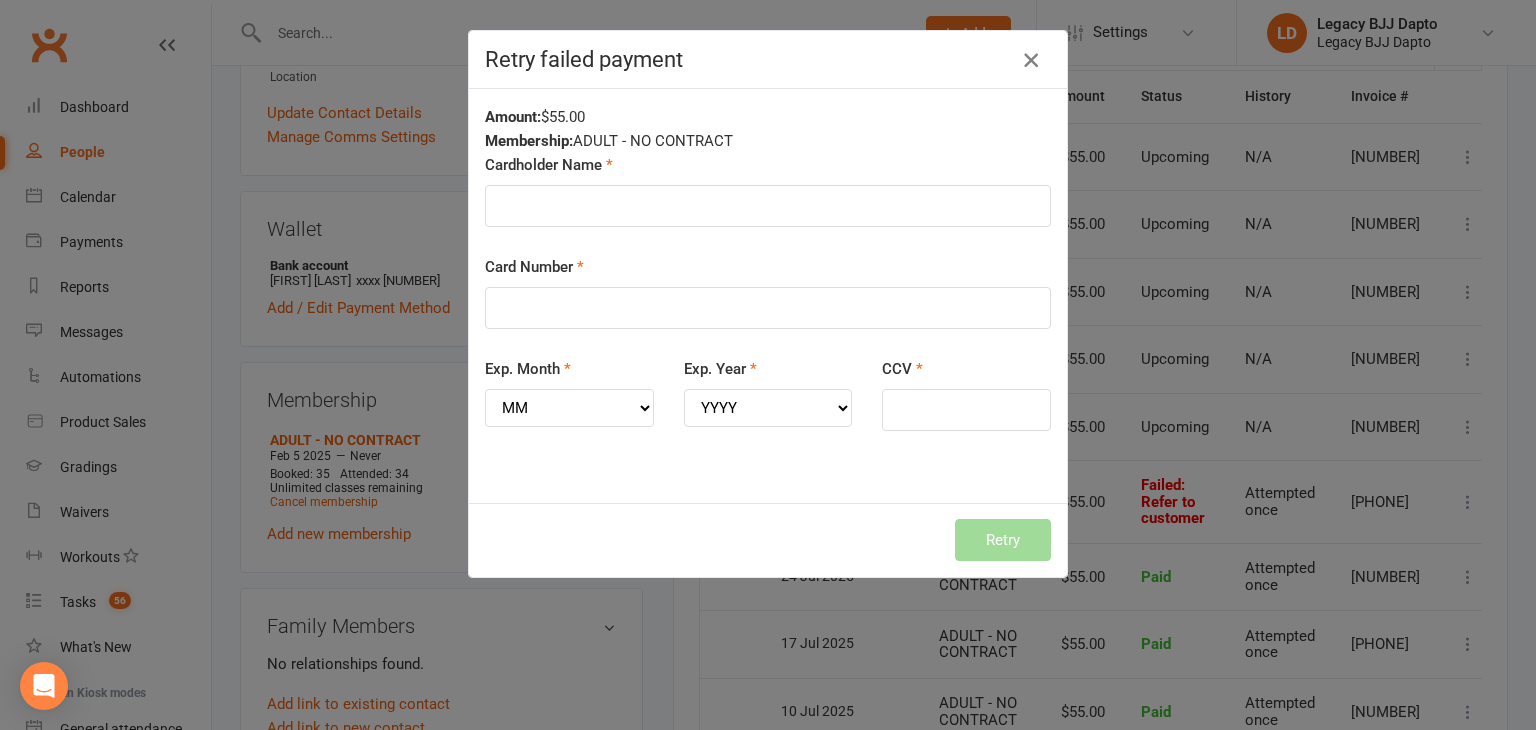 click at bounding box center (1031, 60) 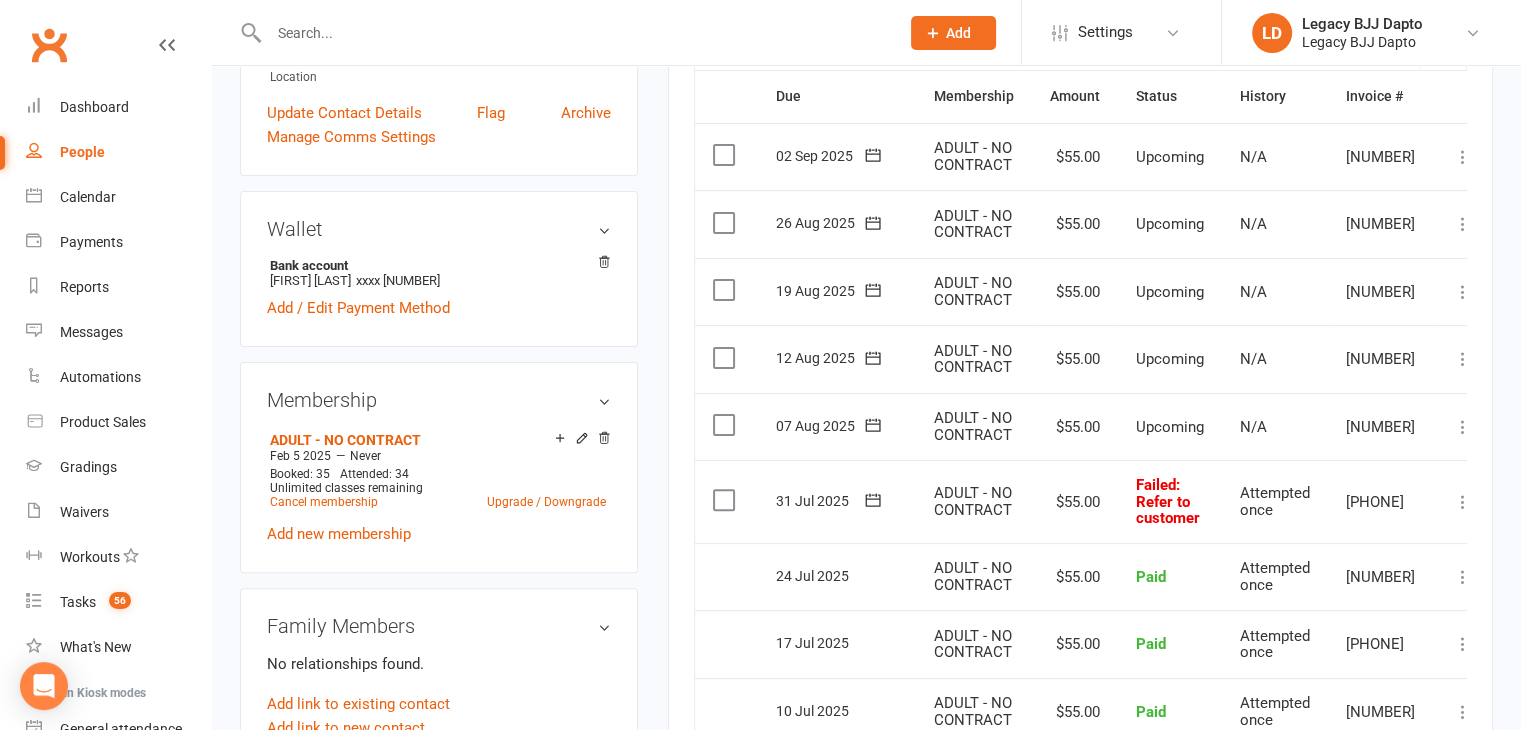 click 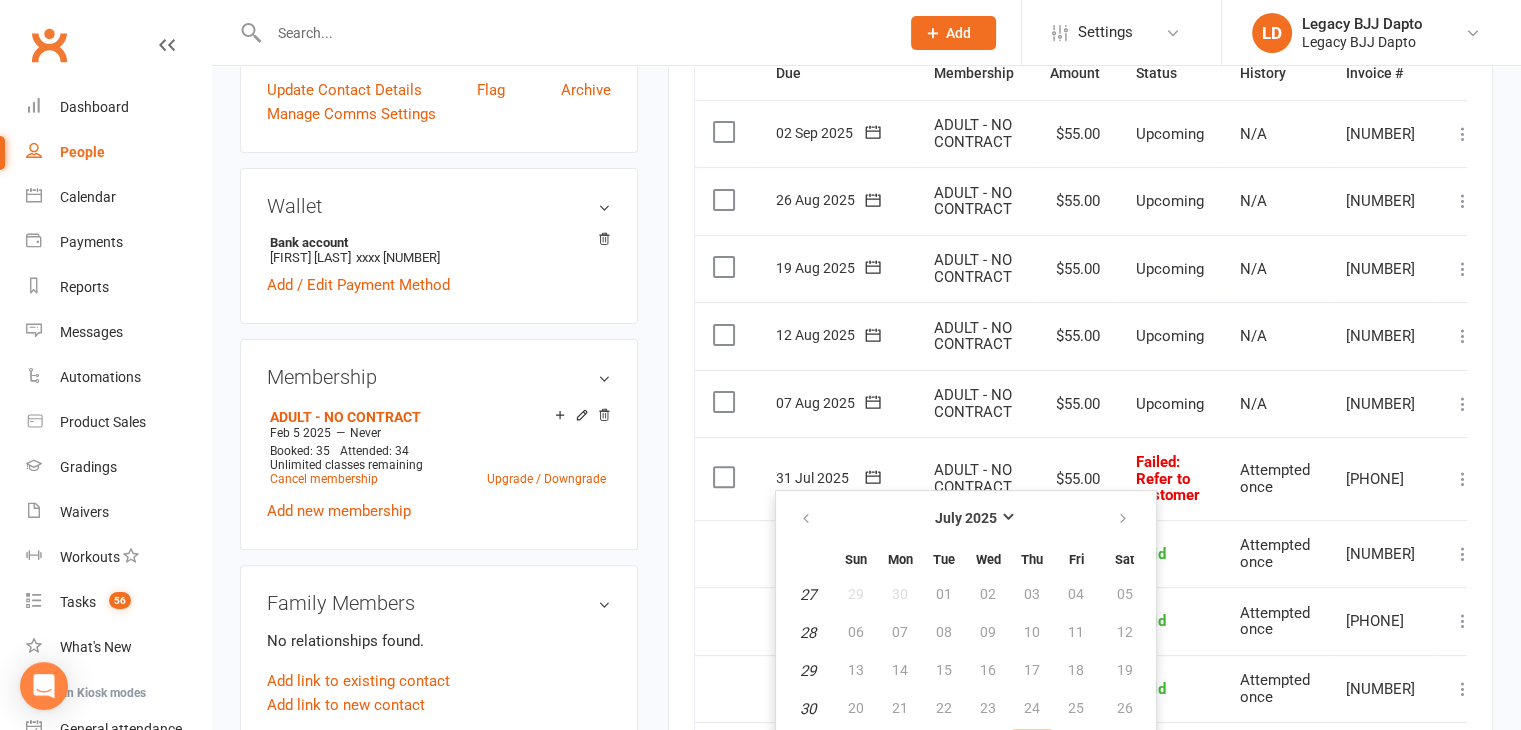 scroll, scrollTop: 800, scrollLeft: 0, axis: vertical 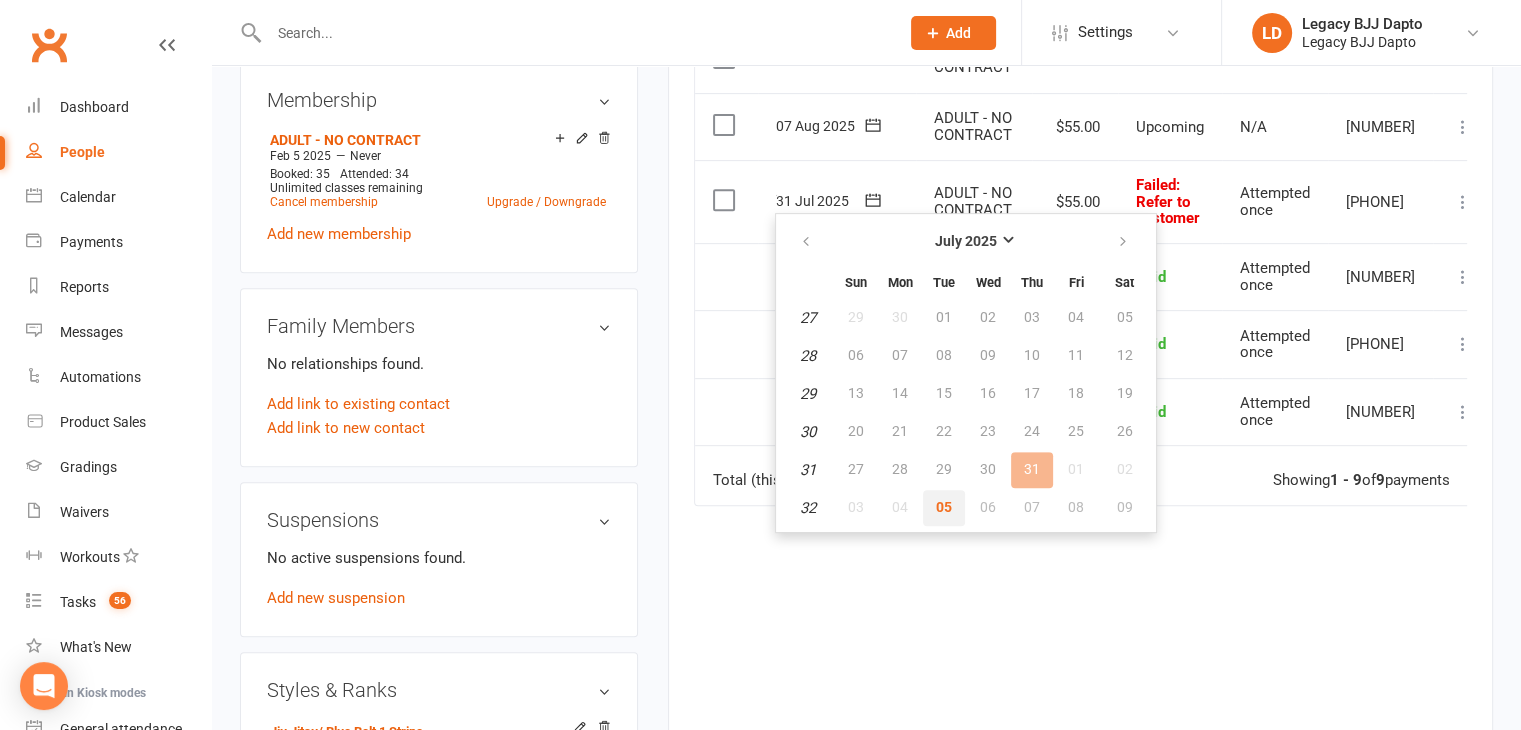 click on "05" at bounding box center [944, 507] 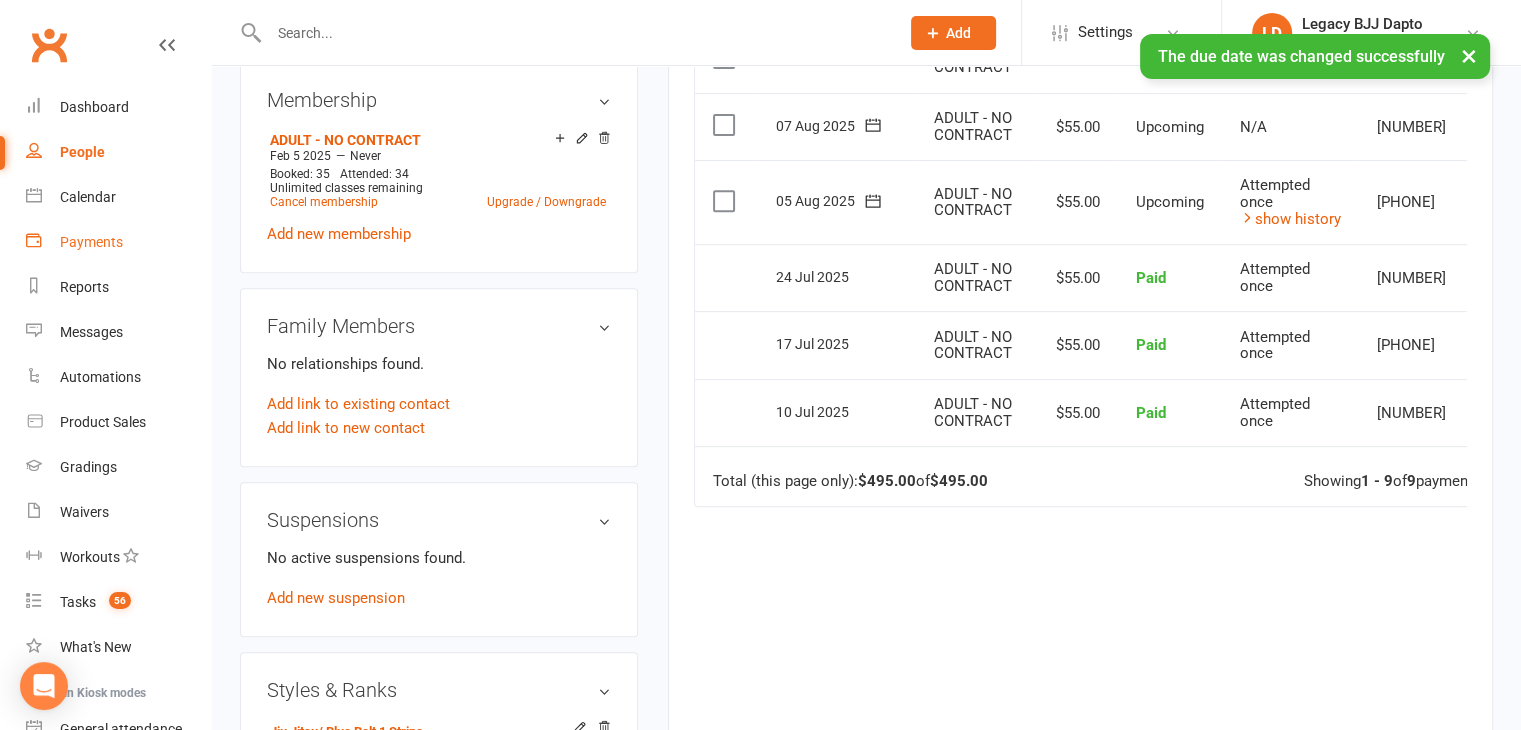 click on "Payments" at bounding box center [118, 242] 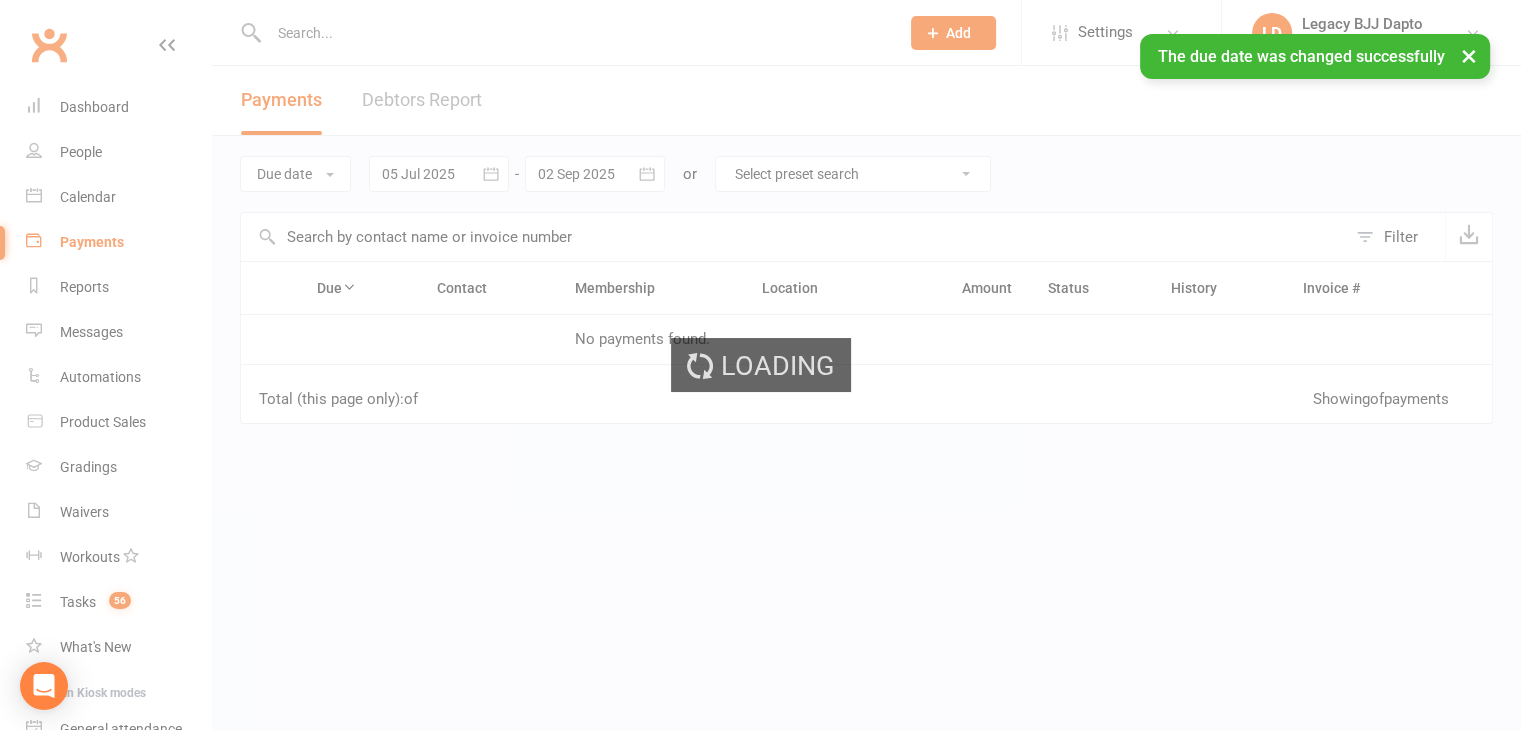 scroll, scrollTop: 0, scrollLeft: 0, axis: both 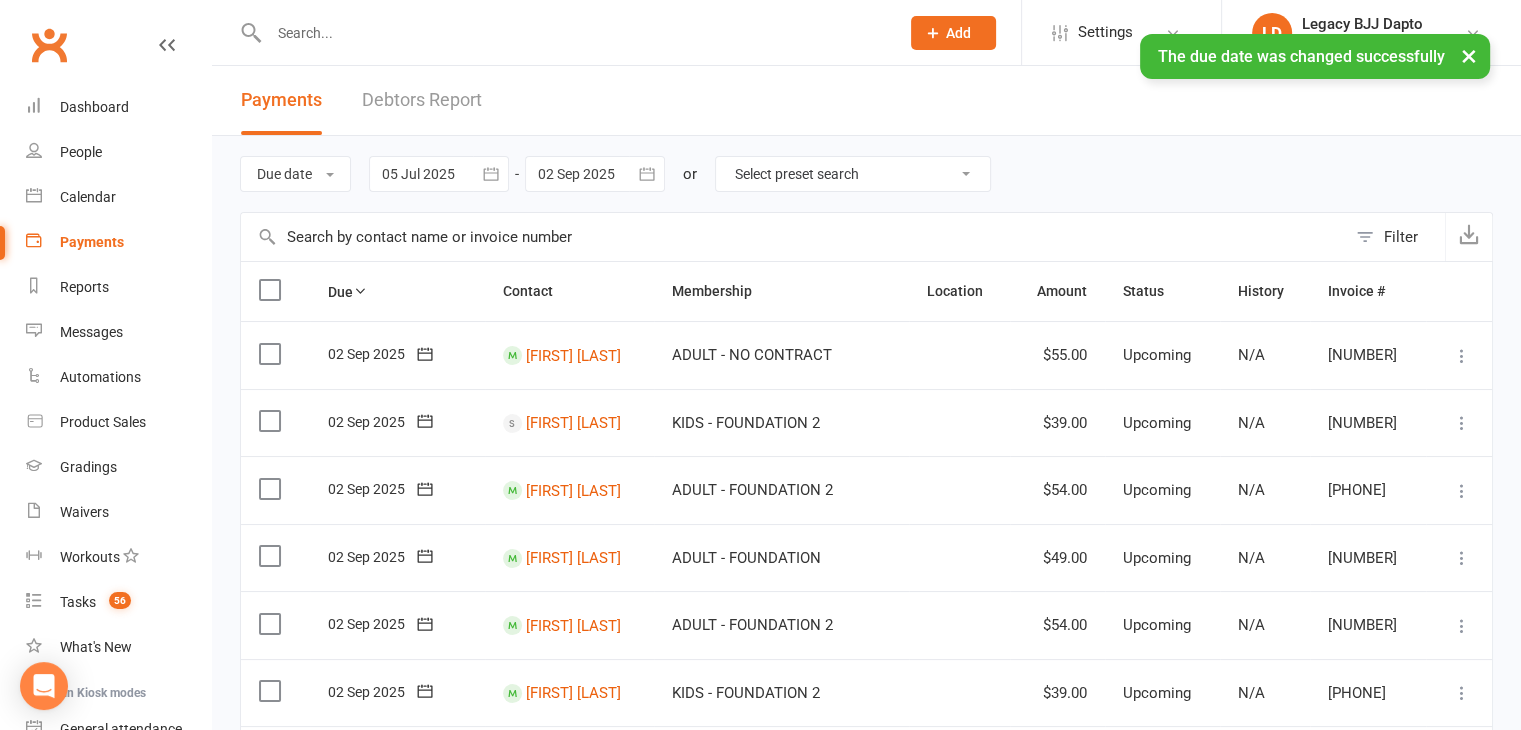 click on "Debtors Report" at bounding box center [422, 100] 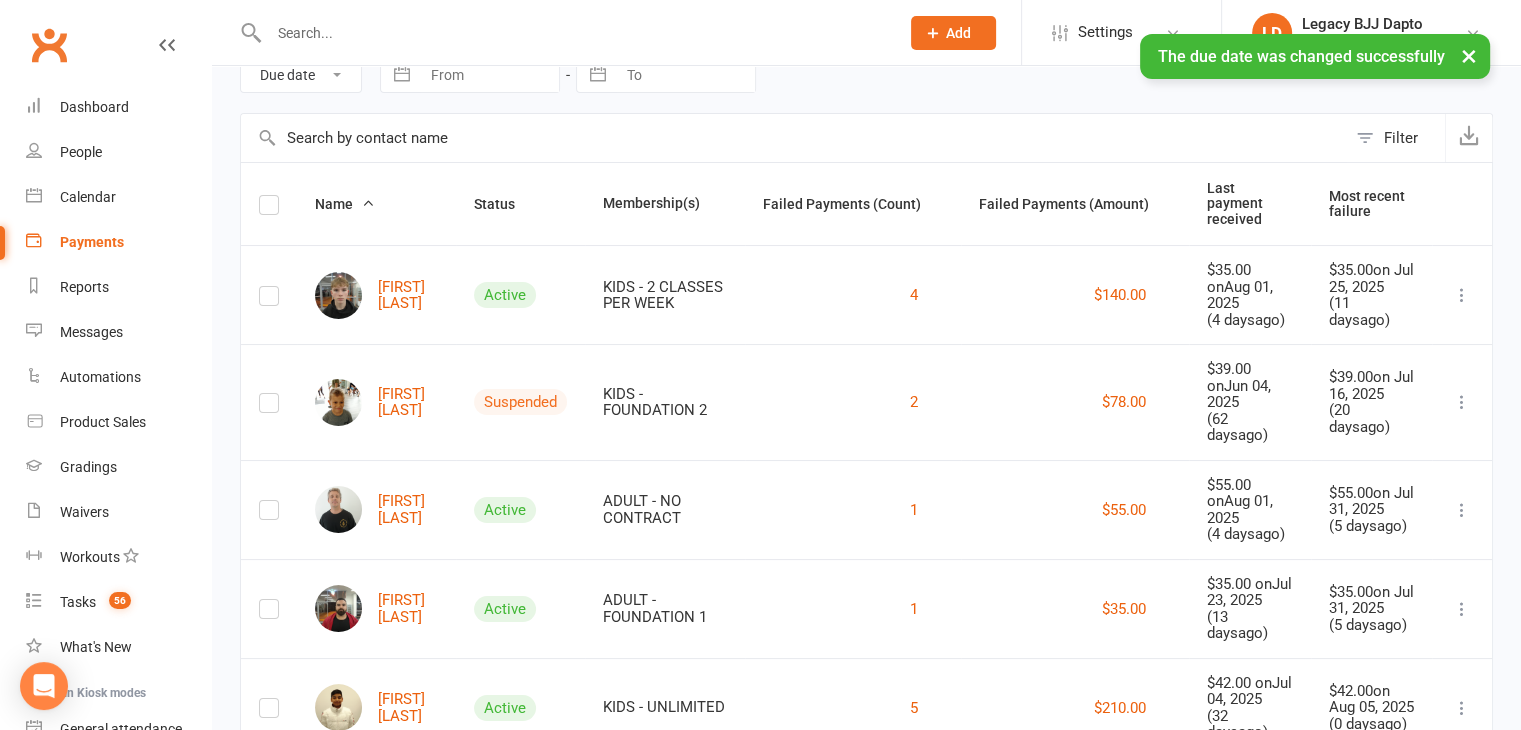 scroll, scrollTop: 247, scrollLeft: 0, axis: vertical 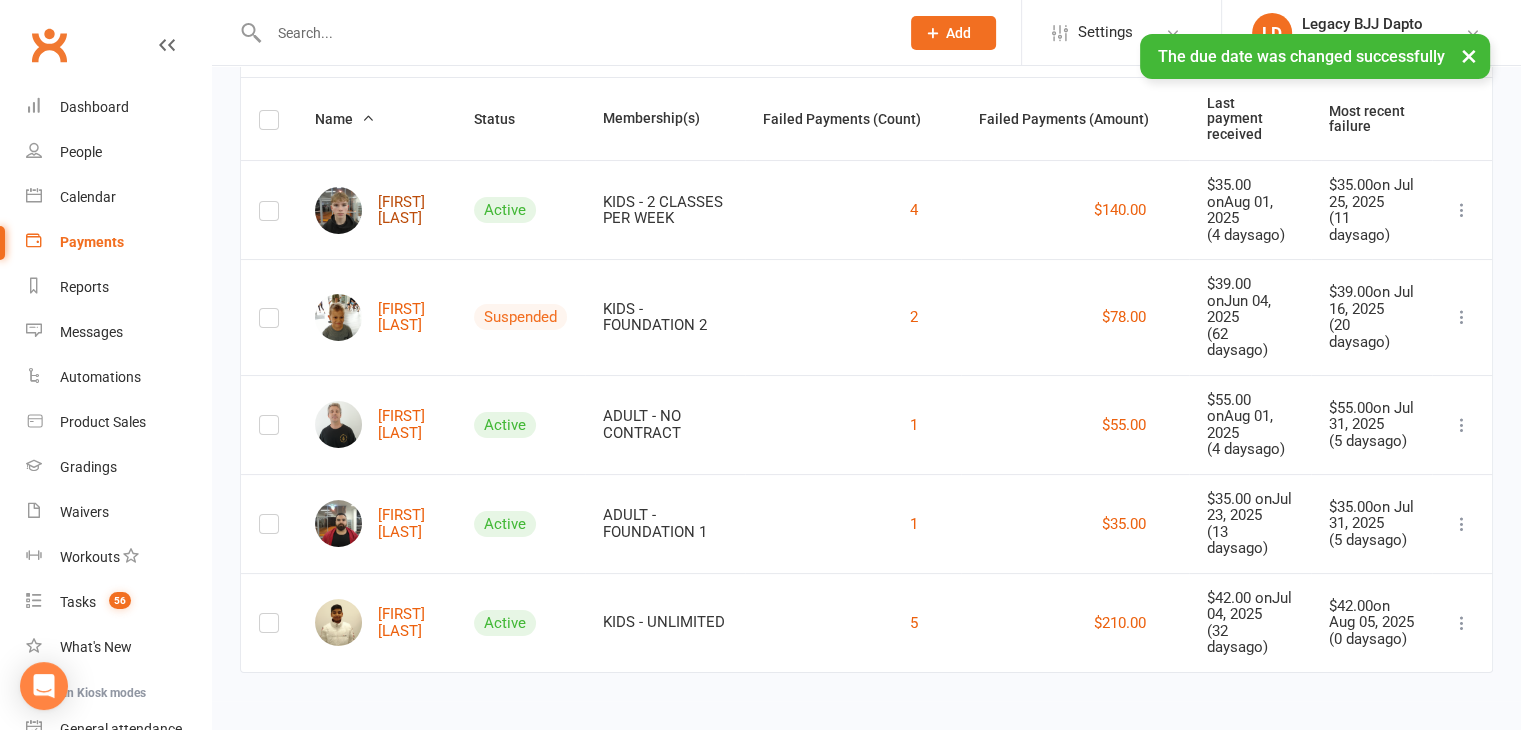 click on "[FIRST] [LAST]" at bounding box center (376, 210) 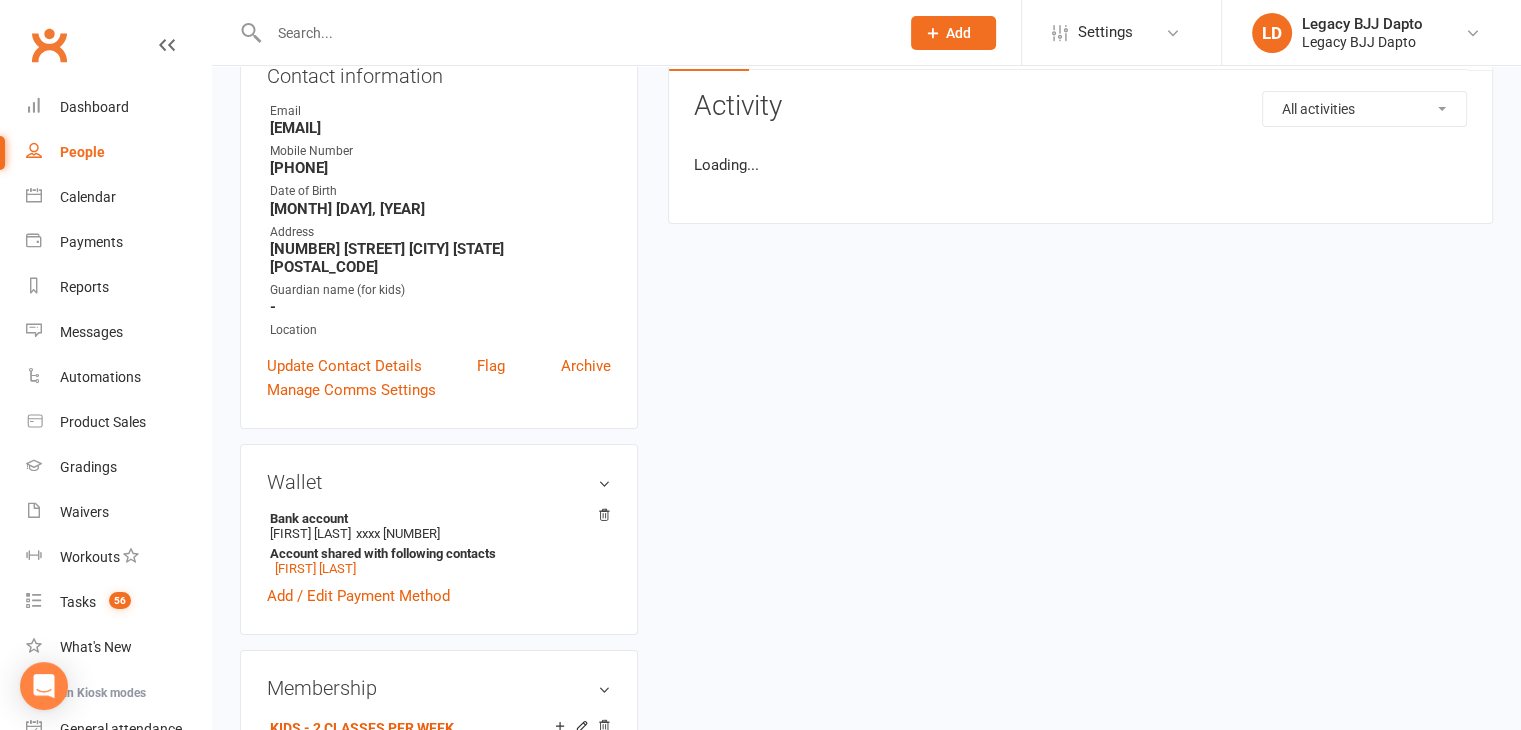 scroll, scrollTop: 0, scrollLeft: 0, axis: both 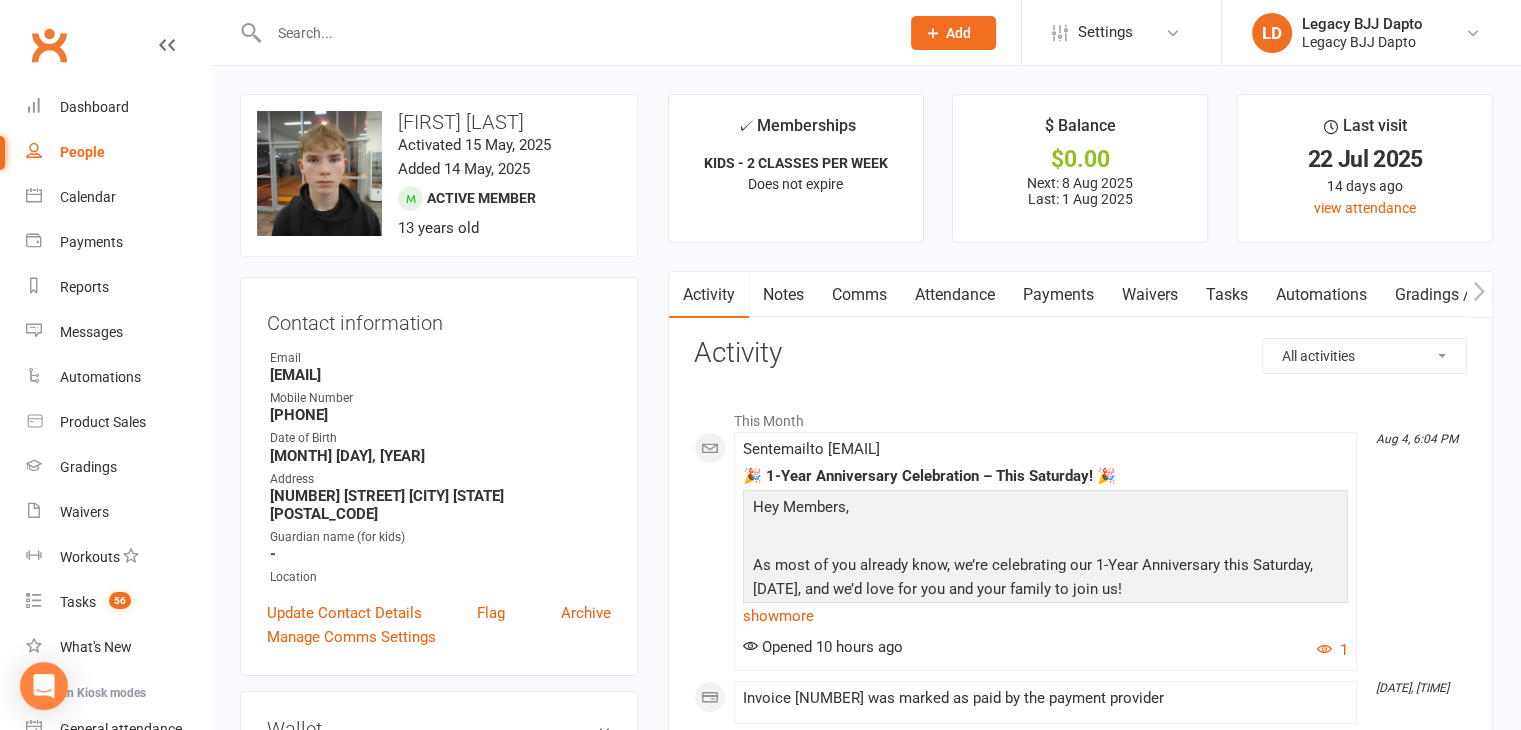 click on "Payments" at bounding box center [1058, 295] 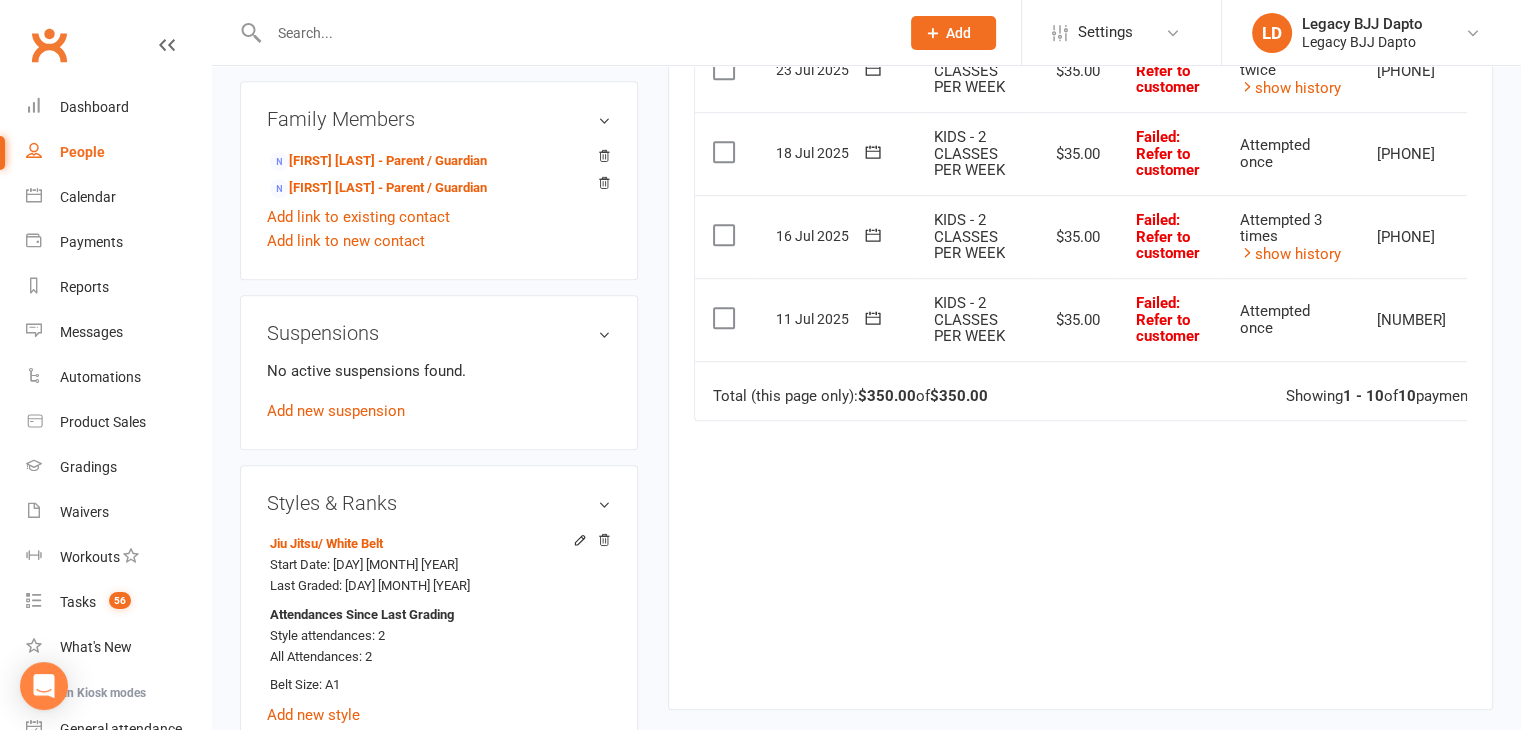 scroll, scrollTop: 1100, scrollLeft: 0, axis: vertical 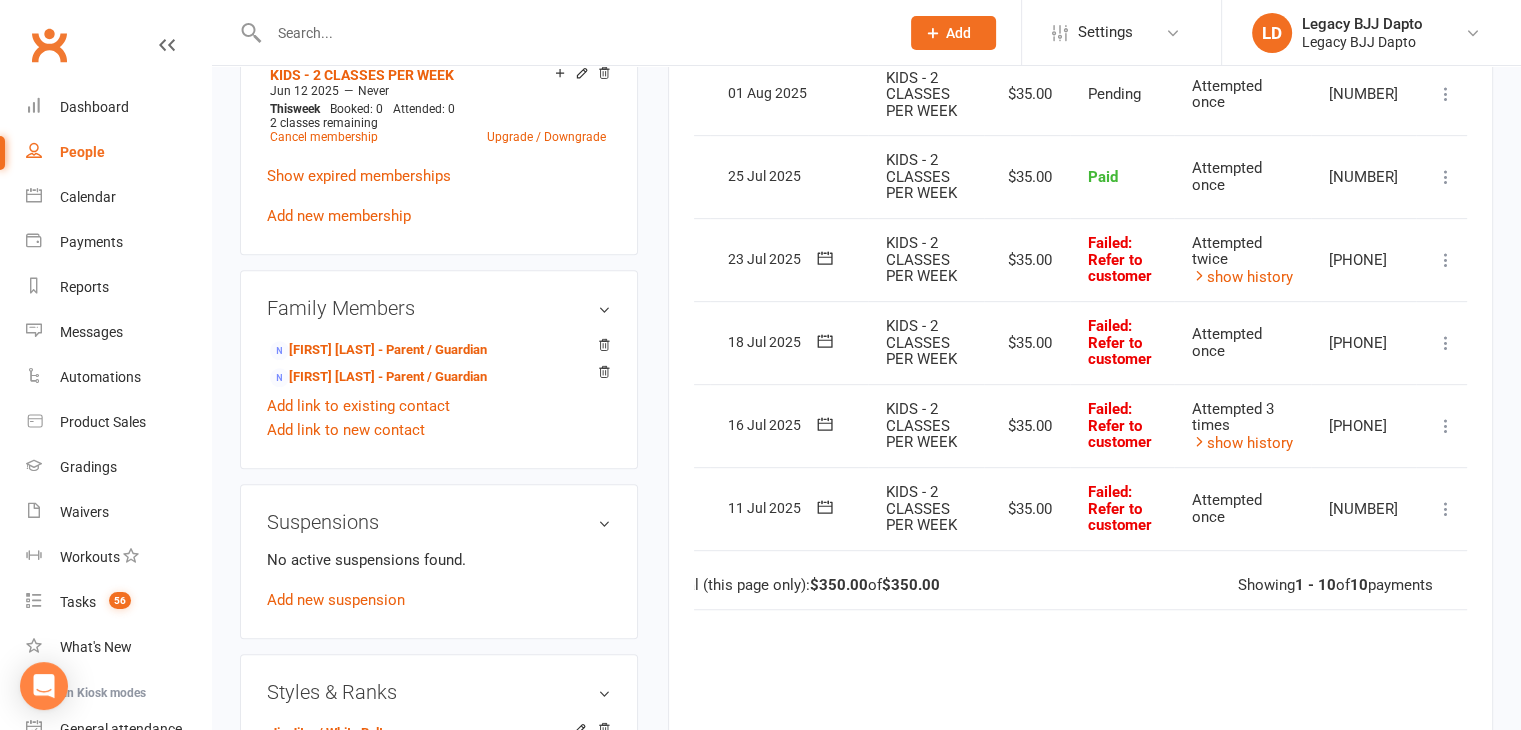 click at bounding box center [1446, 509] 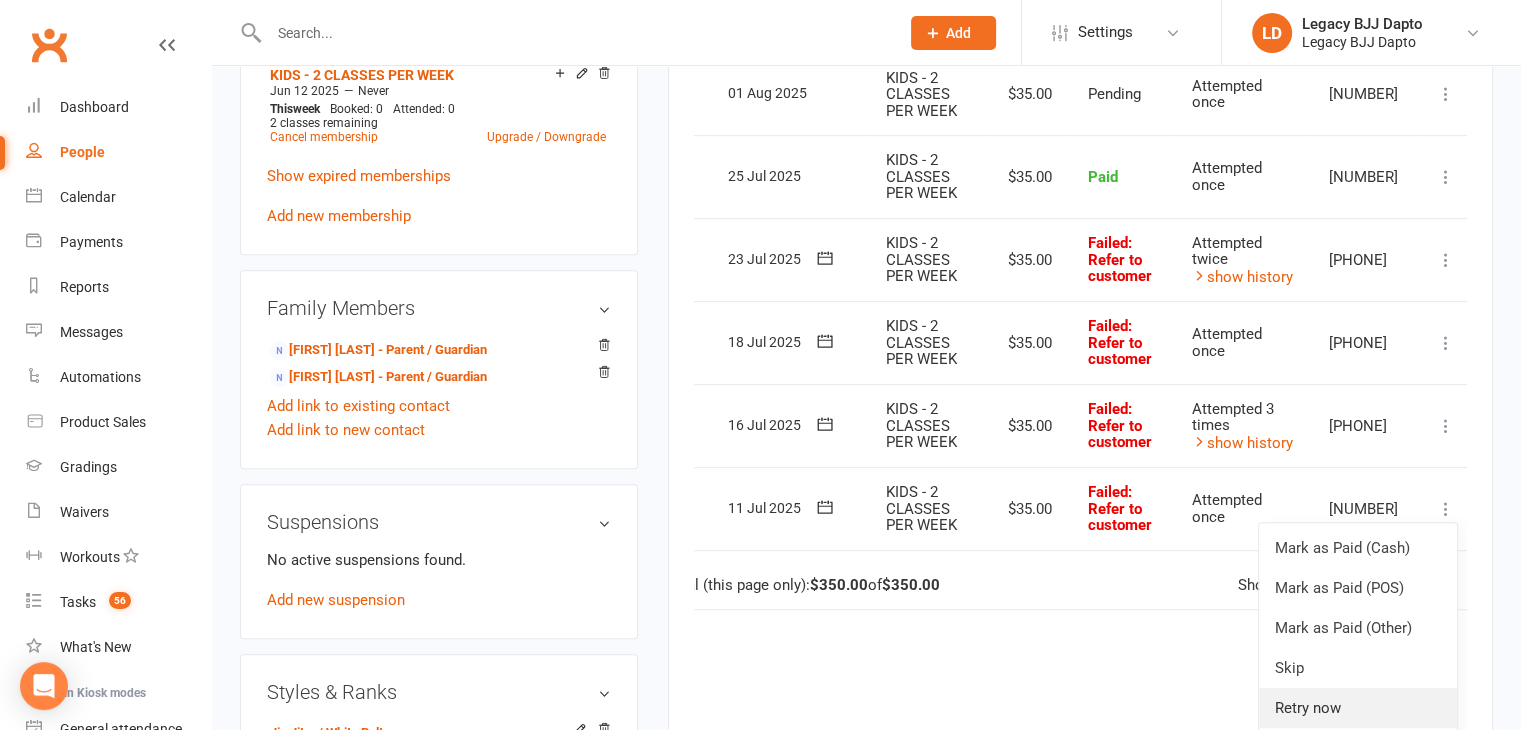 click on "Retry now" at bounding box center (1358, 708) 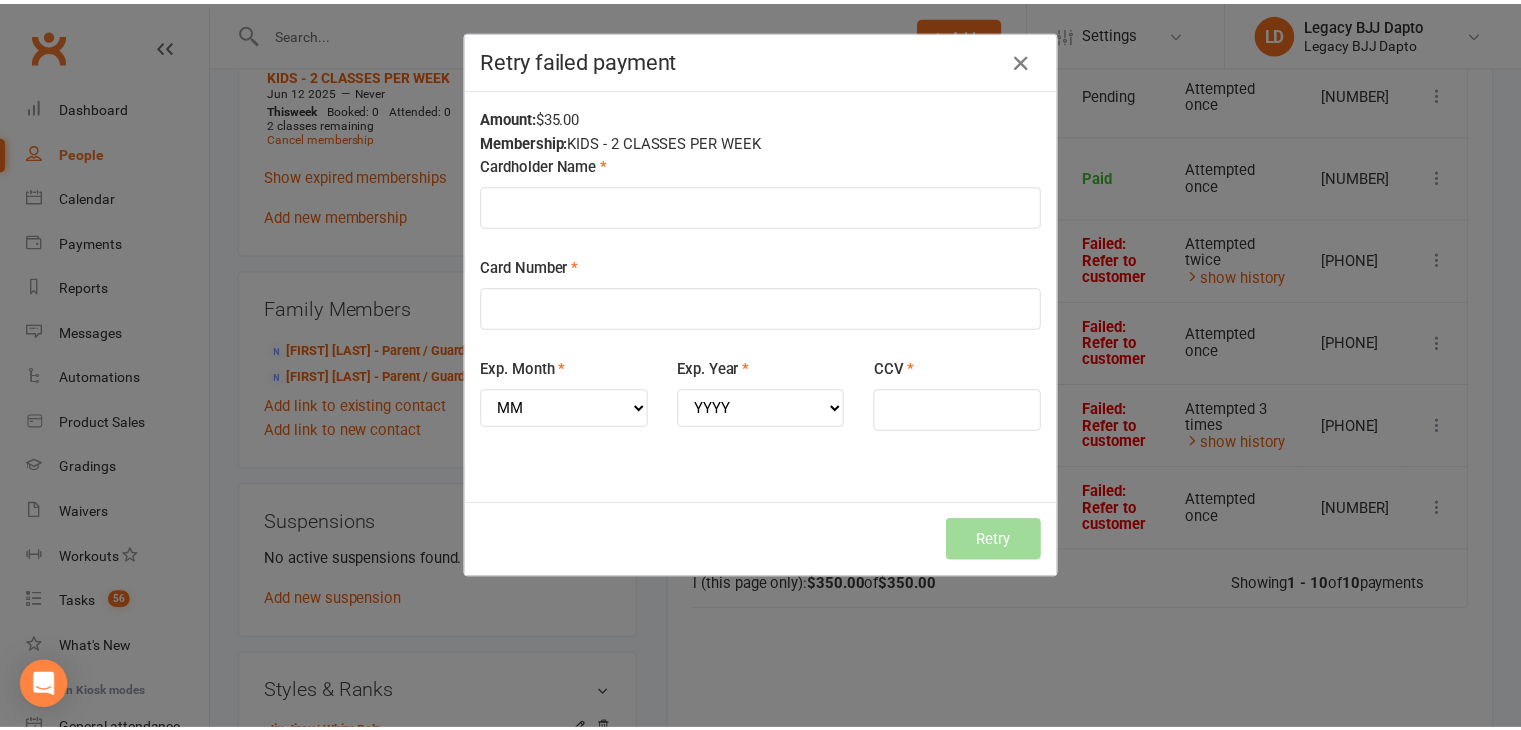 scroll, scrollTop: 0, scrollLeft: 37, axis: horizontal 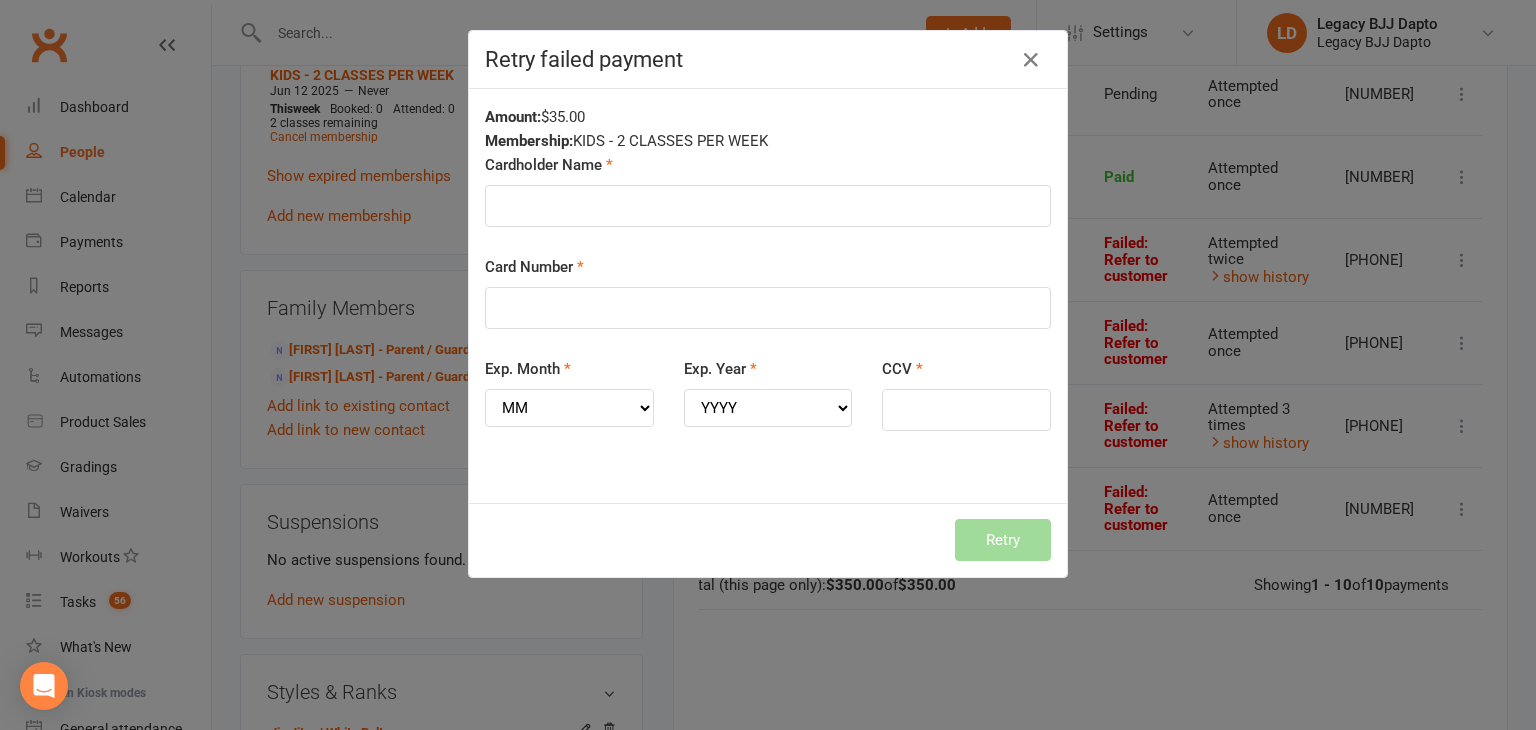 click on "Retry failed payment" at bounding box center [768, 60] 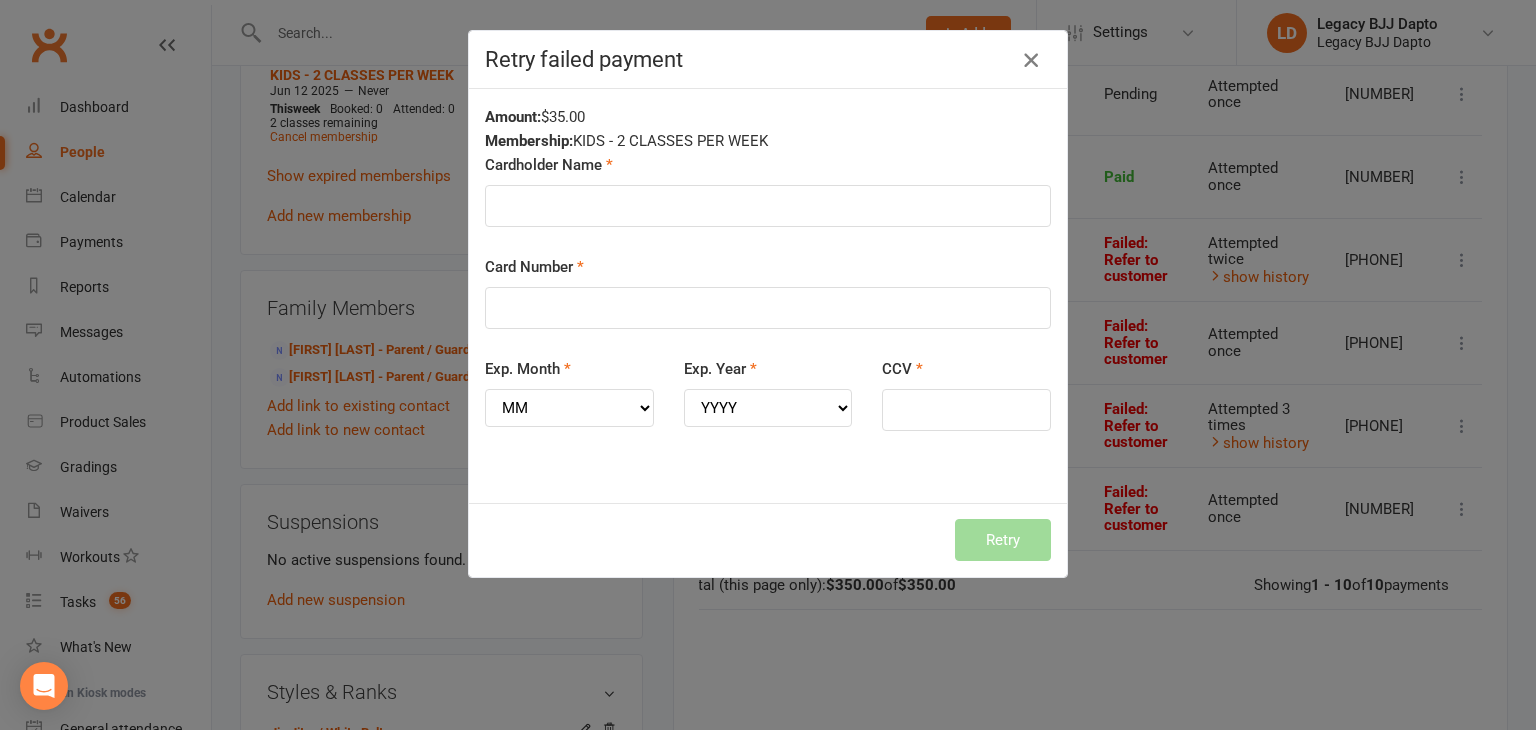 click at bounding box center [1031, 60] 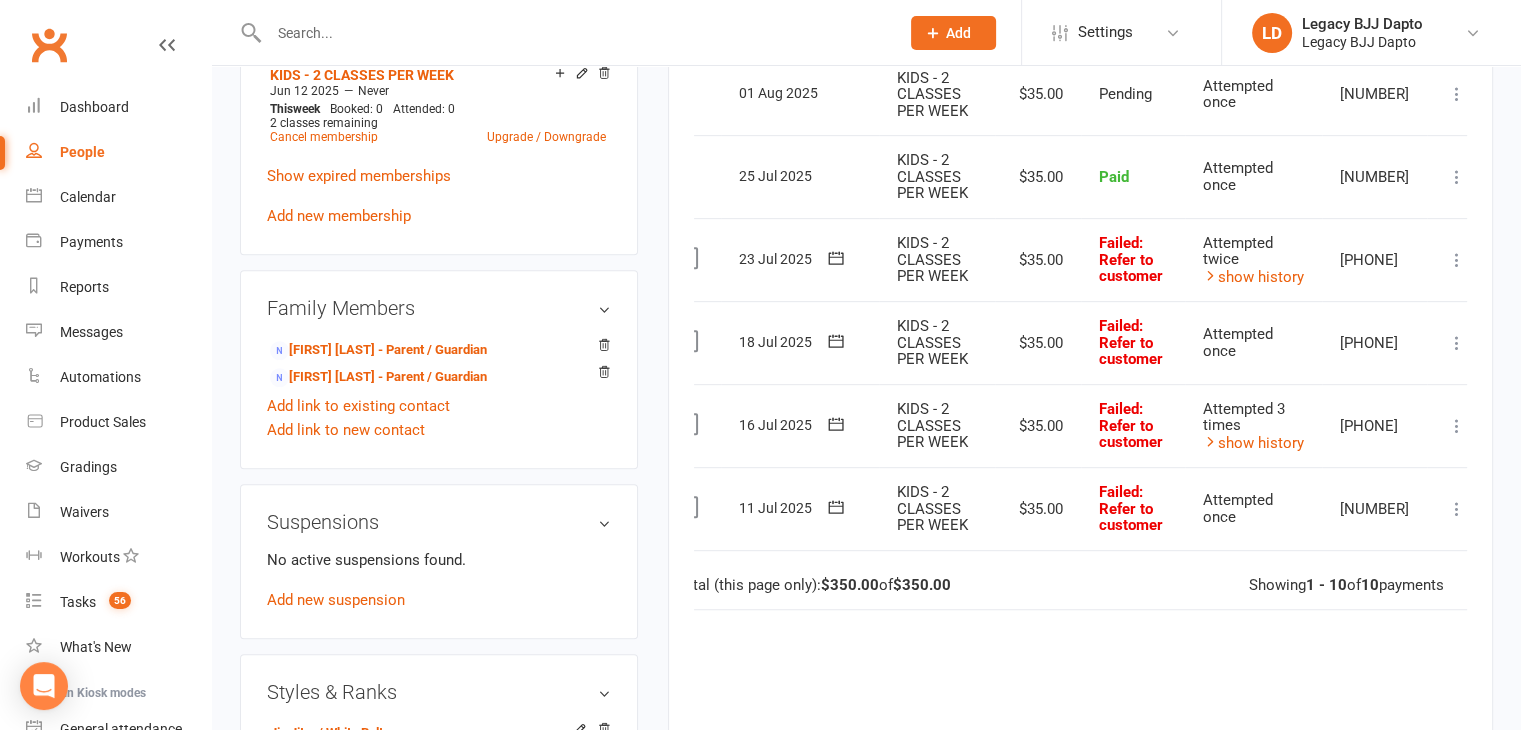 click 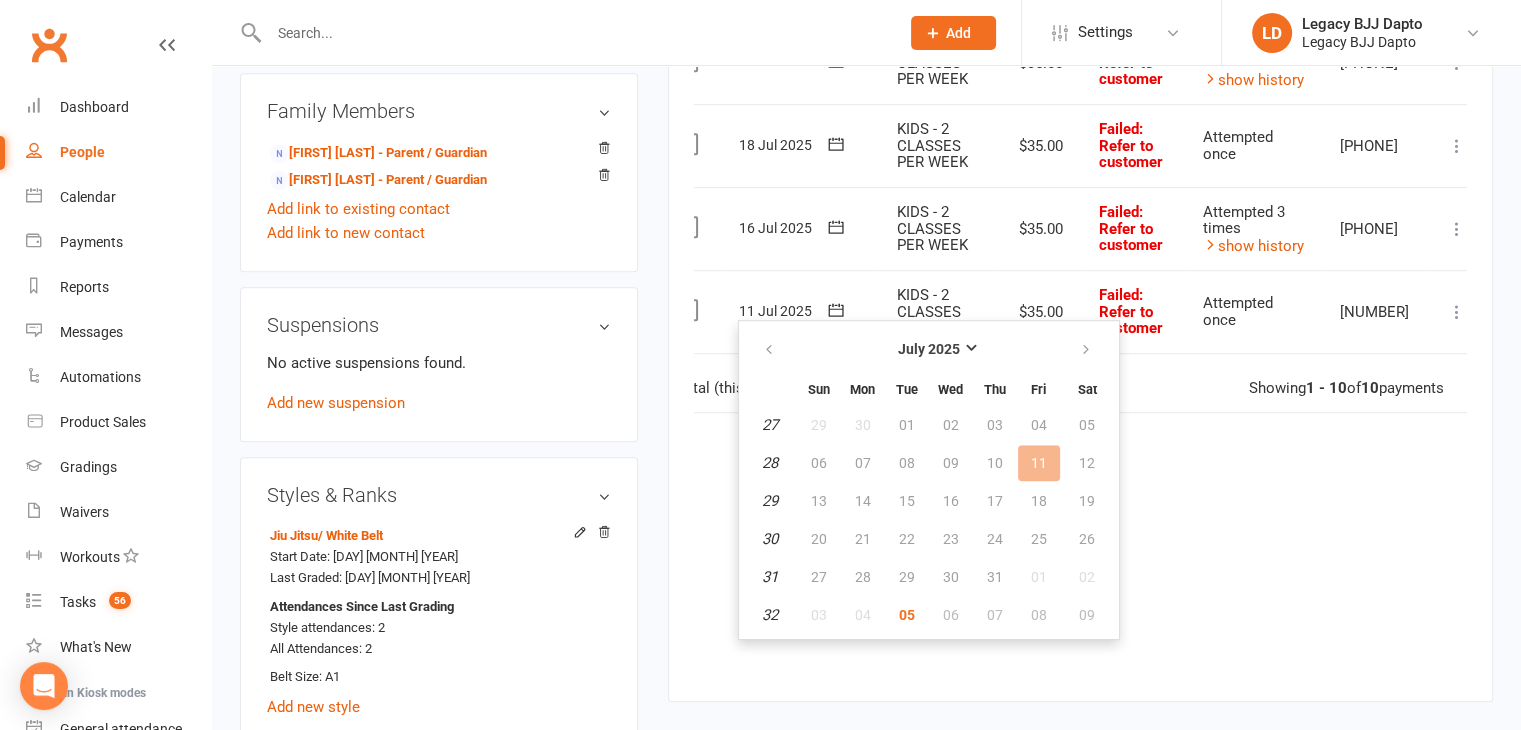 scroll, scrollTop: 1100, scrollLeft: 0, axis: vertical 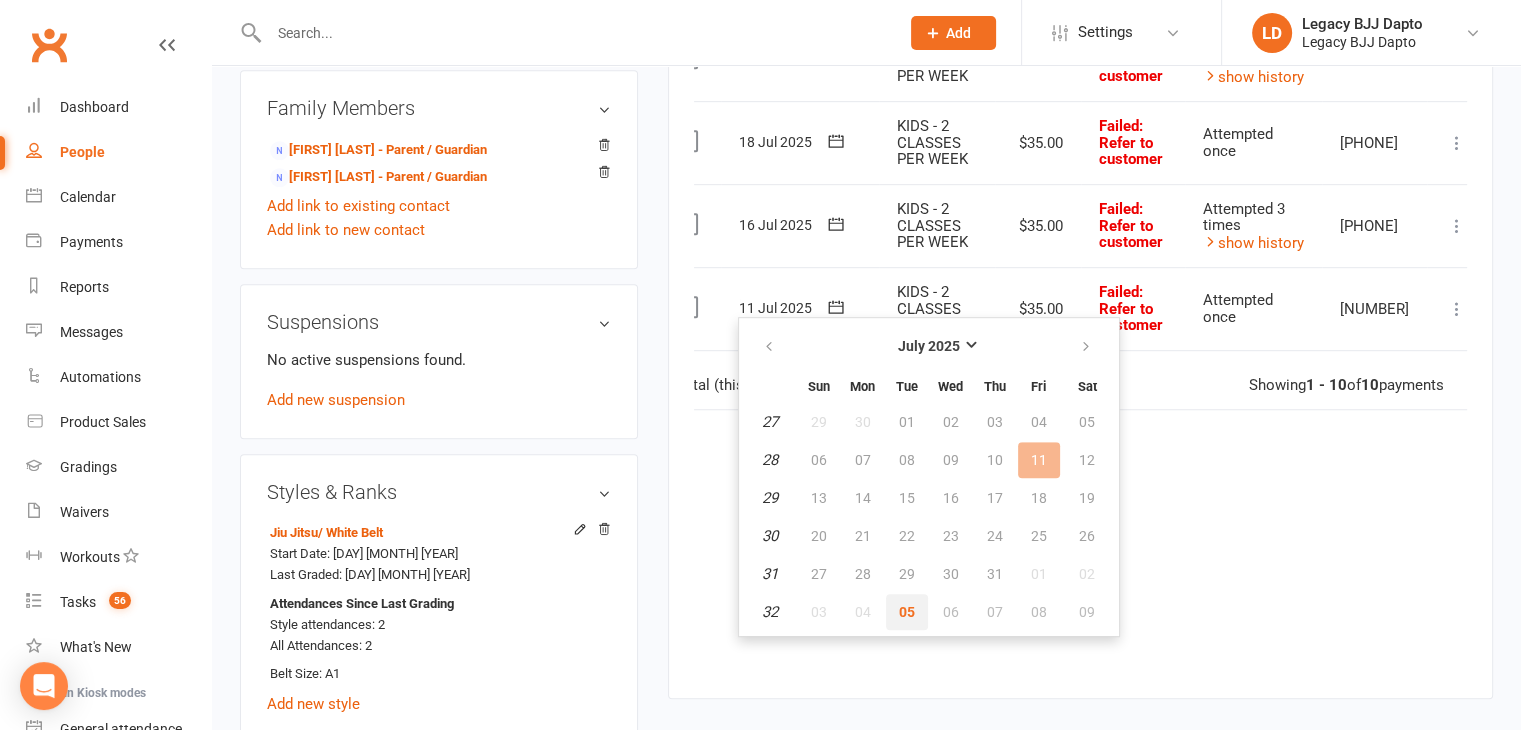 click on "05" at bounding box center [907, 612] 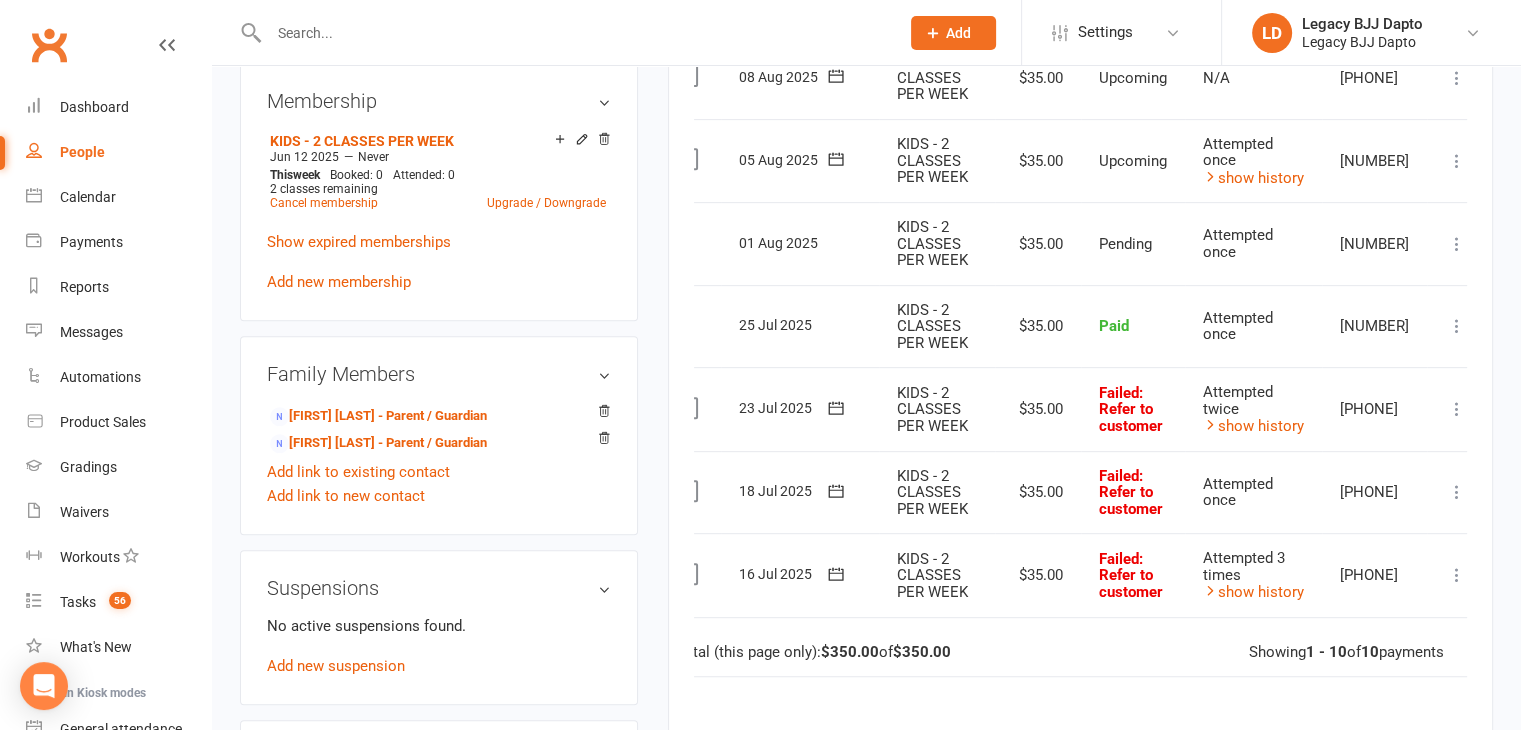 scroll, scrollTop: 800, scrollLeft: 0, axis: vertical 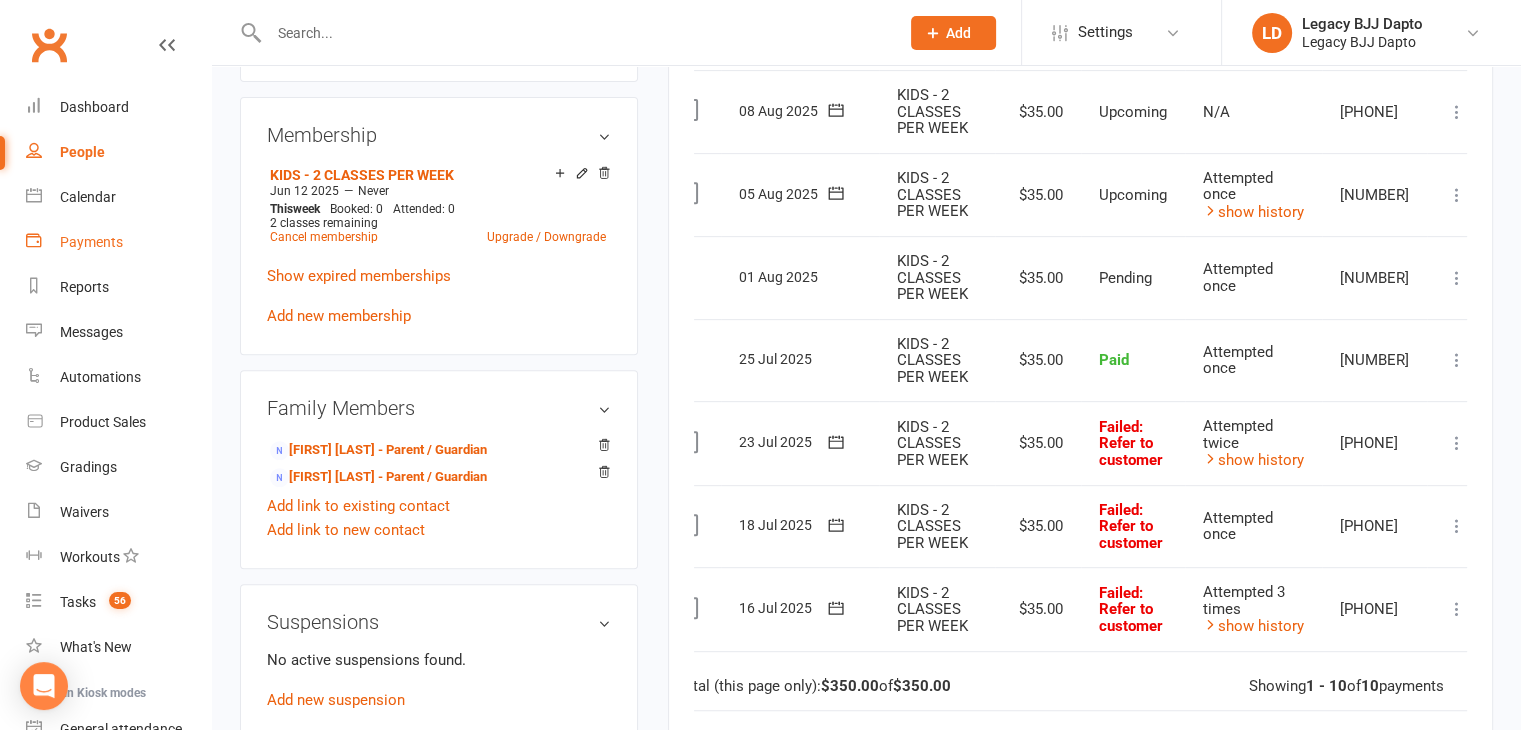 click on "Payments" at bounding box center (91, 242) 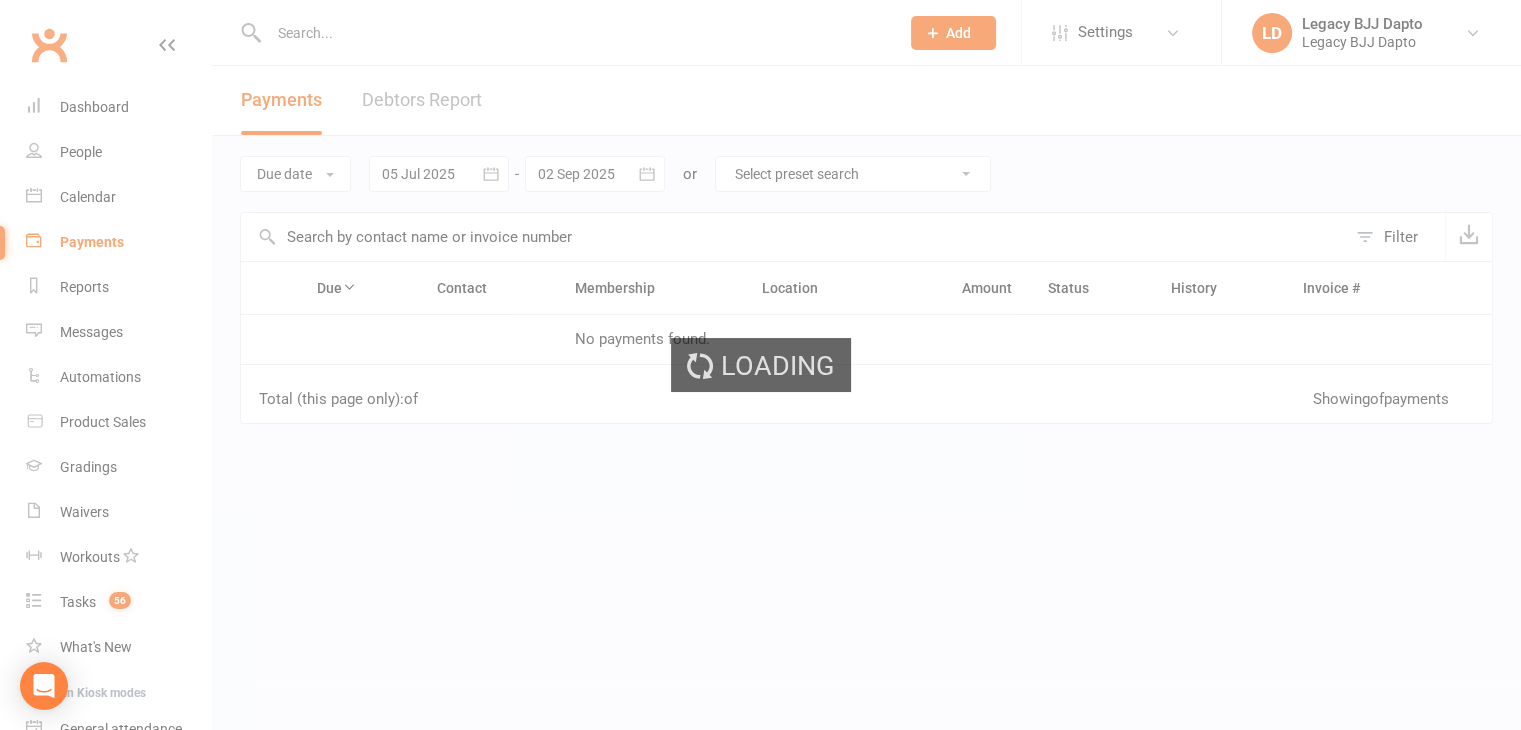 scroll, scrollTop: 0, scrollLeft: 0, axis: both 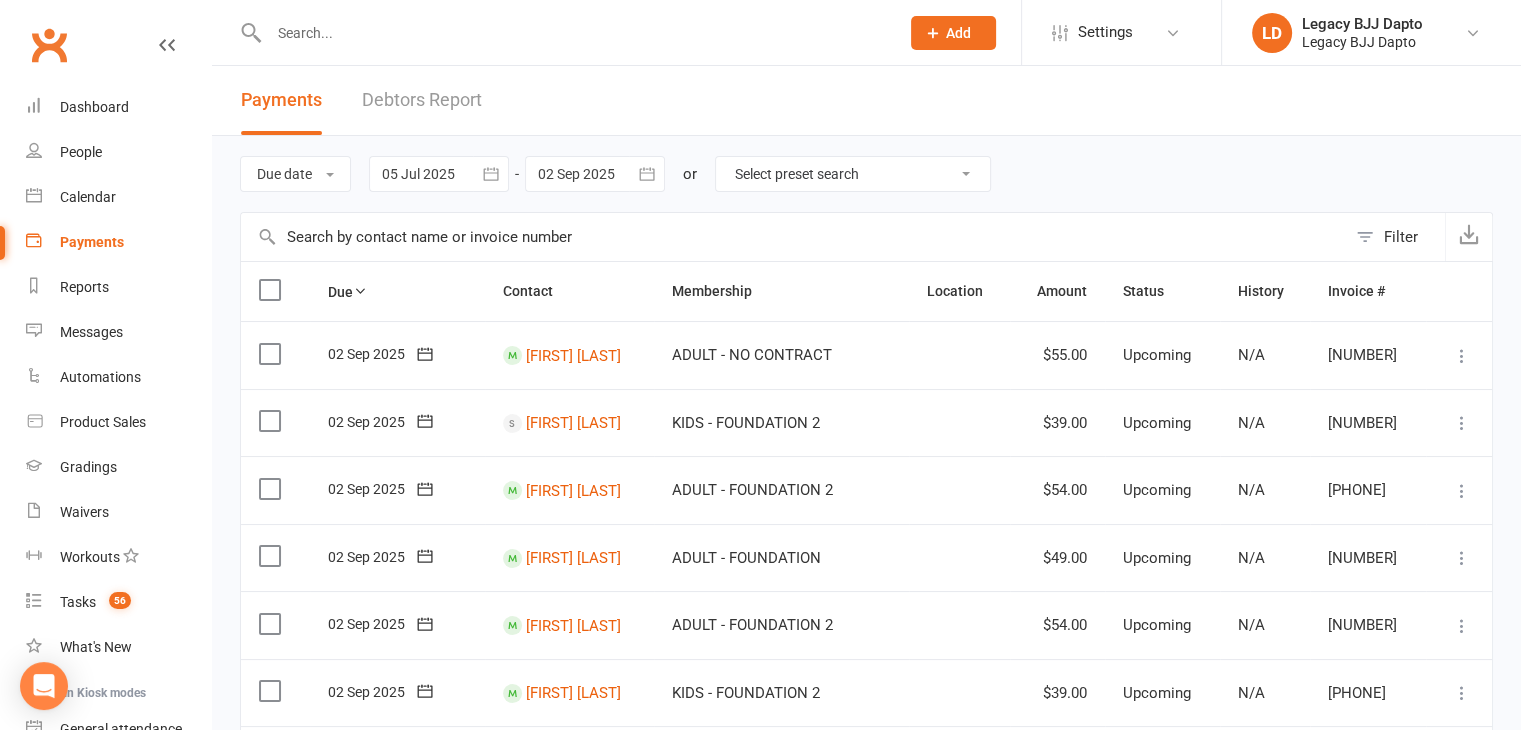 click on "Debtors Report" at bounding box center (422, 100) 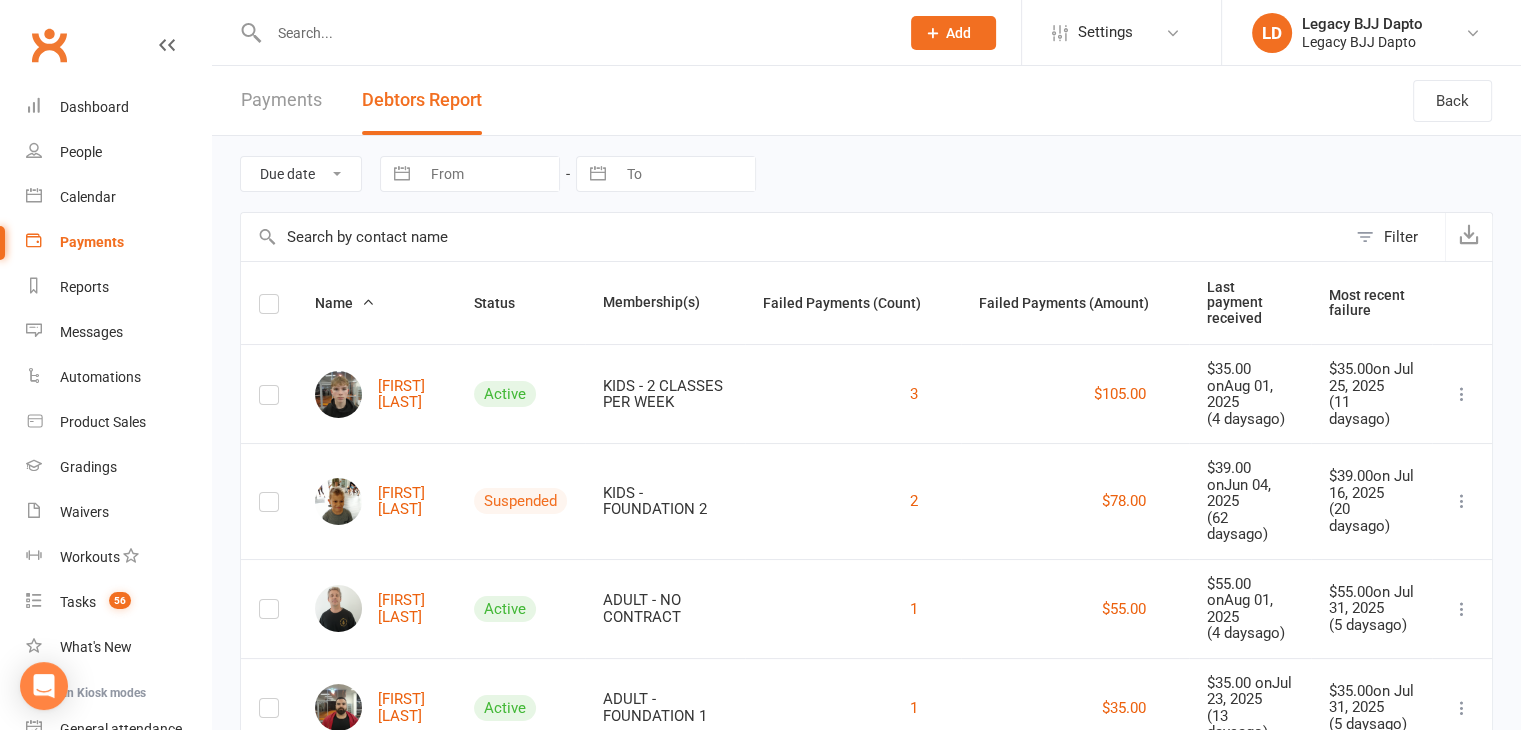 scroll, scrollTop: 247, scrollLeft: 0, axis: vertical 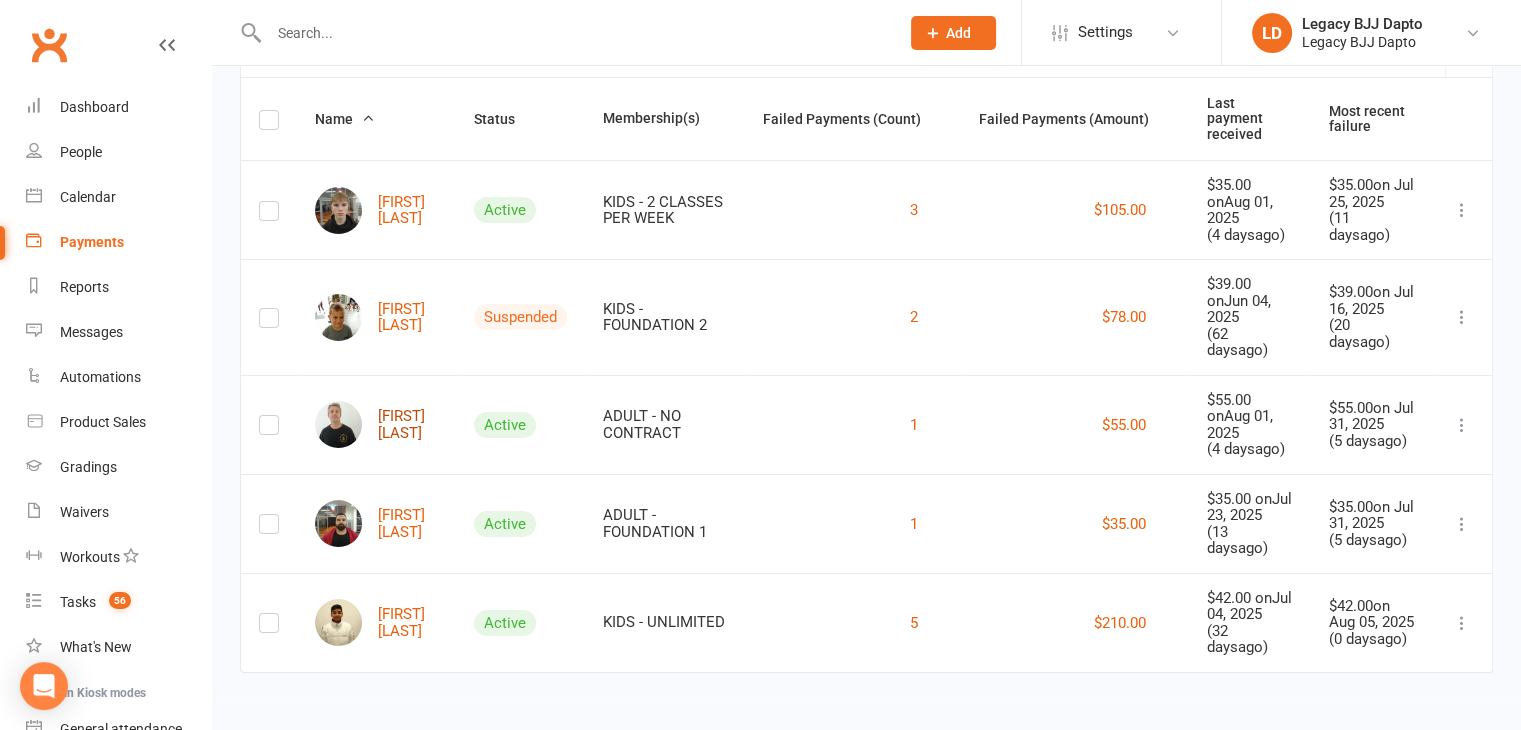 click on "[FIRST] [LAST]" at bounding box center [376, 424] 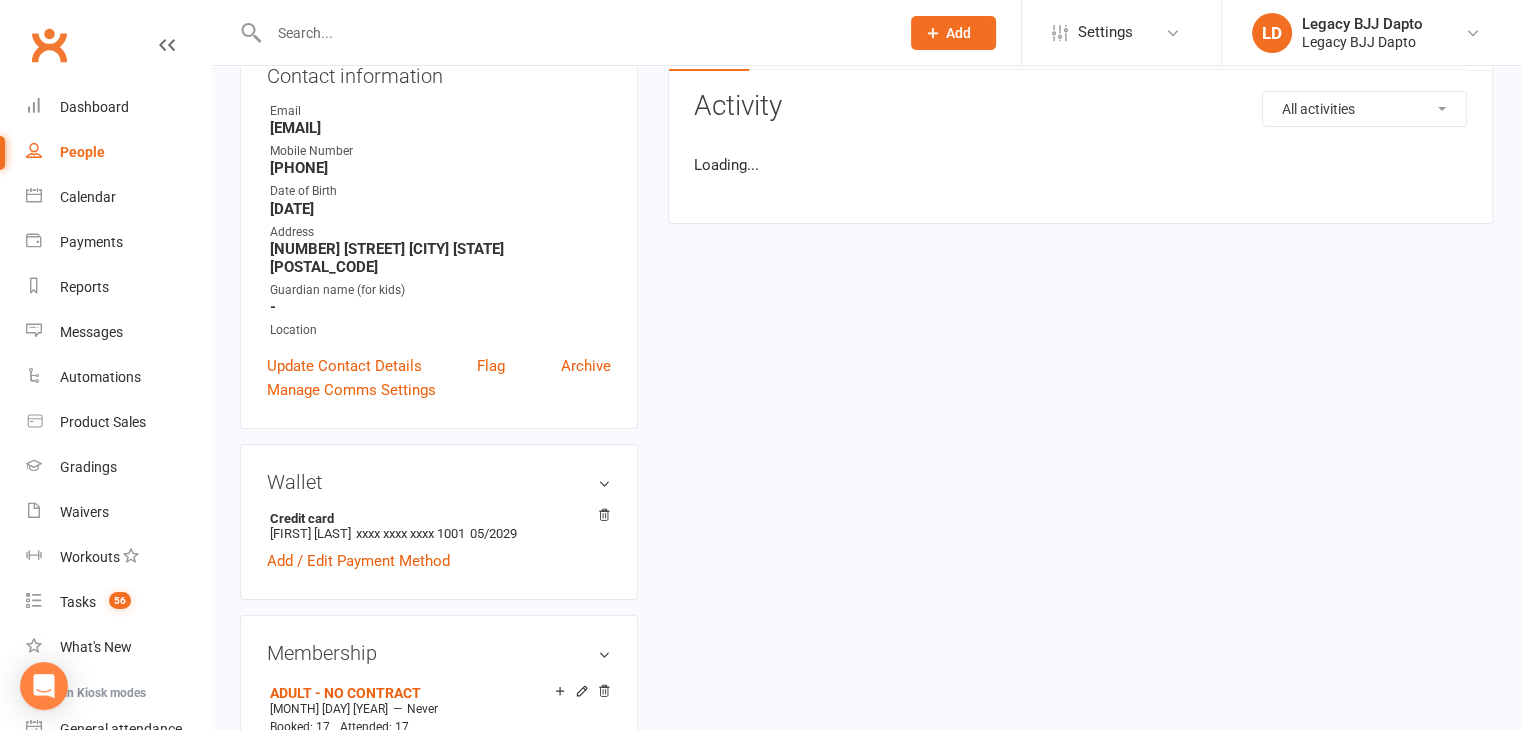 scroll, scrollTop: 0, scrollLeft: 0, axis: both 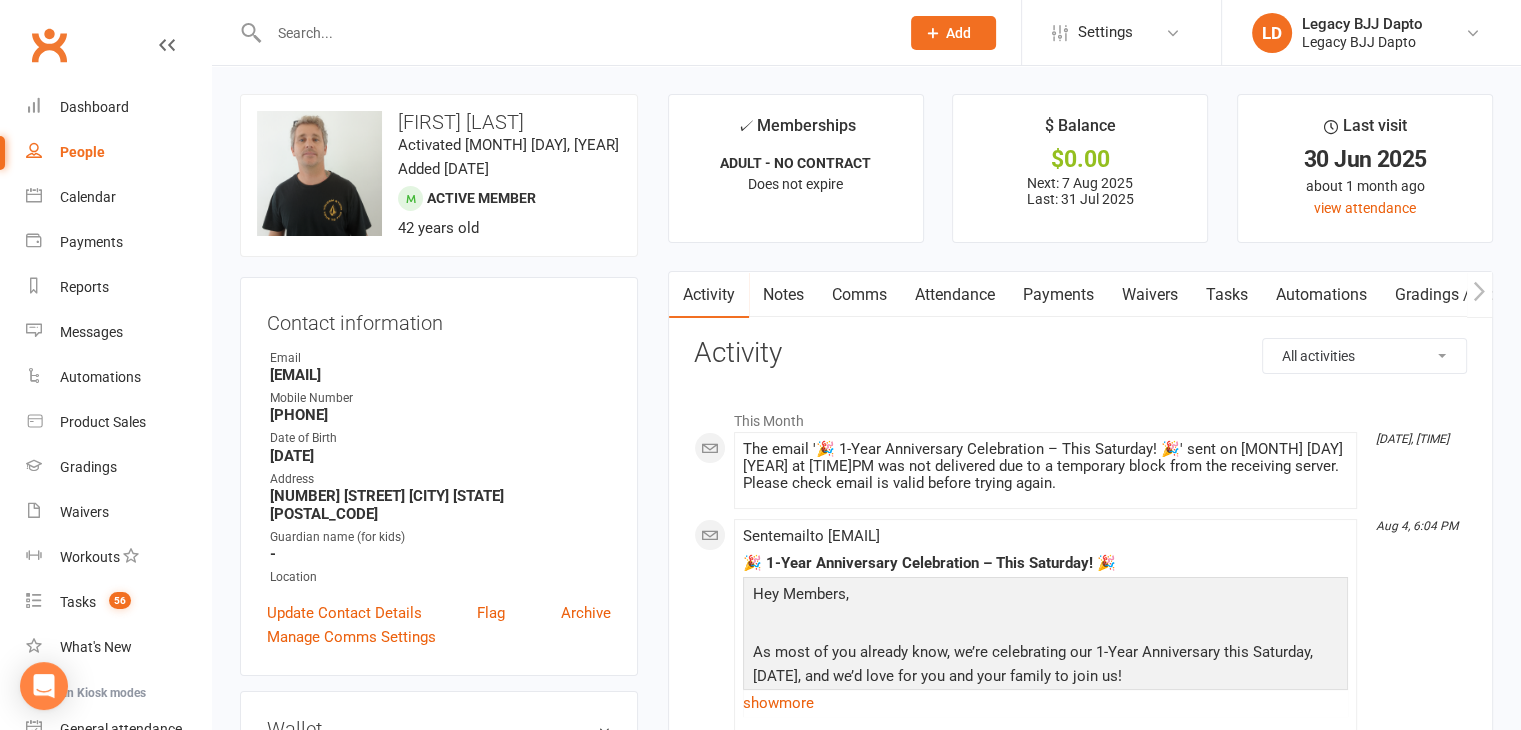 click on "Payments" at bounding box center [1058, 295] 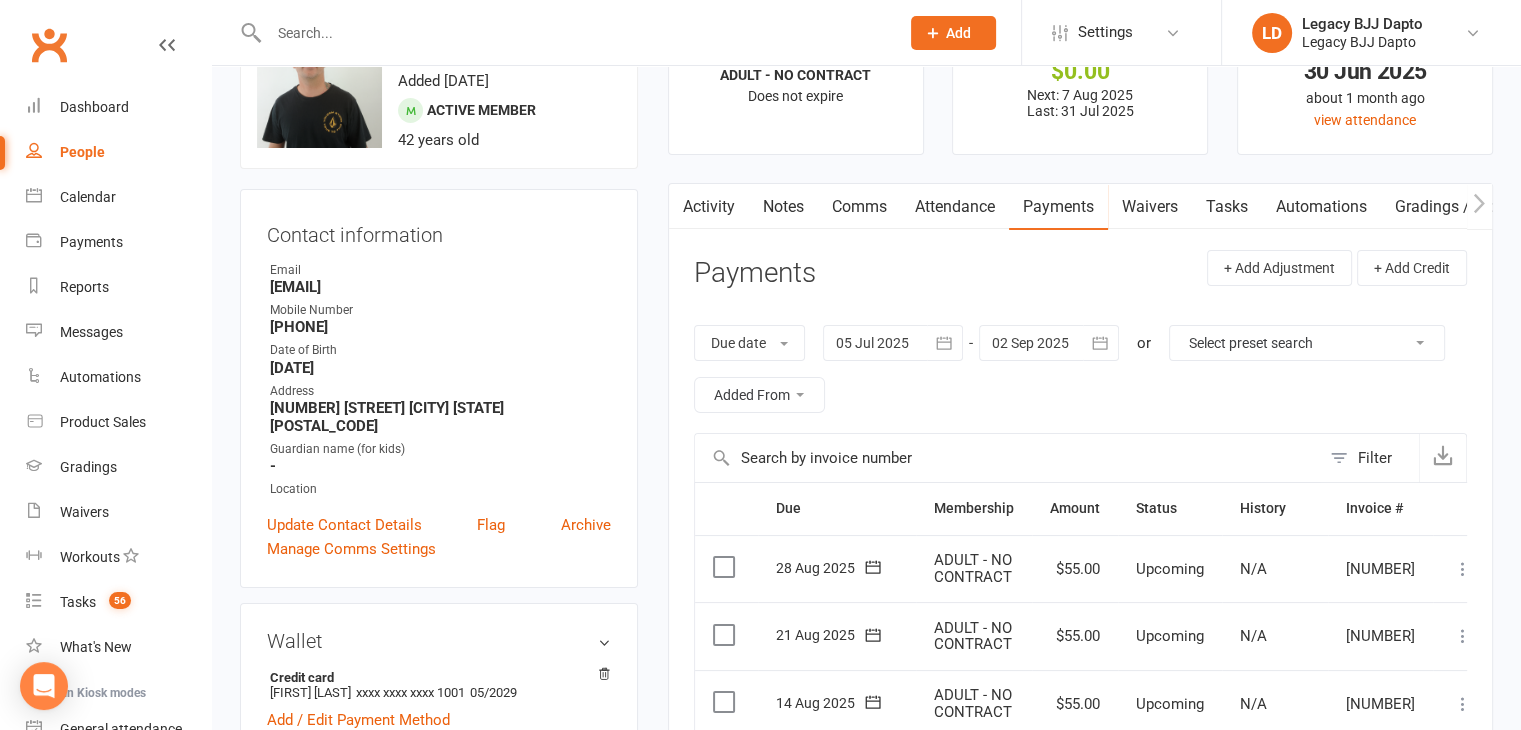 scroll, scrollTop: 500, scrollLeft: 0, axis: vertical 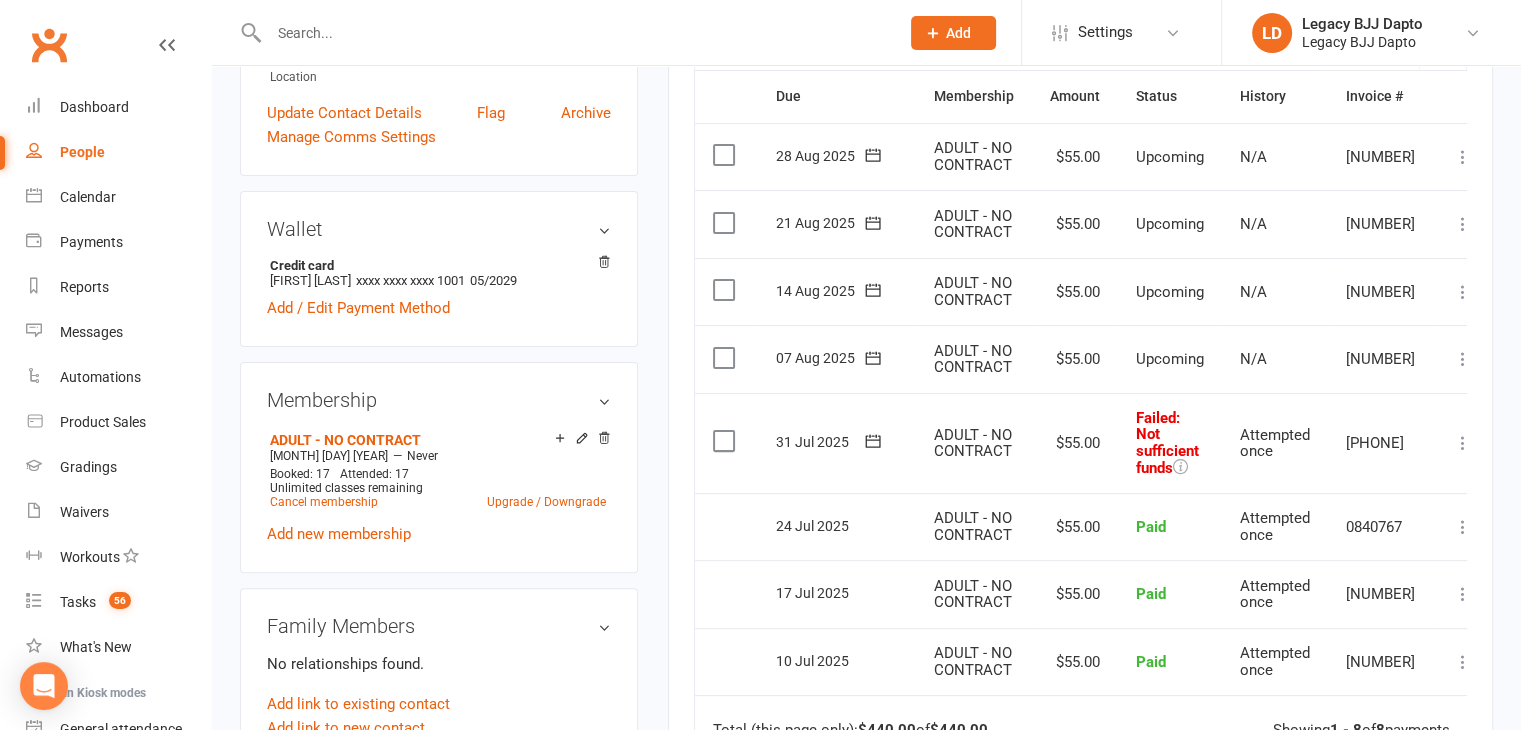 click at bounding box center (1463, 443) 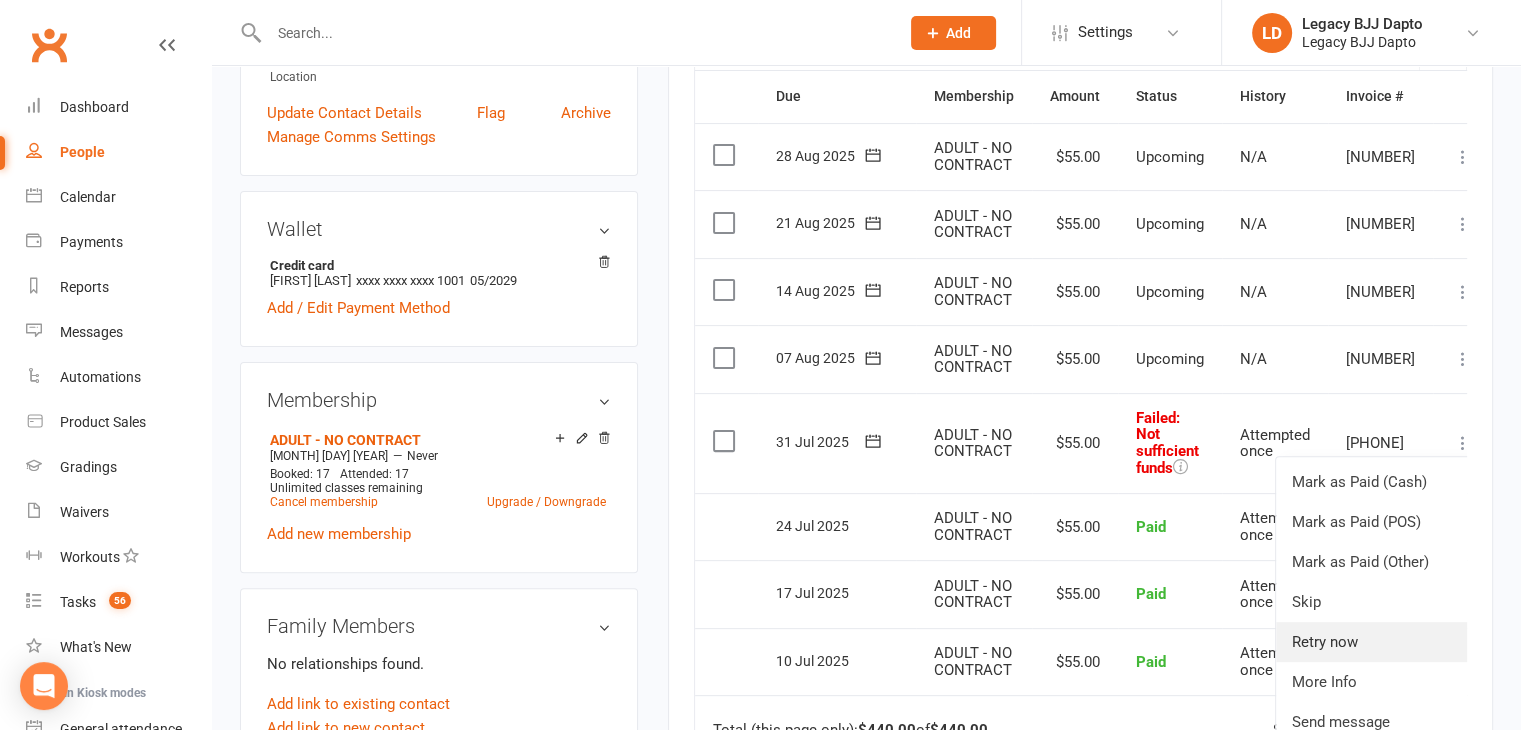 click on "Retry now" at bounding box center (1375, 642) 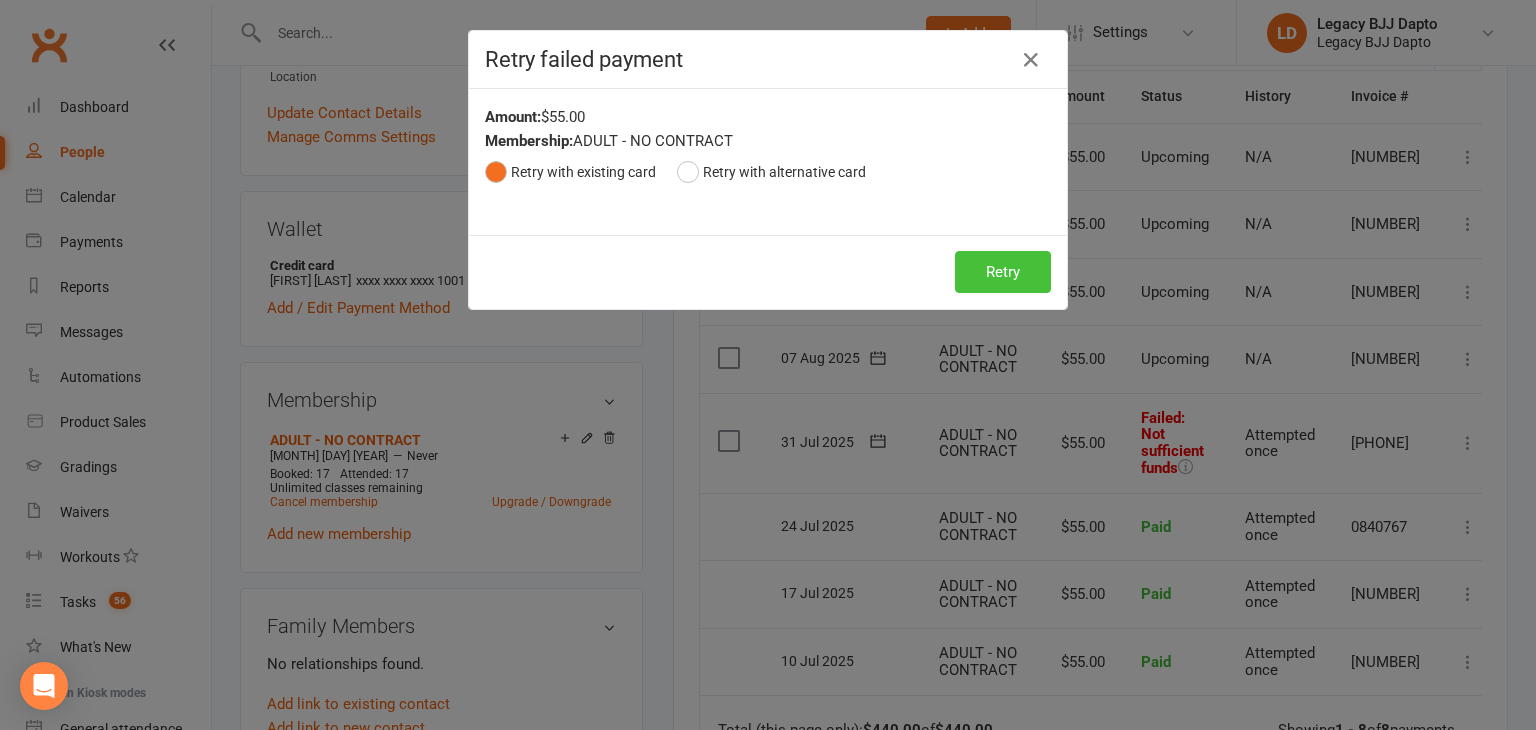 click on "Retry" at bounding box center [1003, 272] 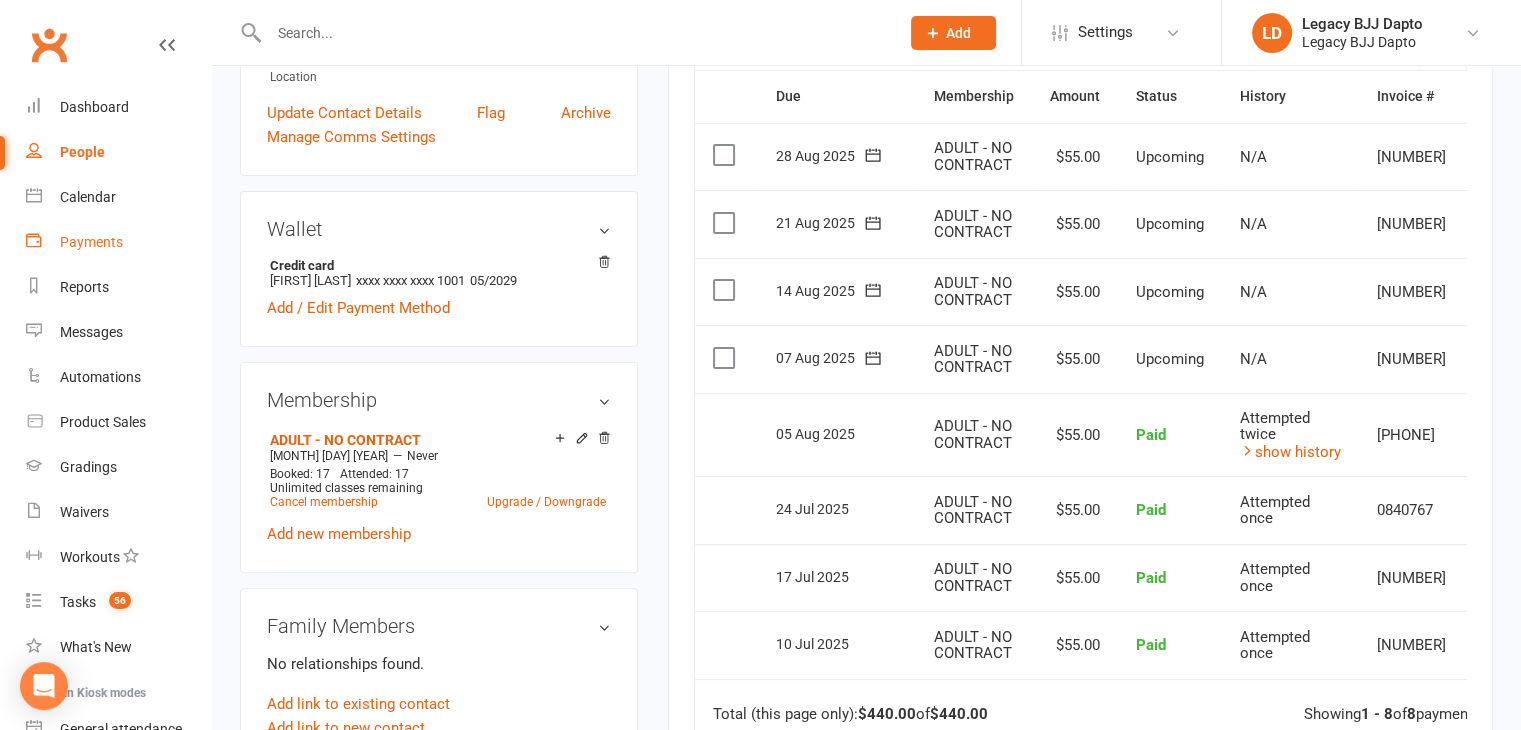 click on "Payments" at bounding box center [91, 242] 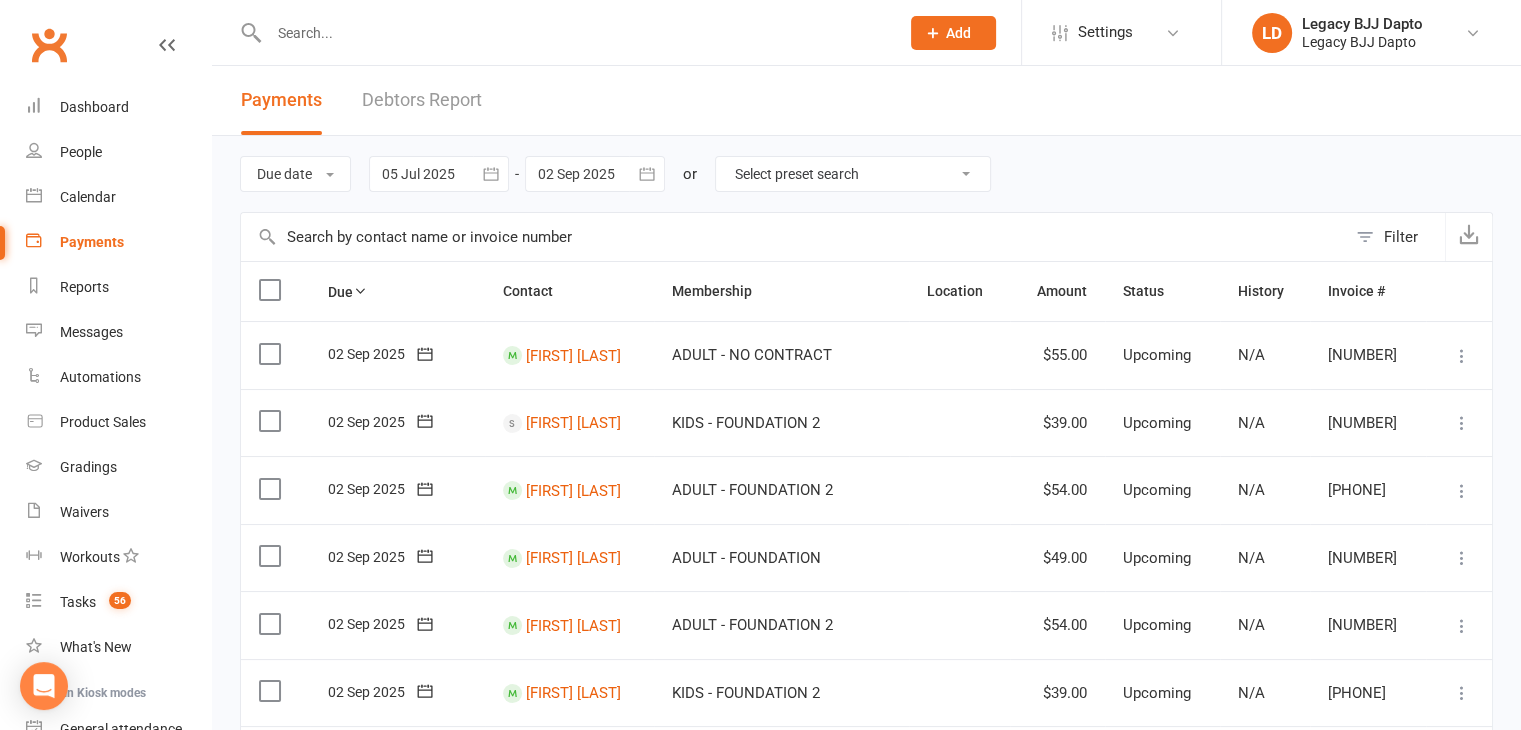 click on "Debtors Report" at bounding box center [422, 100] 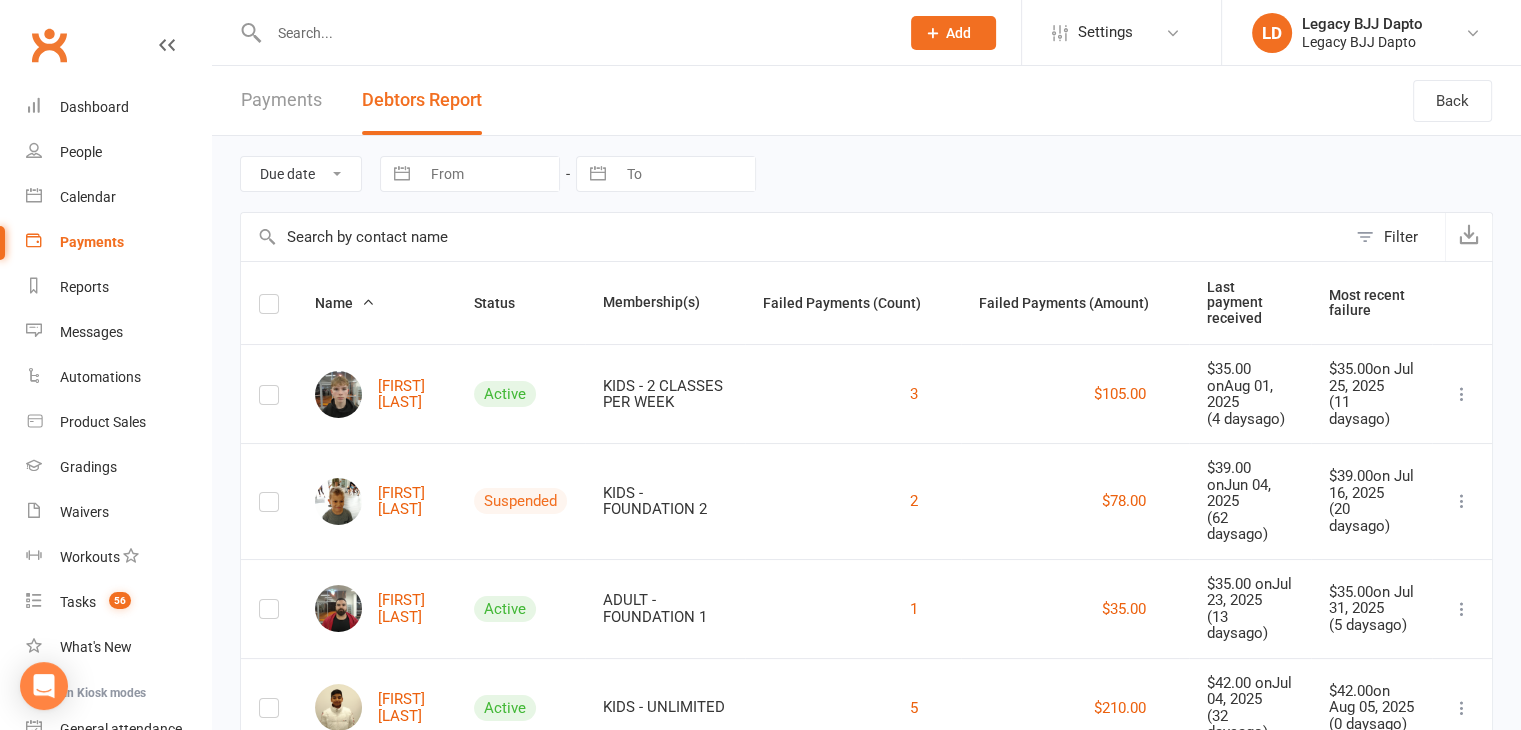 scroll, scrollTop: 67, scrollLeft: 0, axis: vertical 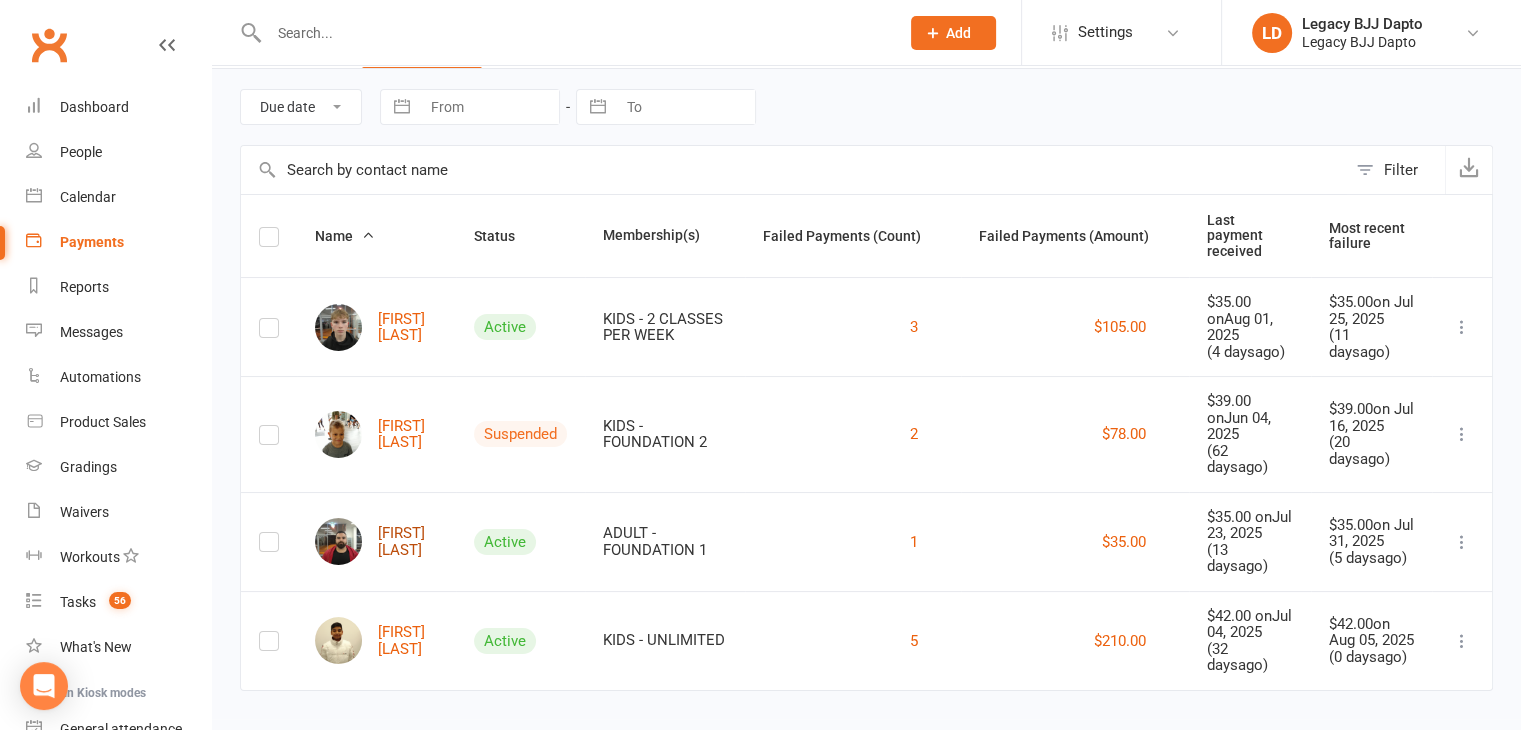 click on "[FIRST] [LAST]" at bounding box center (376, 541) 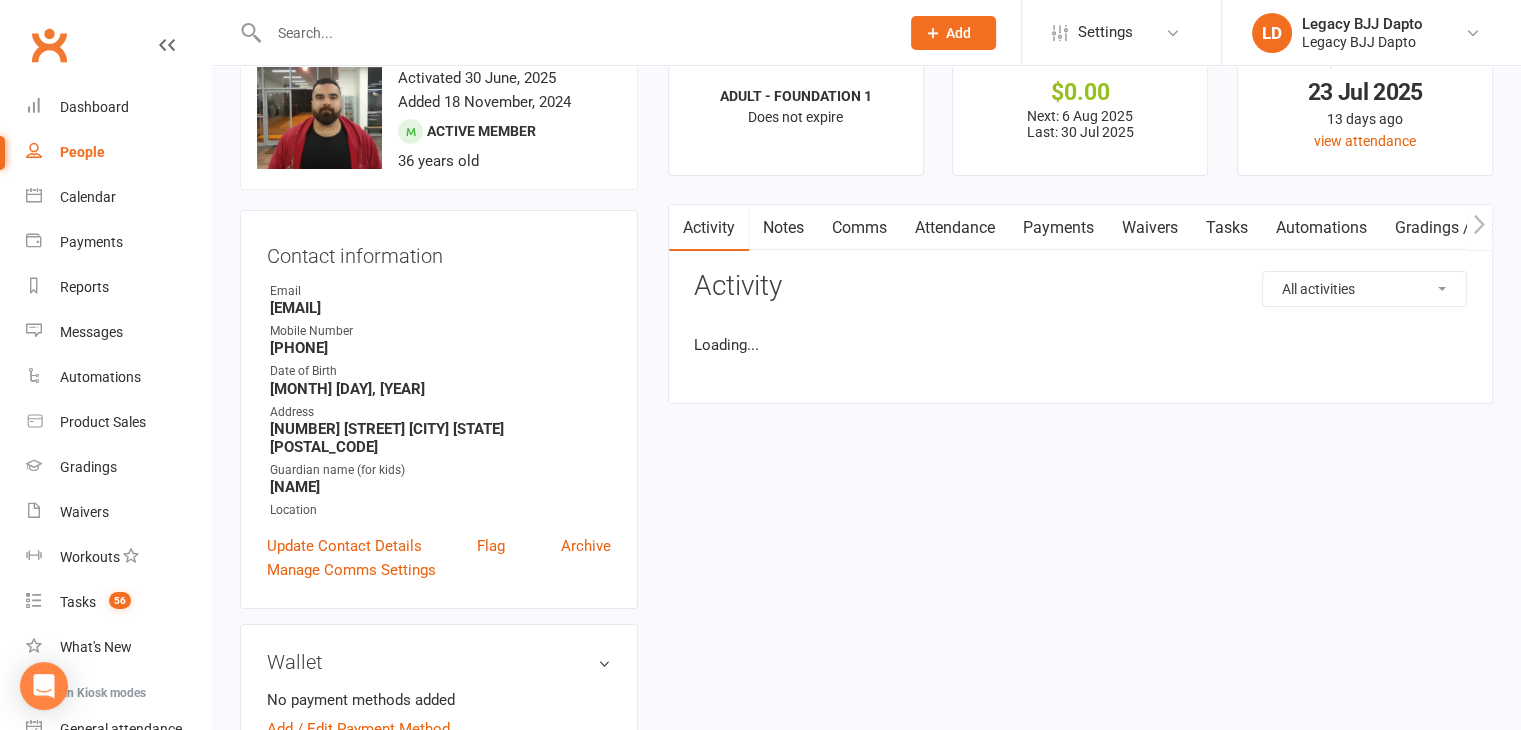 scroll, scrollTop: 0, scrollLeft: 0, axis: both 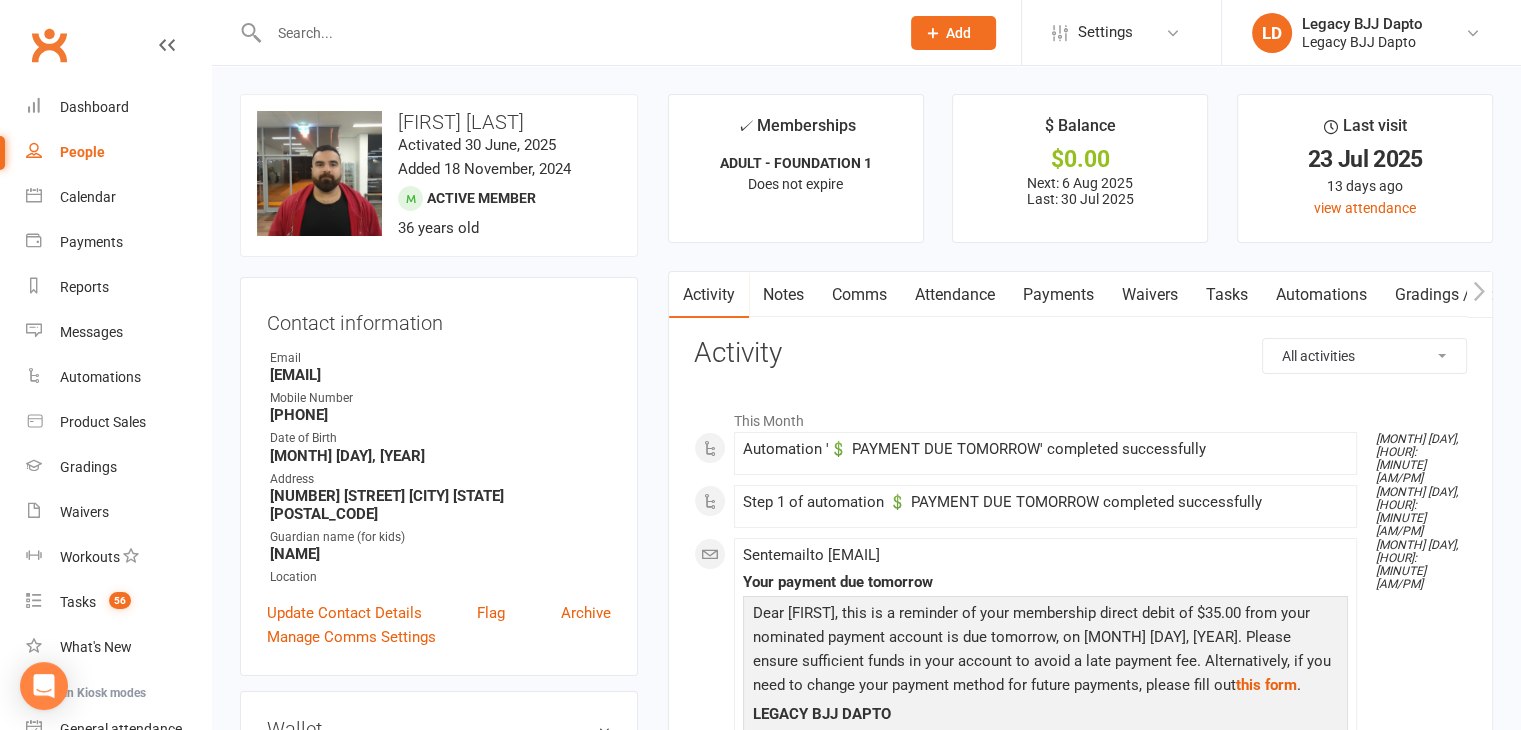 click on "Payments" at bounding box center [1058, 295] 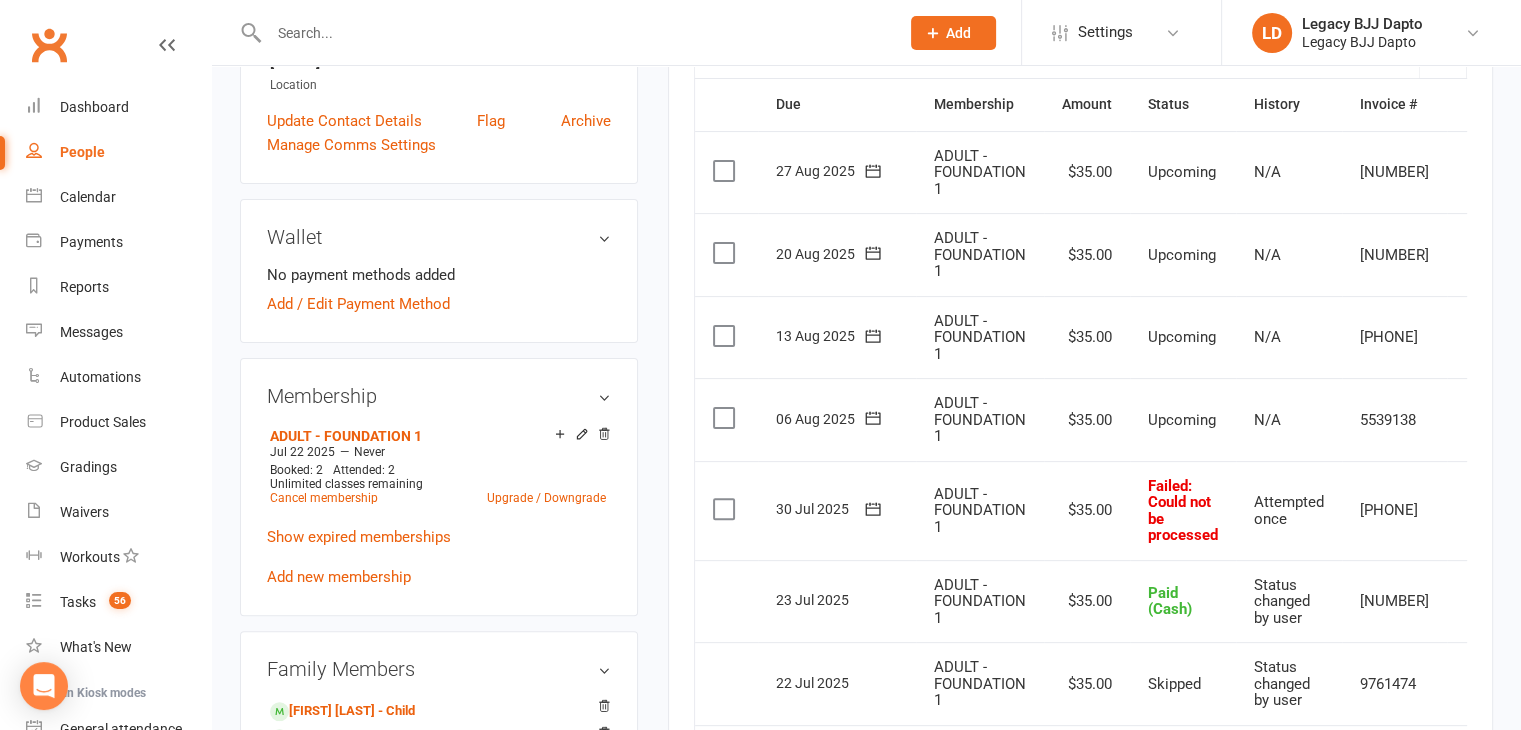 scroll, scrollTop: 500, scrollLeft: 0, axis: vertical 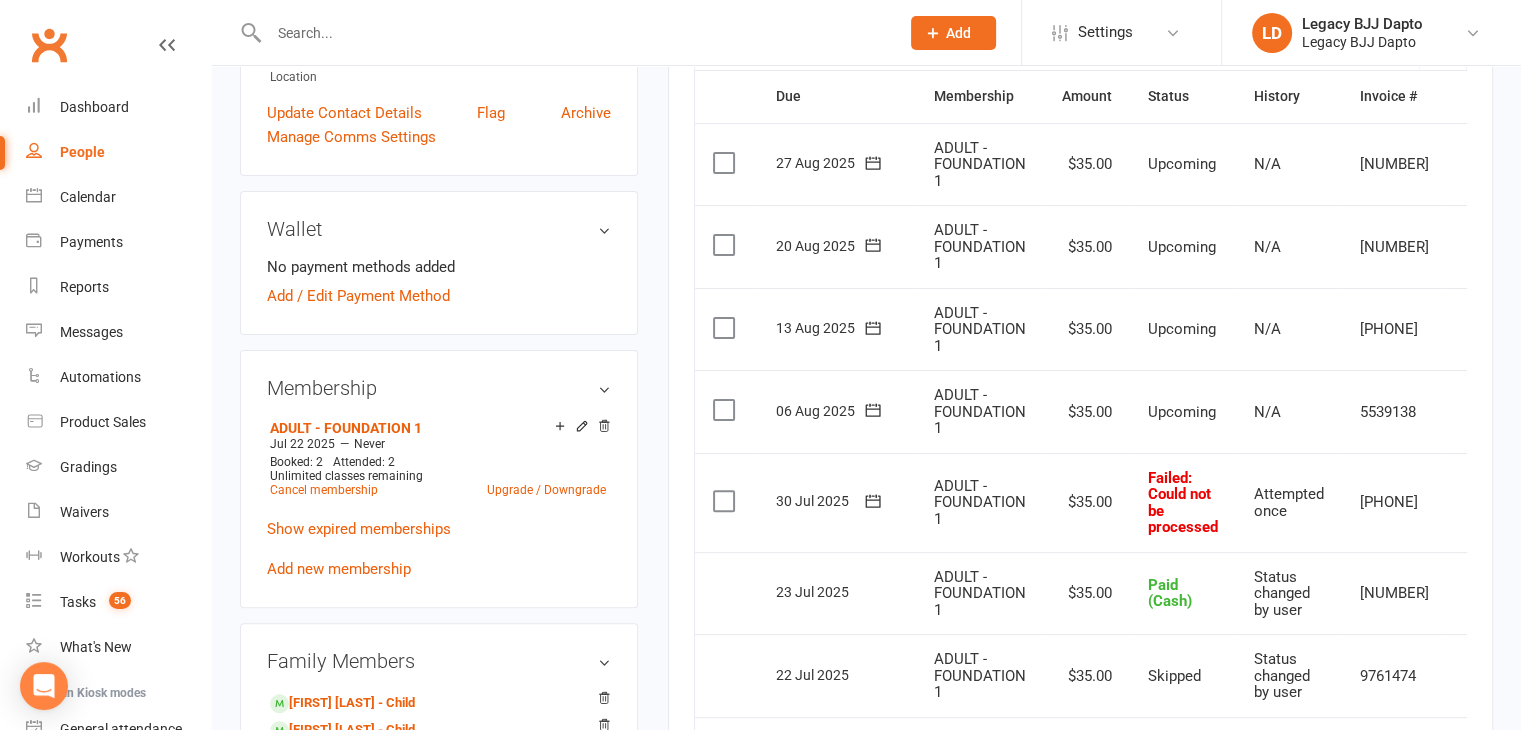 click at bounding box center (1477, 503) 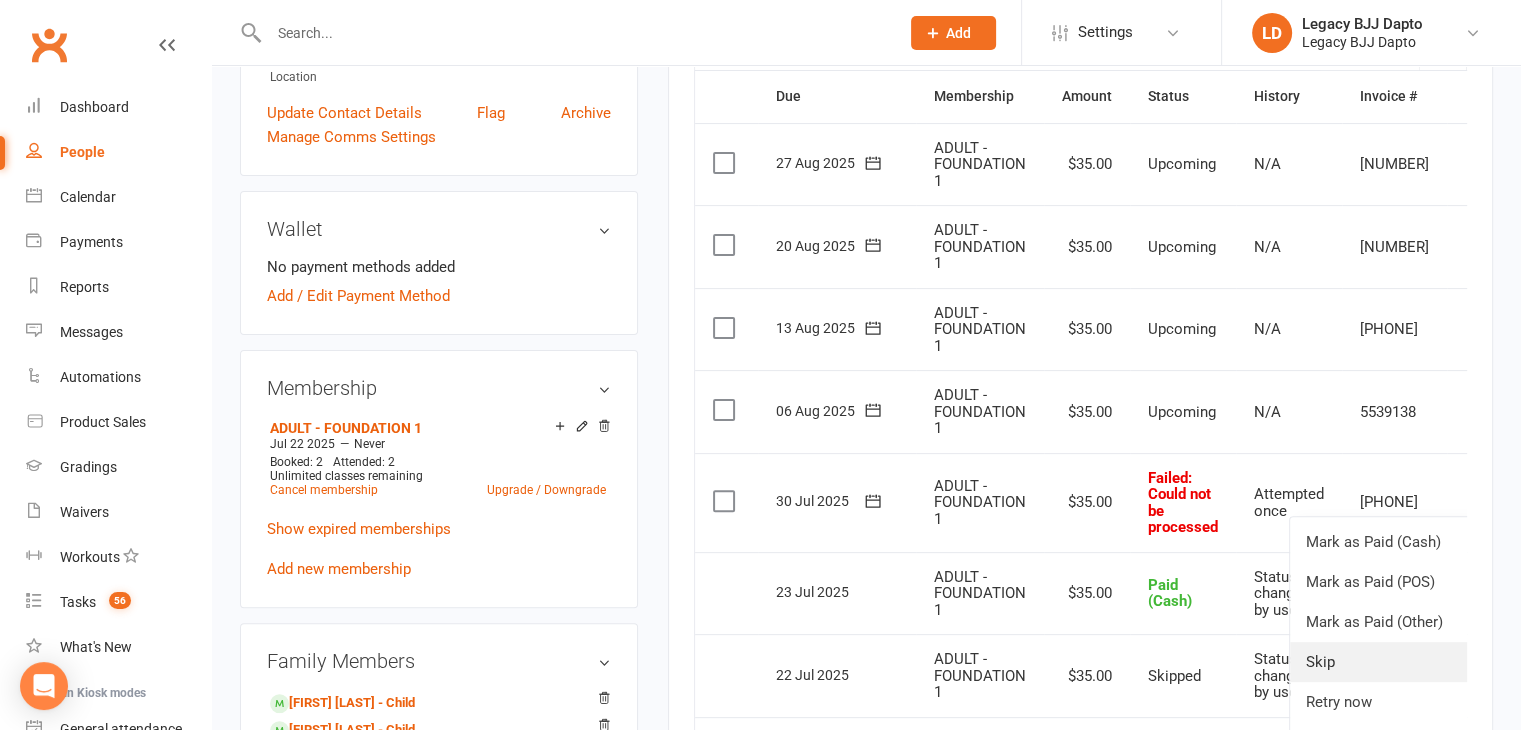 click on "Skip" at bounding box center [1389, 662] 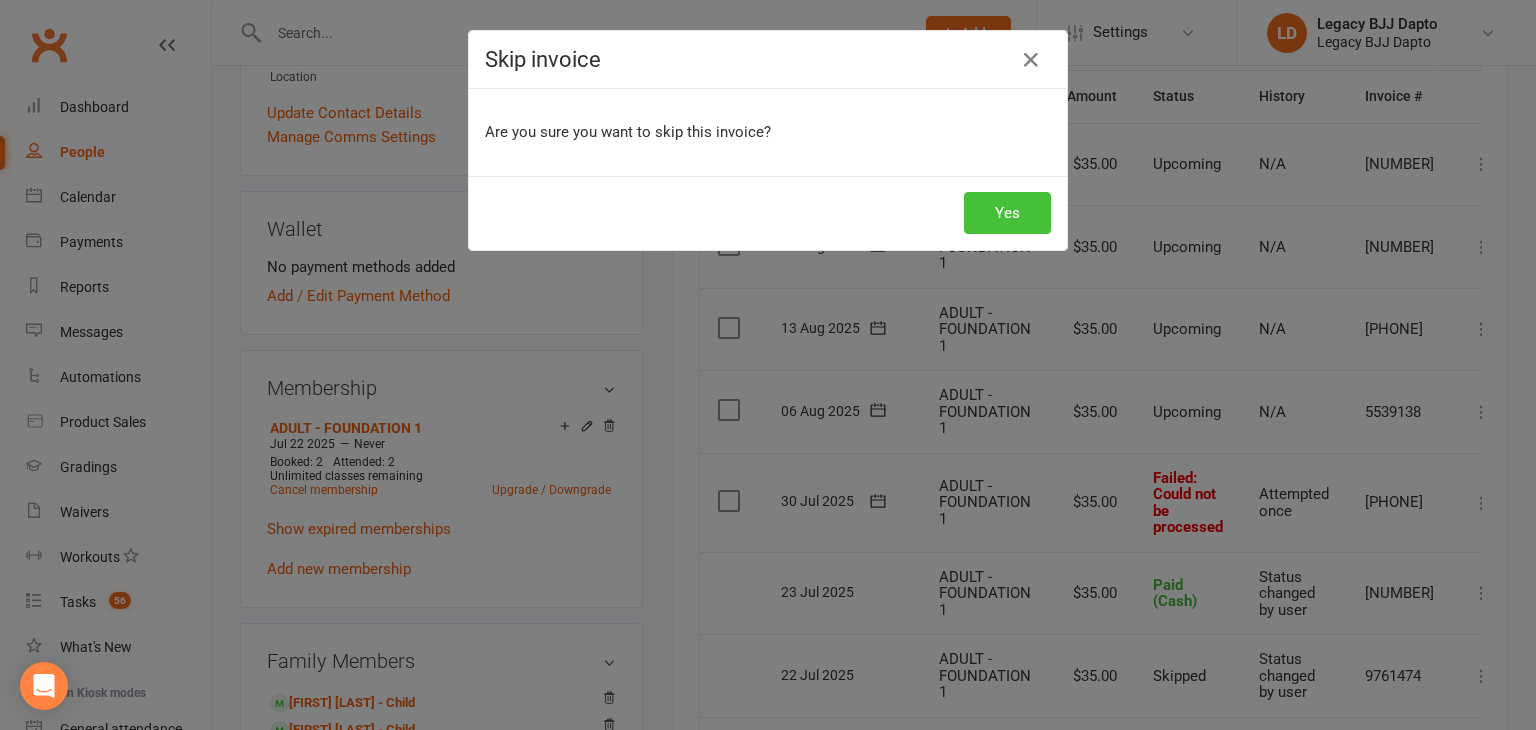 click on "Yes" at bounding box center (1007, 213) 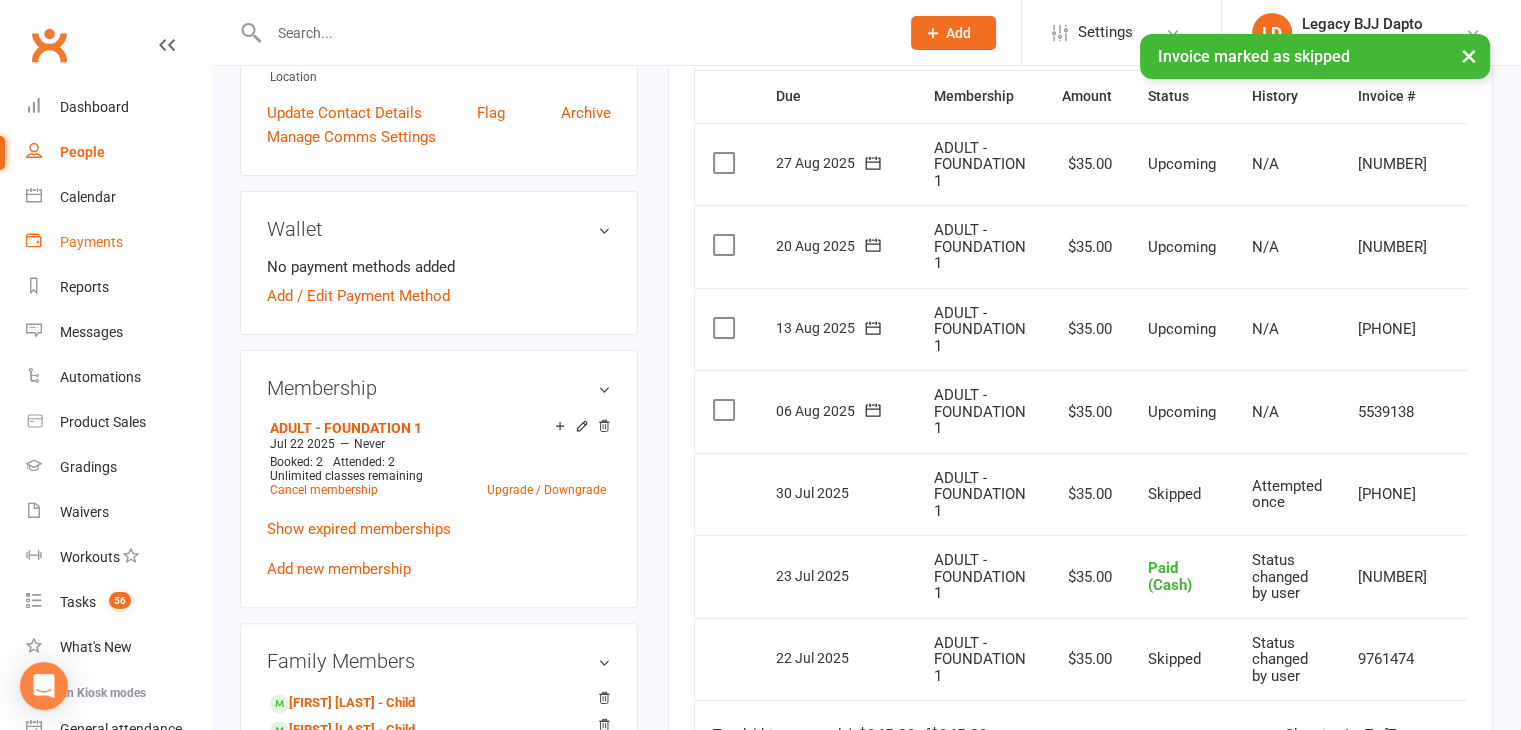 click on "Payments" at bounding box center [118, 242] 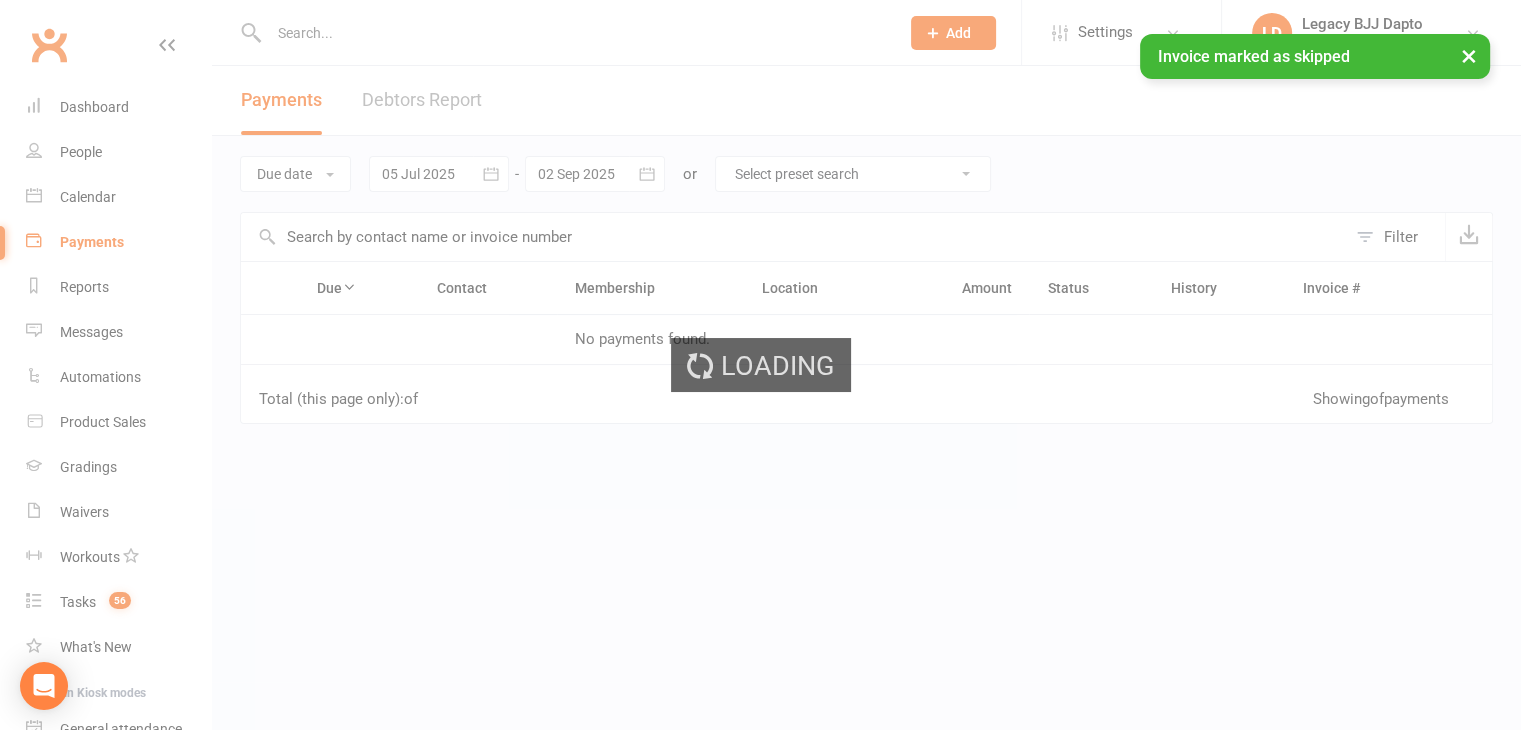 scroll, scrollTop: 0, scrollLeft: 0, axis: both 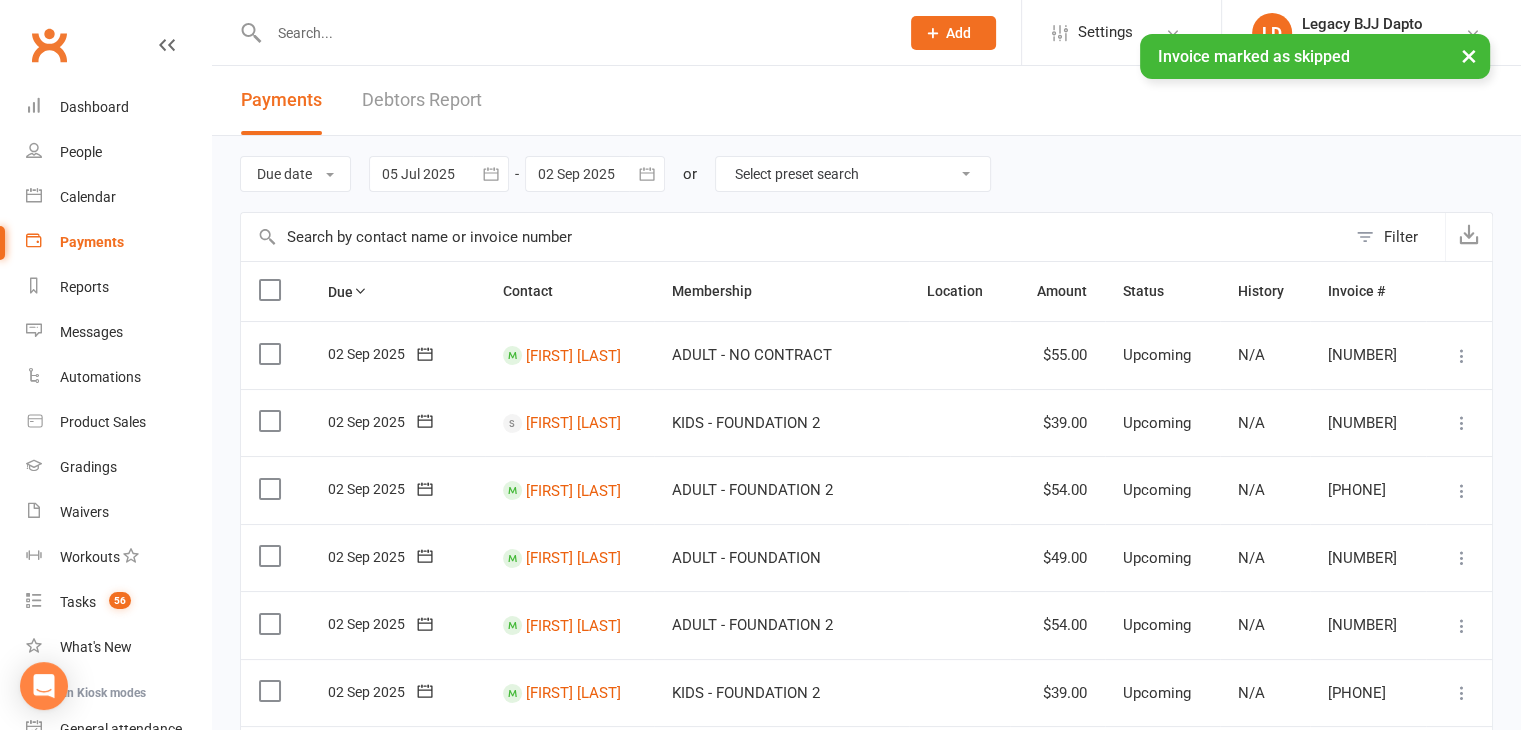 click on "Debtors Report" at bounding box center [422, 100] 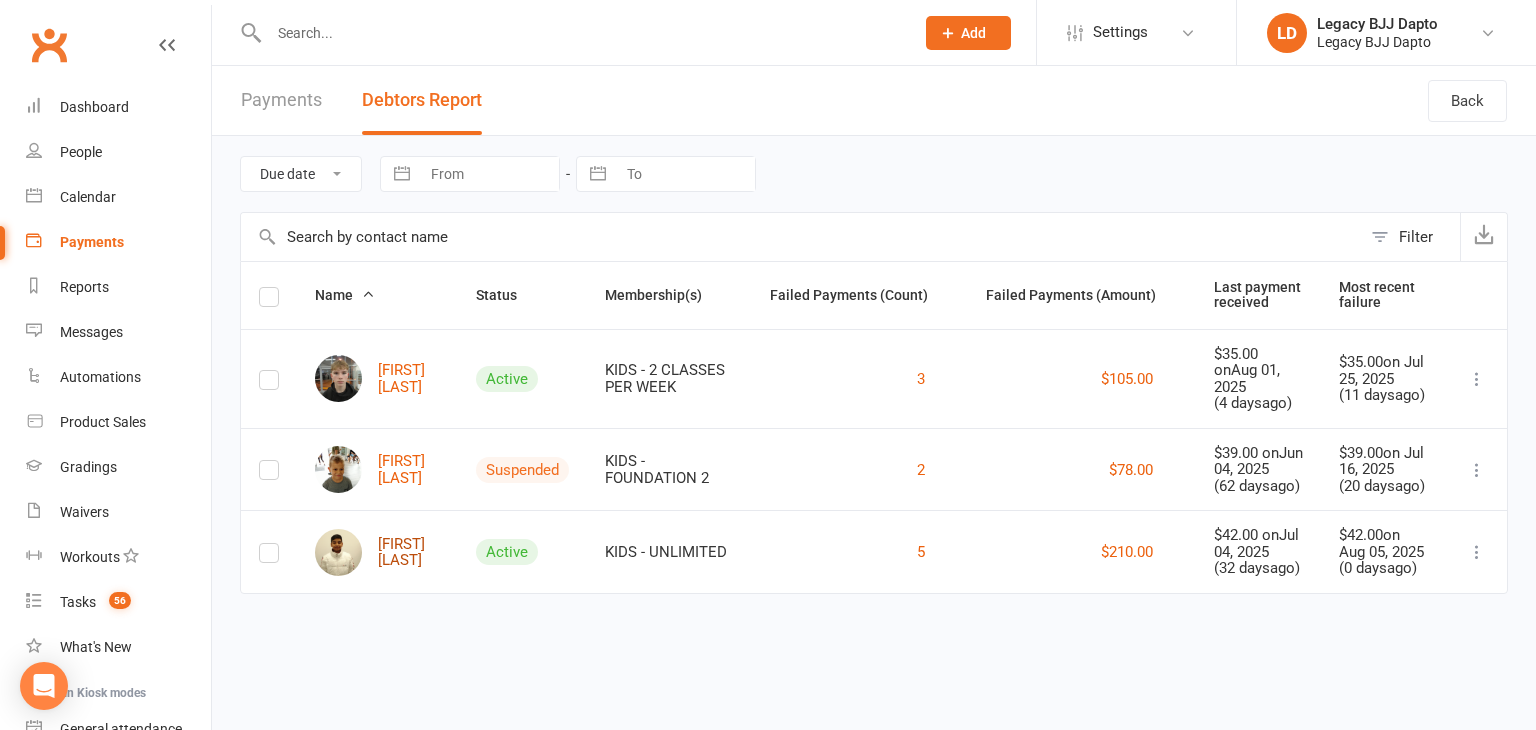 click on "[FIRST] [LAST]" at bounding box center (377, 552) 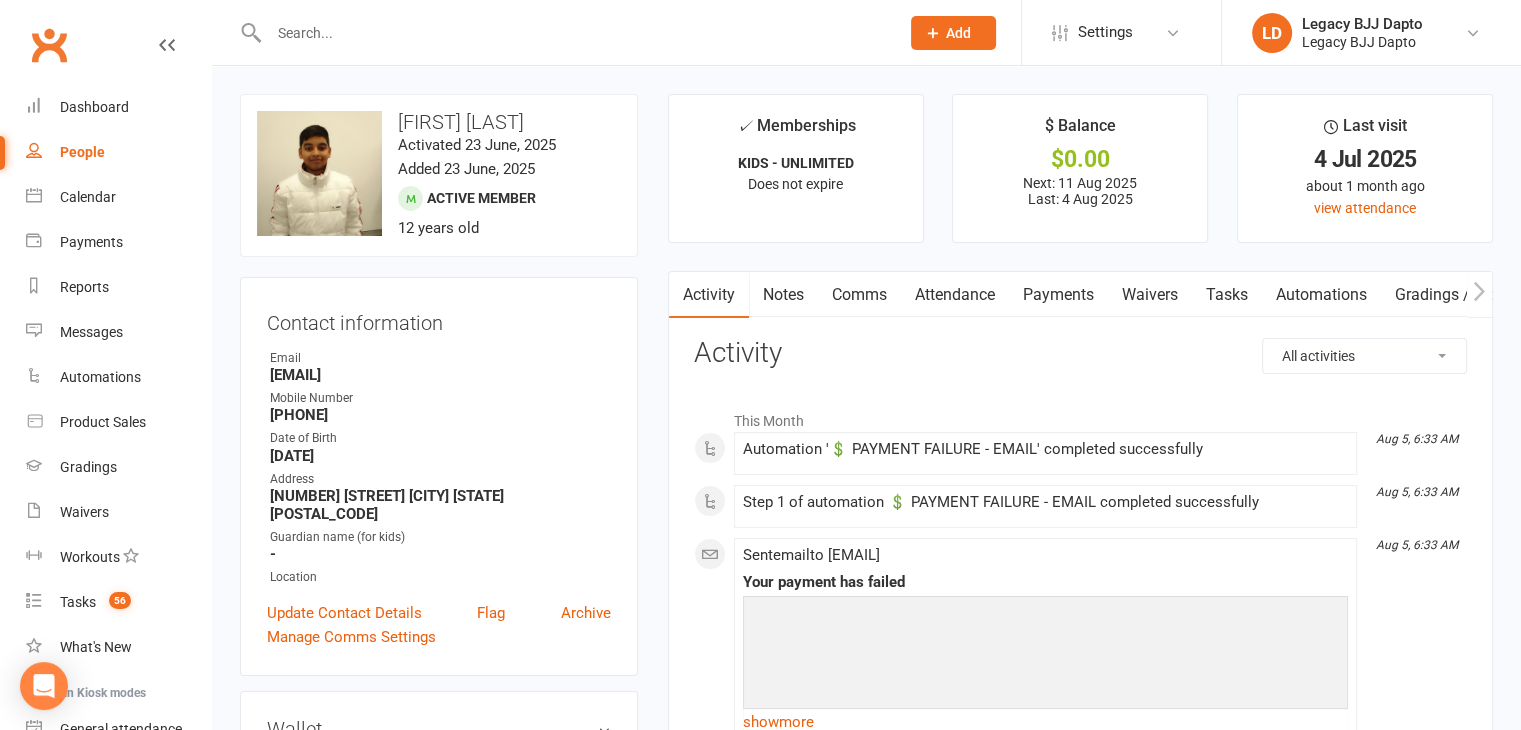 click on "Payments" at bounding box center [1058, 295] 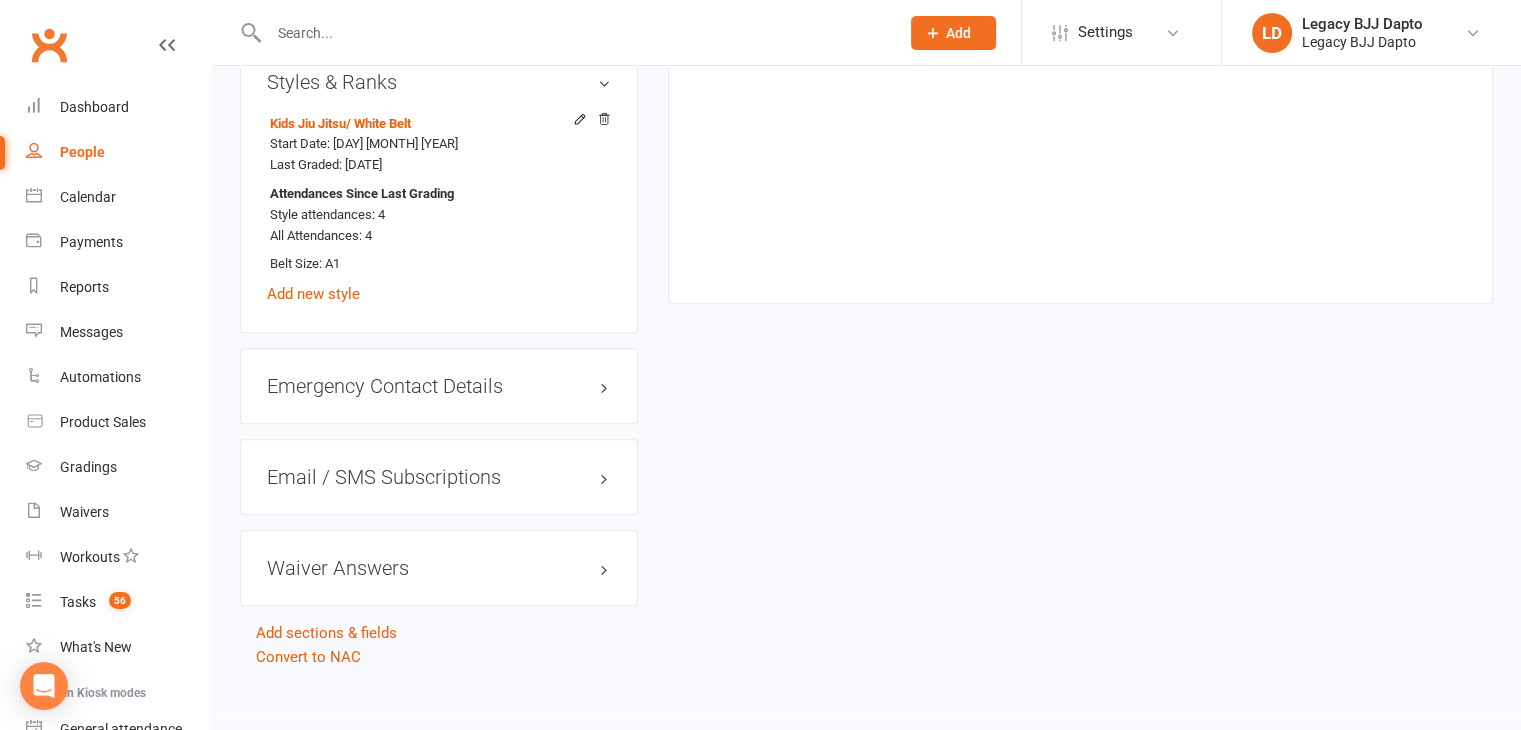 scroll, scrollTop: 836, scrollLeft: 0, axis: vertical 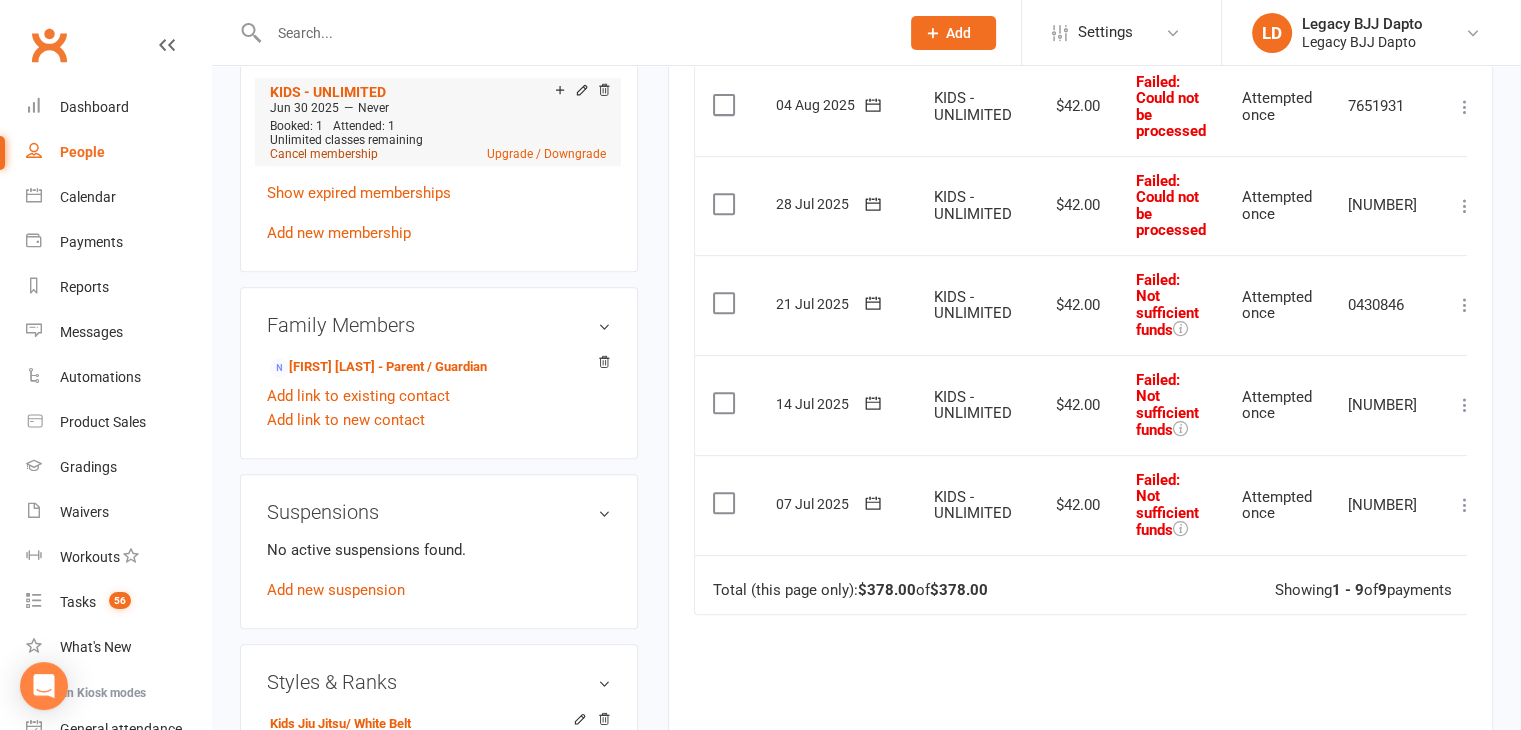 click on "Cancel membership" at bounding box center [324, 154] 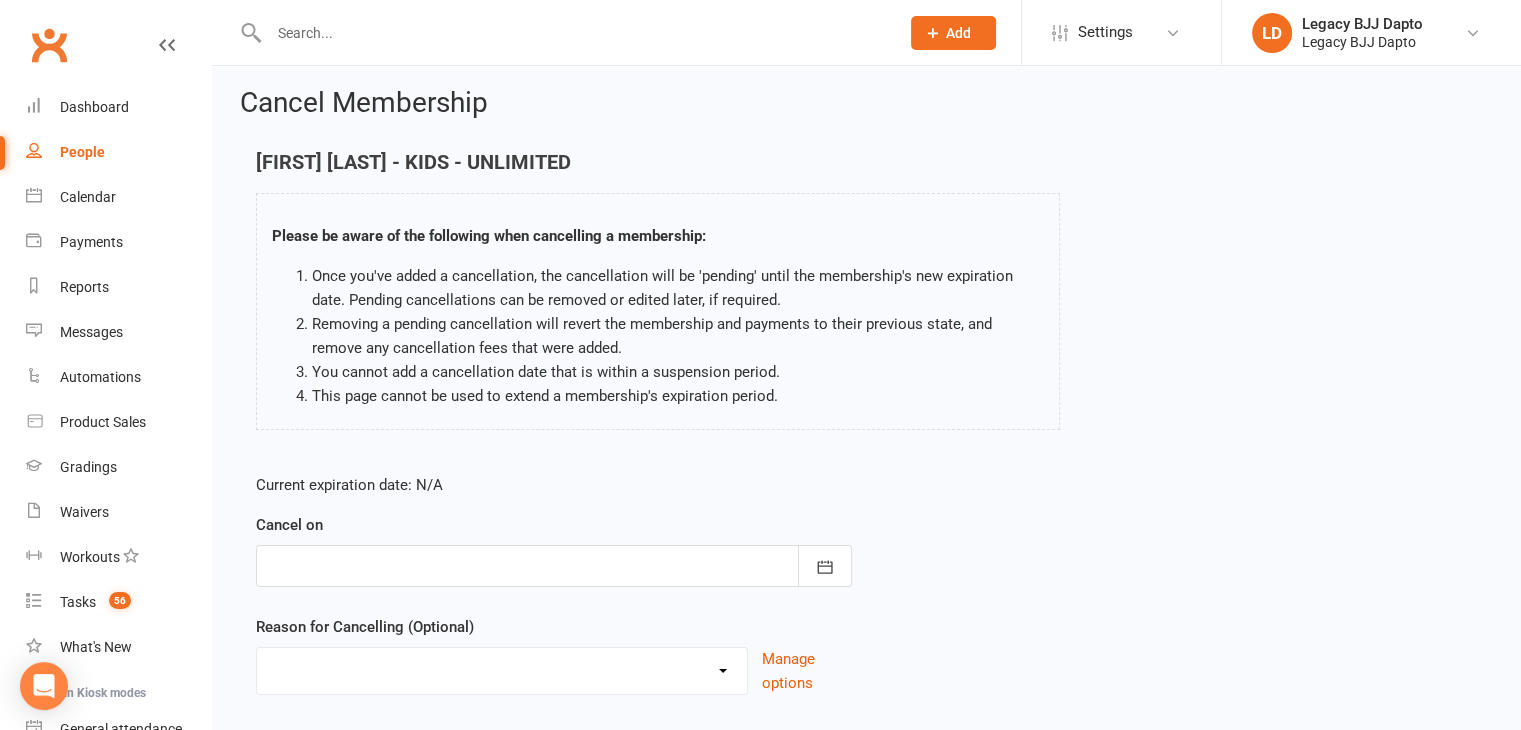 scroll, scrollTop: 132, scrollLeft: 0, axis: vertical 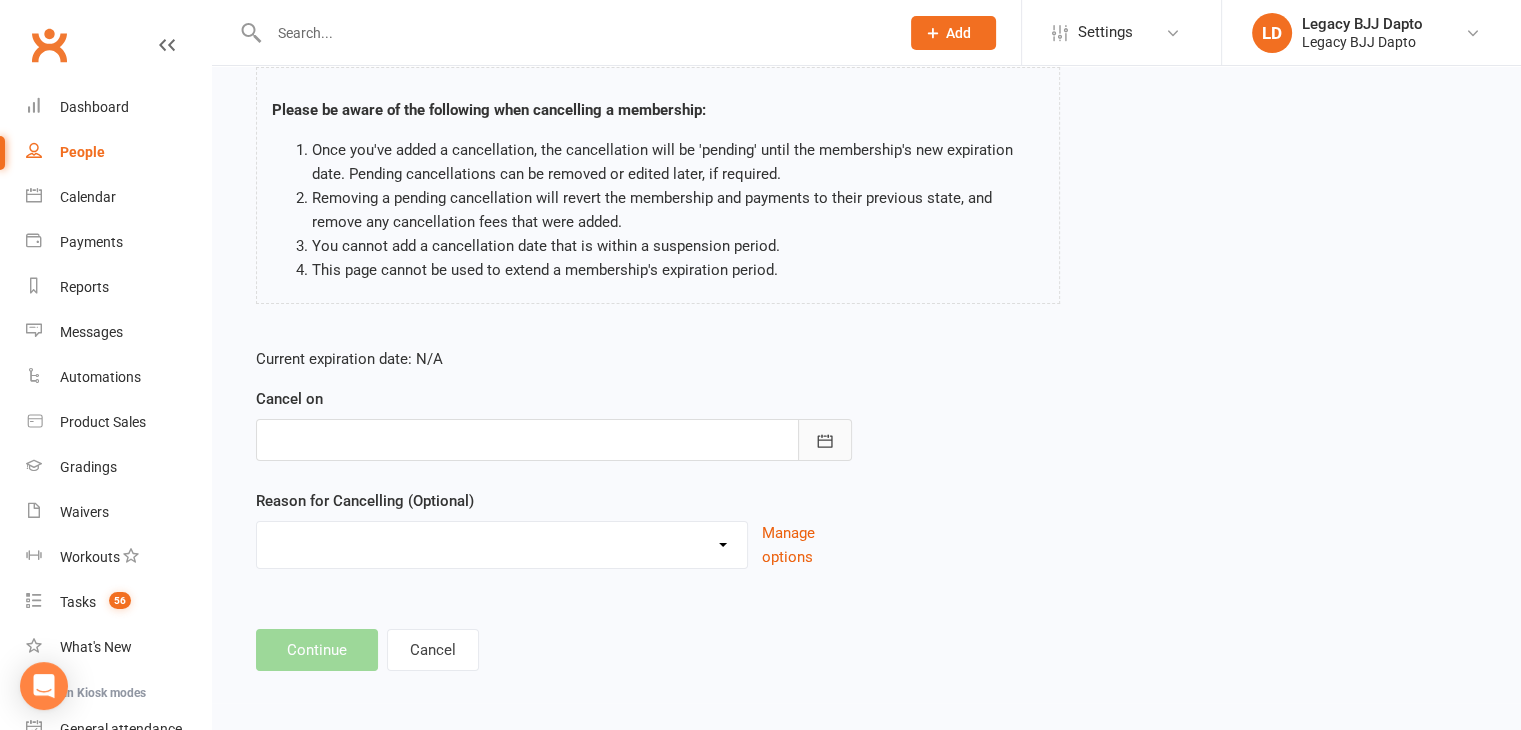 click 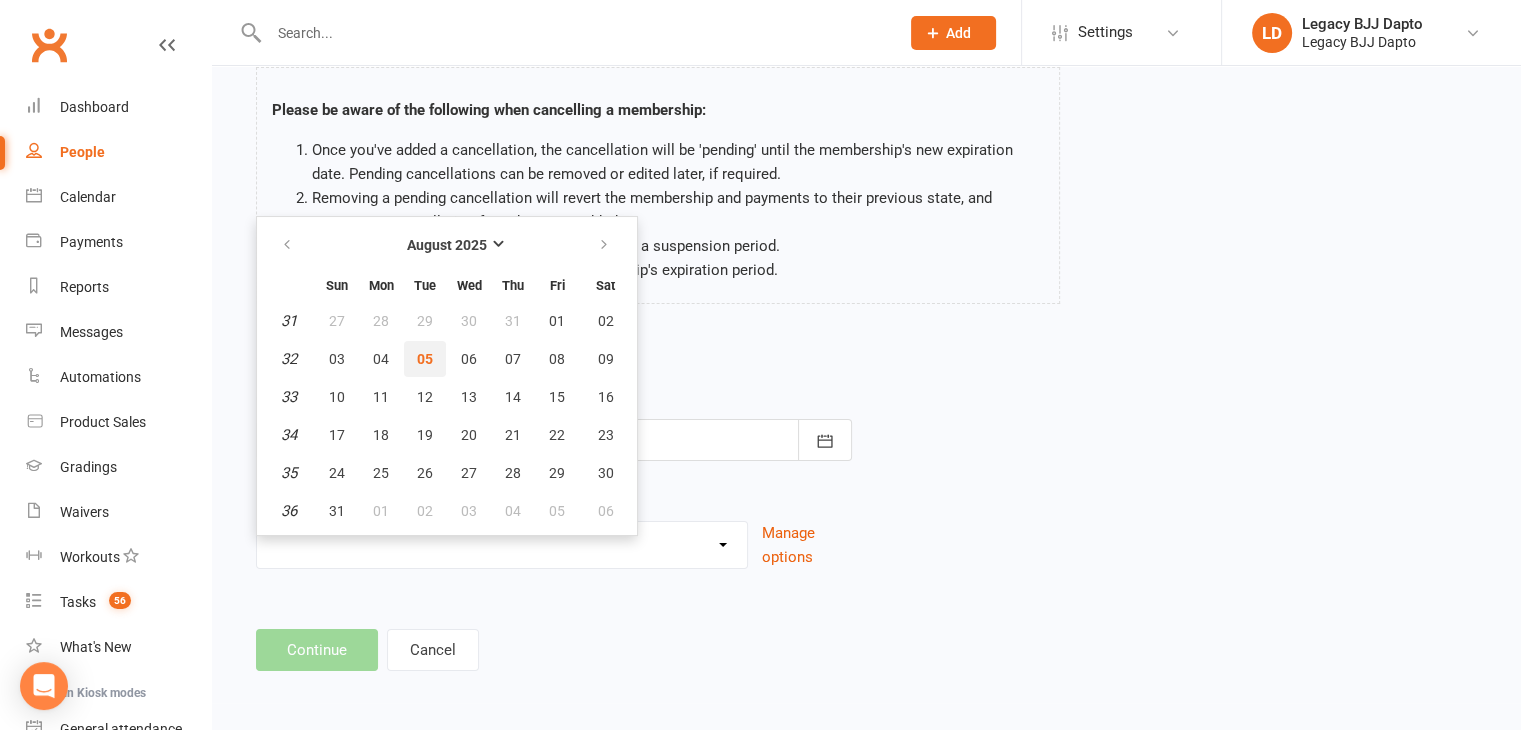 click on "05" at bounding box center [425, 359] 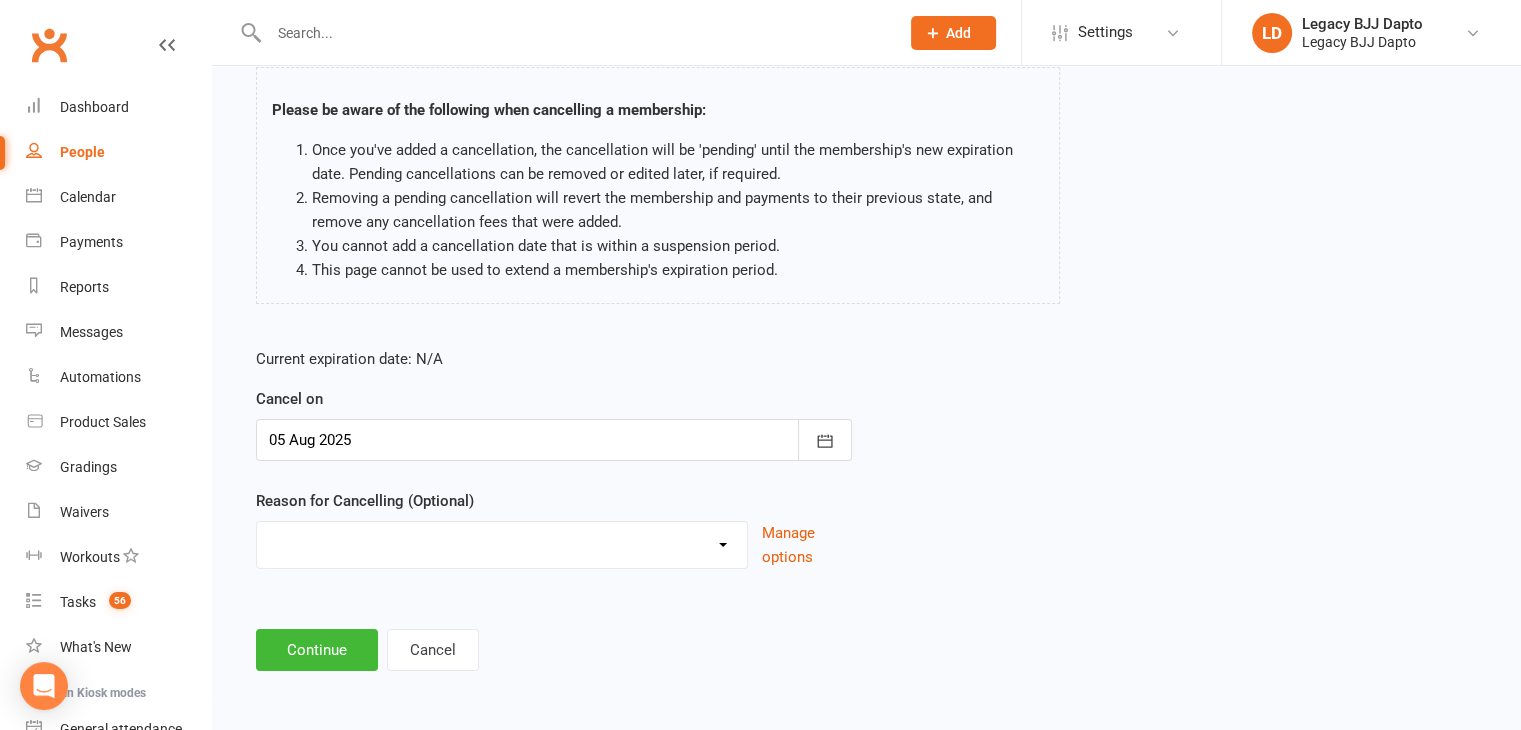 click on "Holiday Injury Other reason" at bounding box center (502, 542) 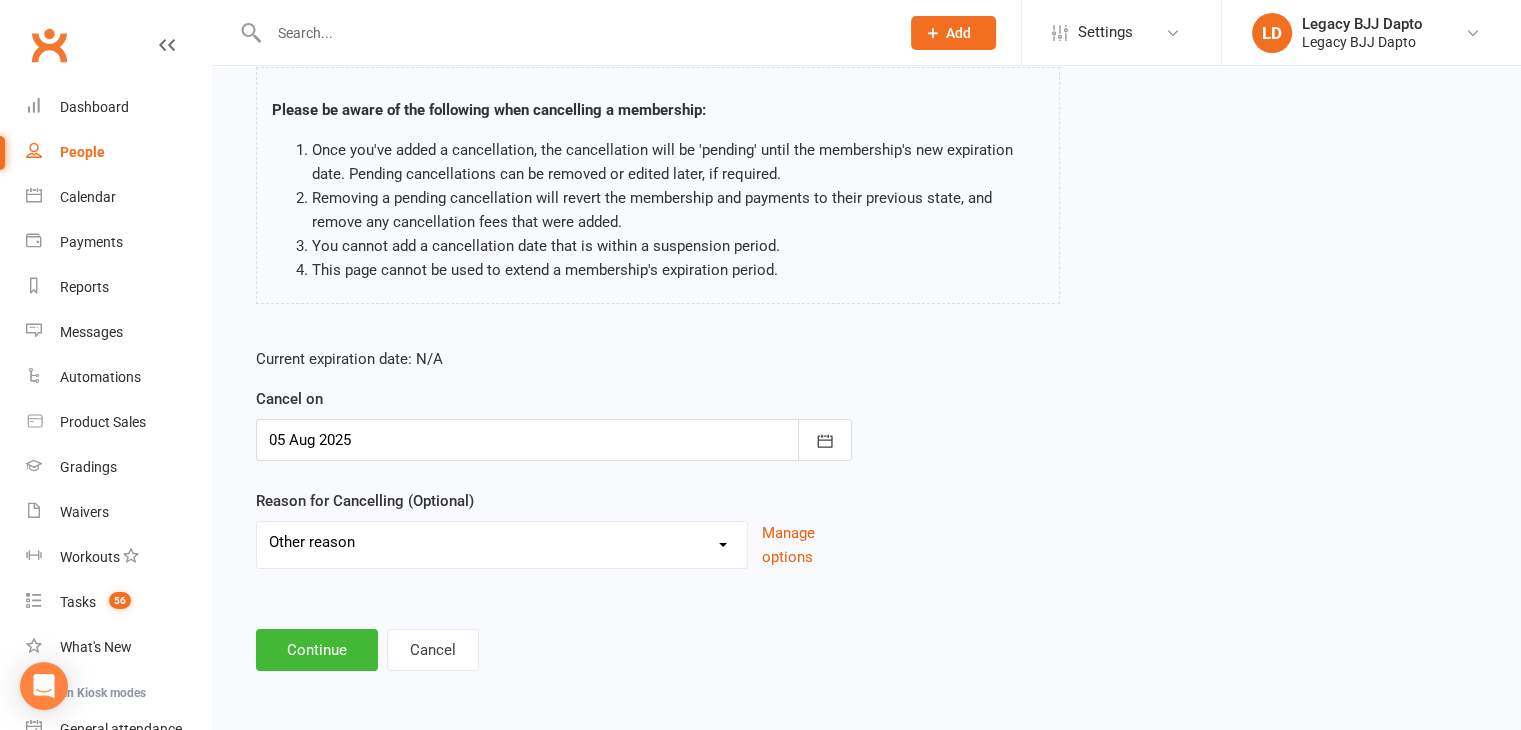 click on "Holiday Injury Other reason" at bounding box center [502, 542] 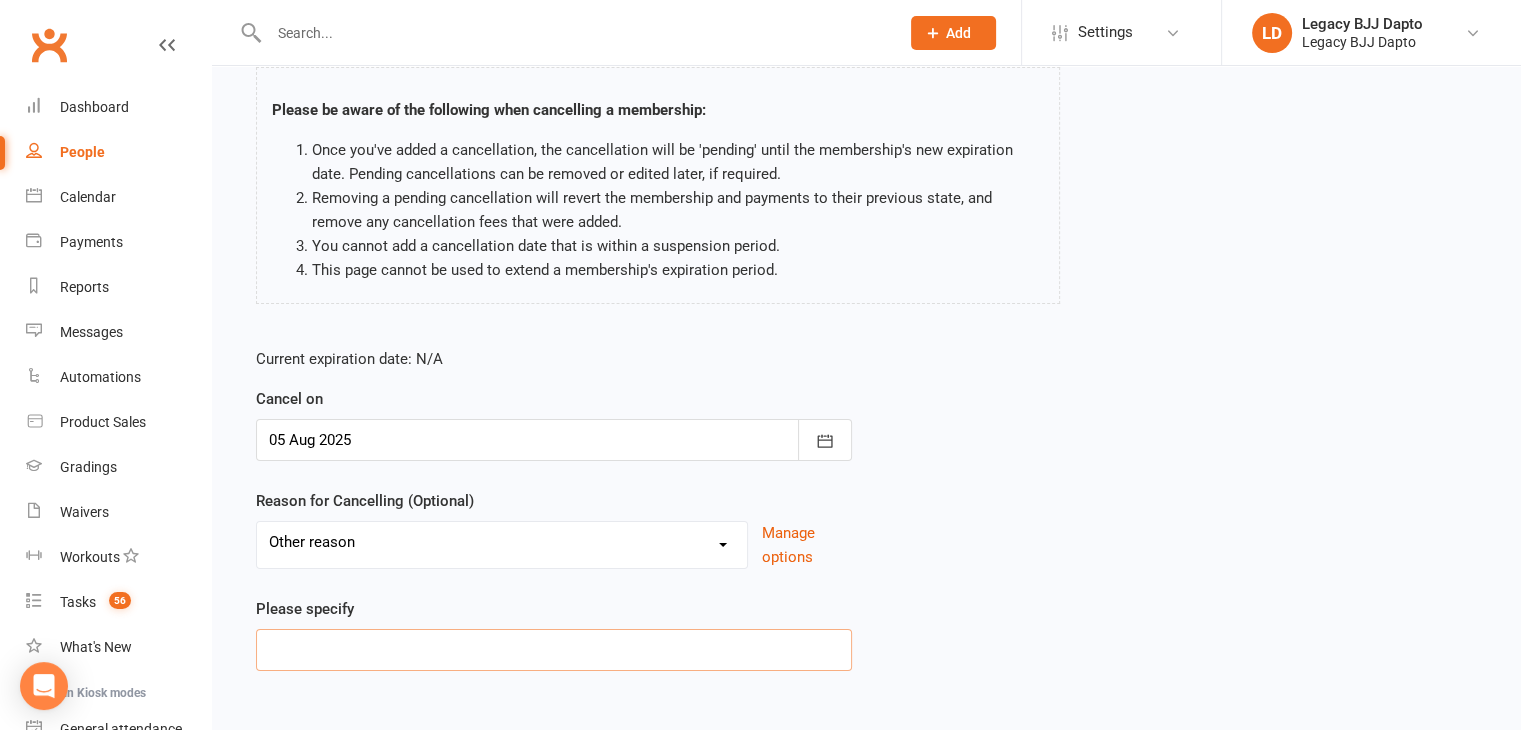 click at bounding box center [554, 650] 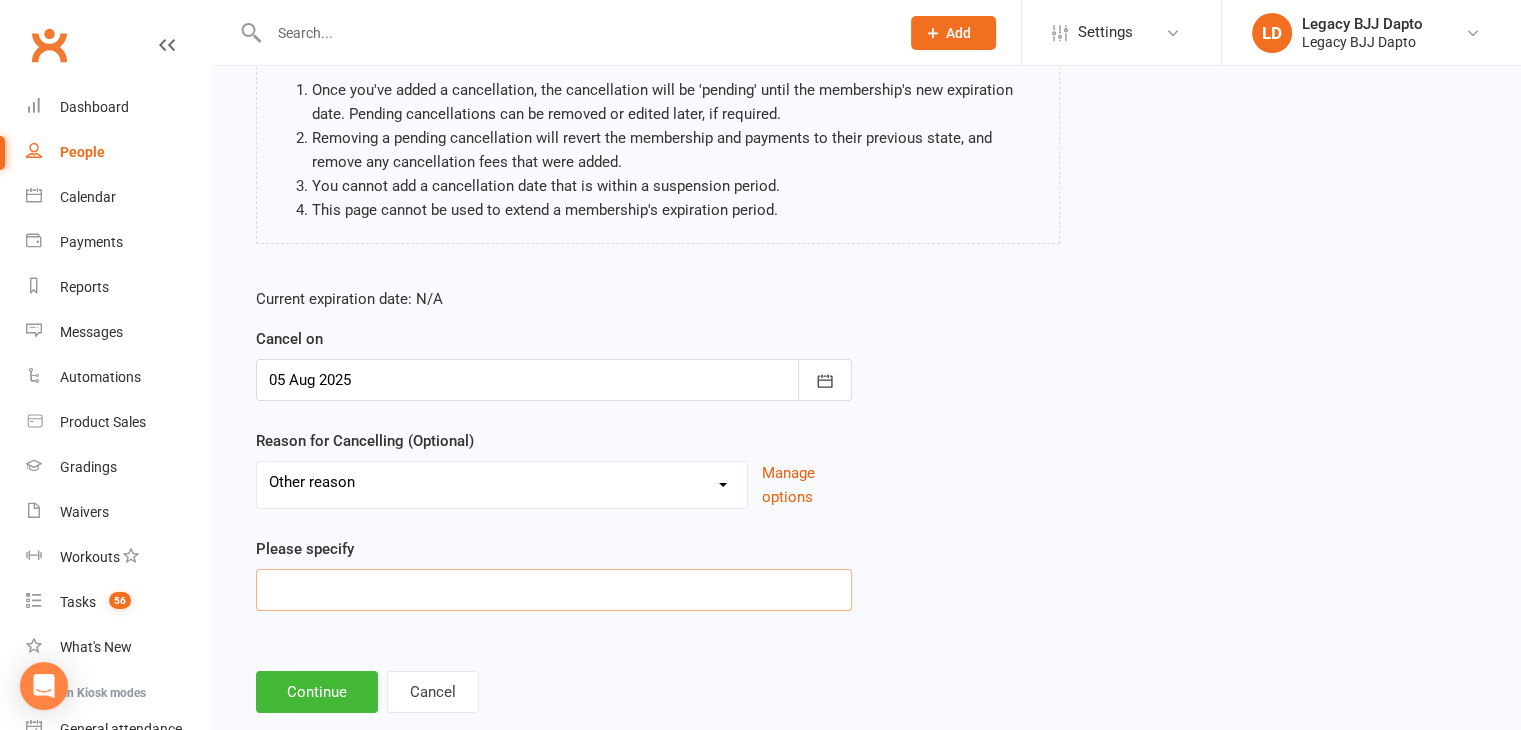 scroll, scrollTop: 234, scrollLeft: 0, axis: vertical 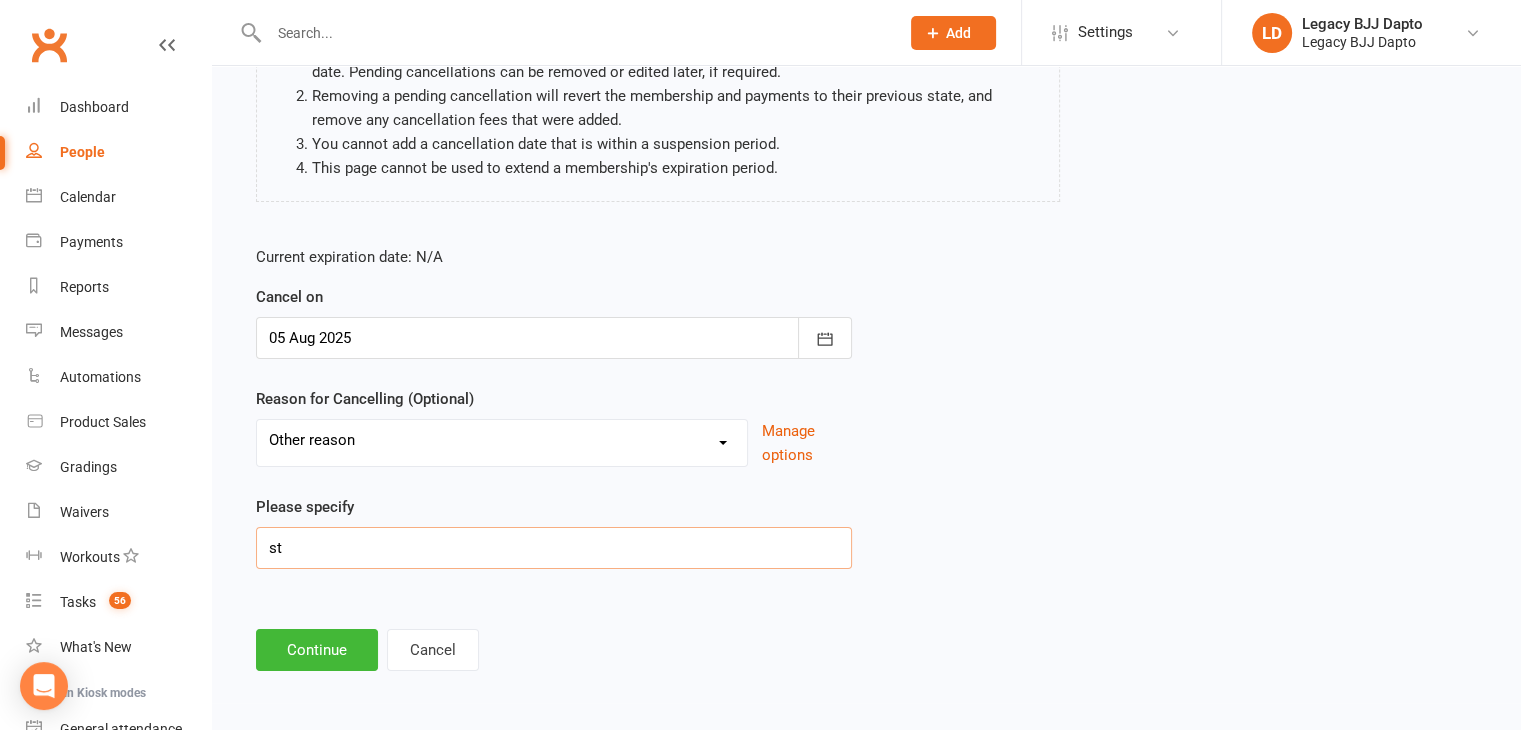 type on "s" 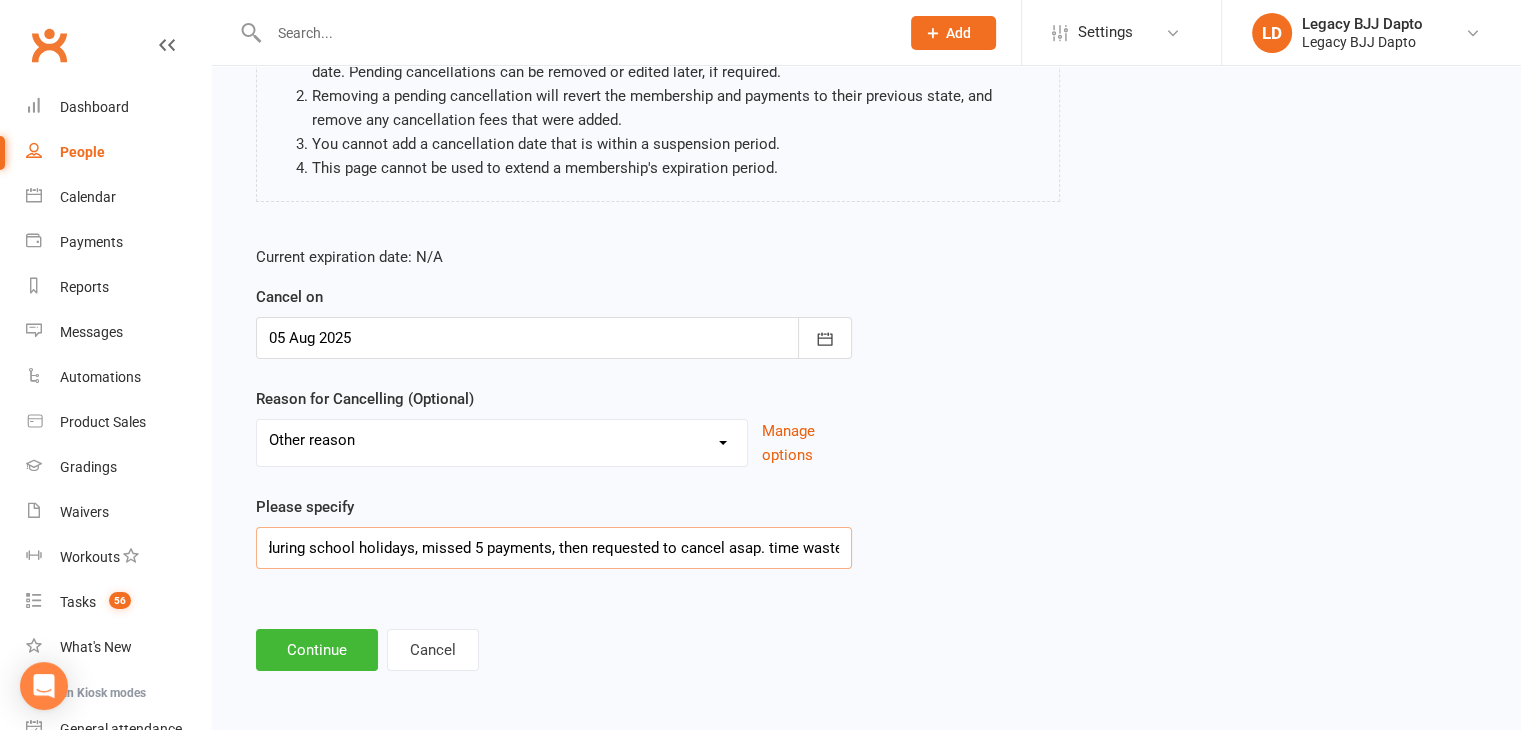 scroll, scrollTop: 0, scrollLeft: 160, axis: horizontal 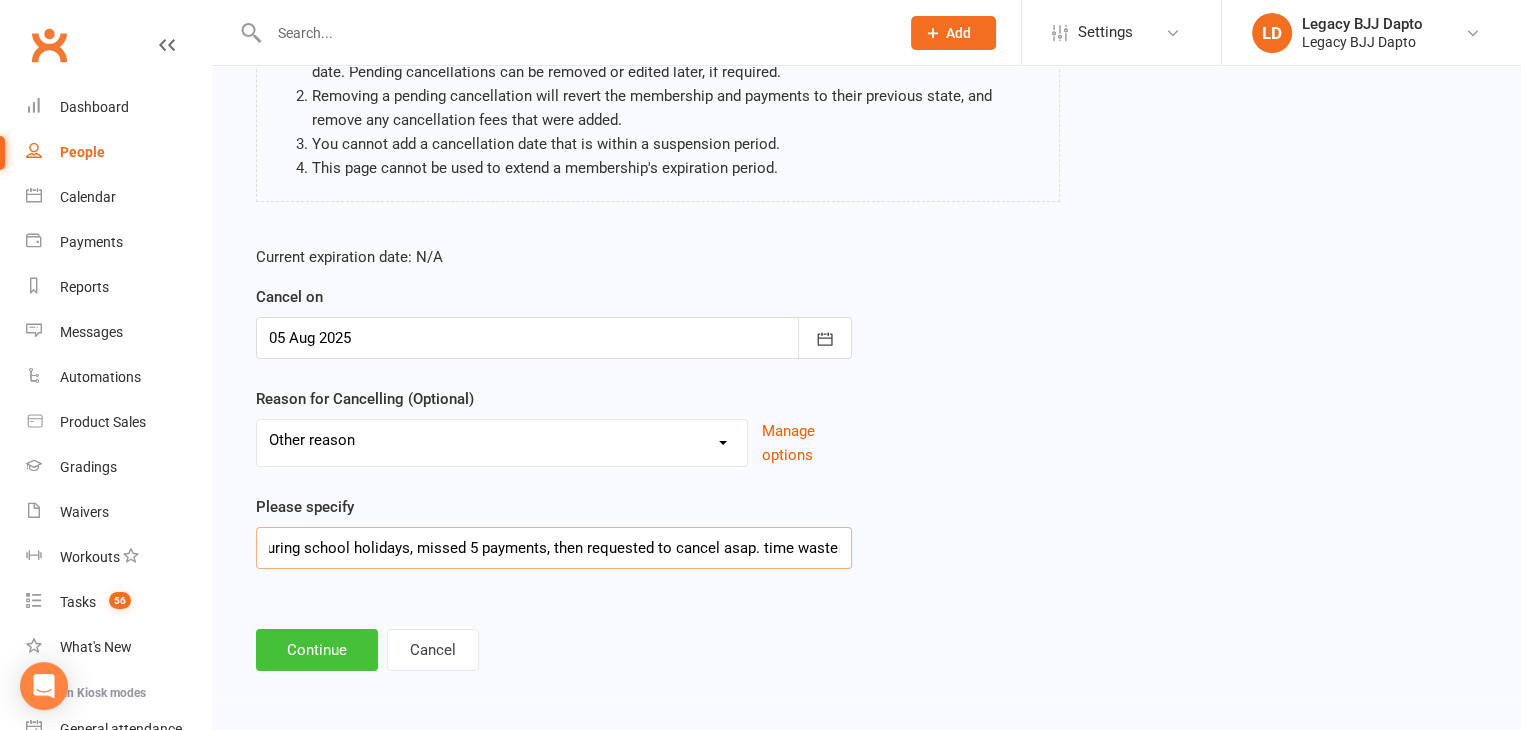 type on "Mum stopped coming during school holidays, missed 5 payments, then requested to cancel asap. time waster" 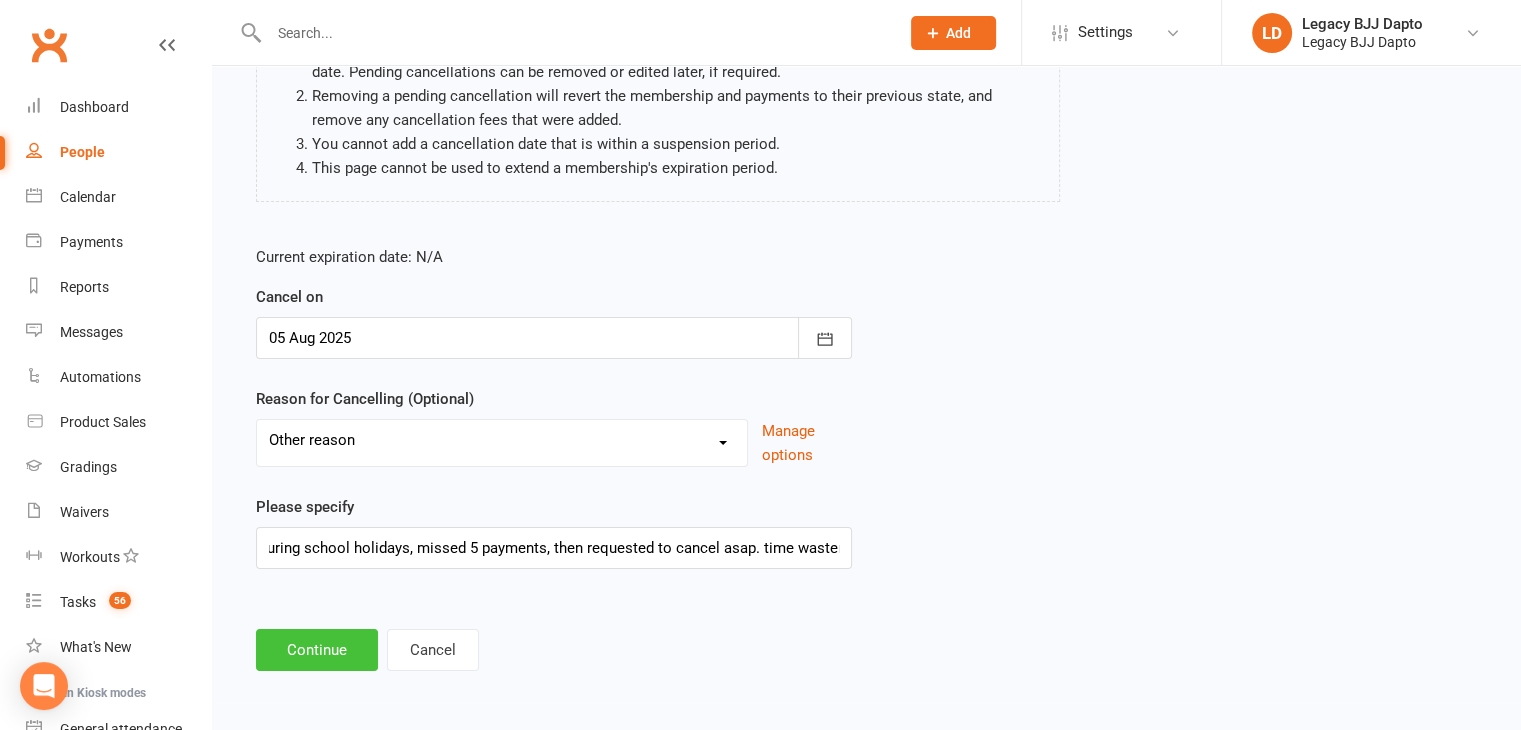 click on "Continue" at bounding box center (317, 650) 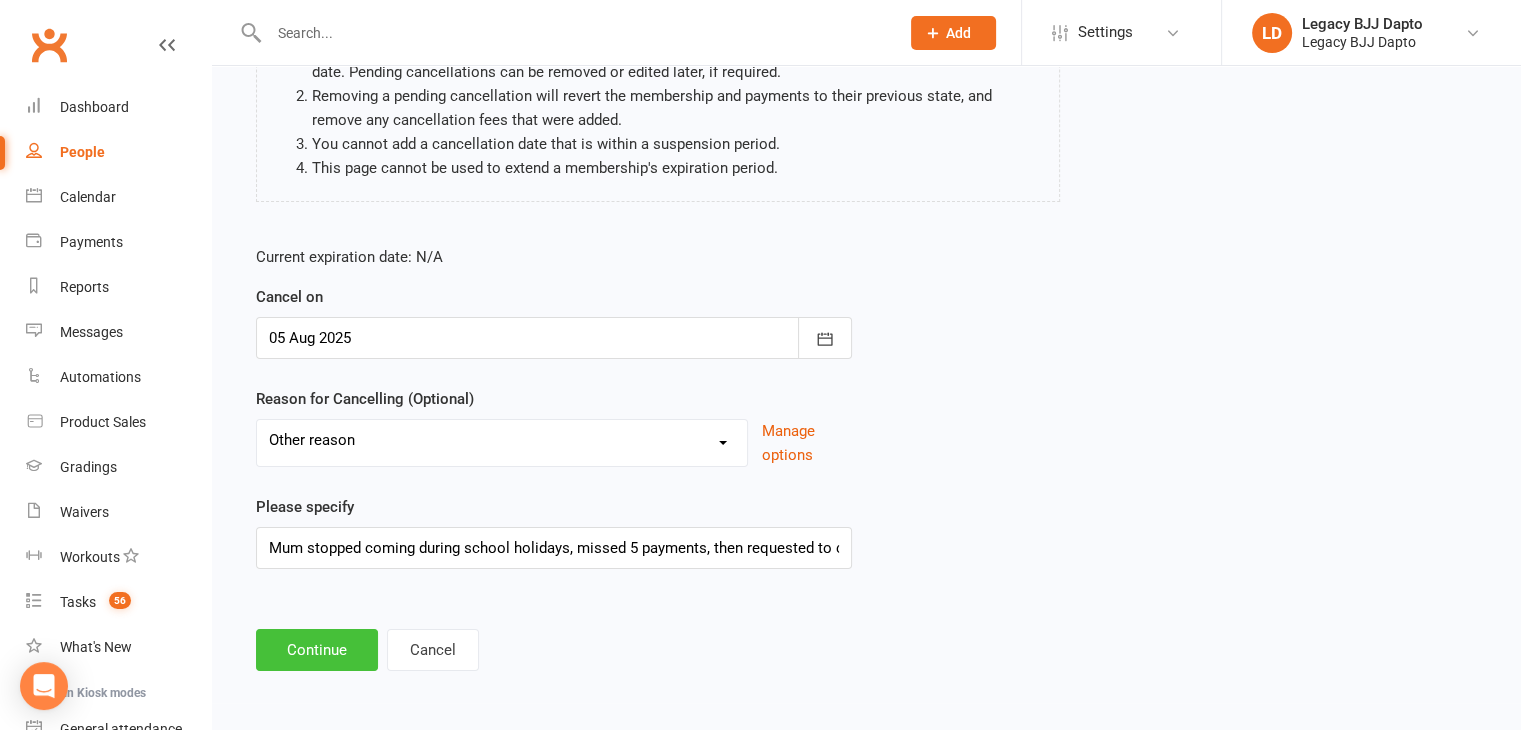 scroll, scrollTop: 0, scrollLeft: 0, axis: both 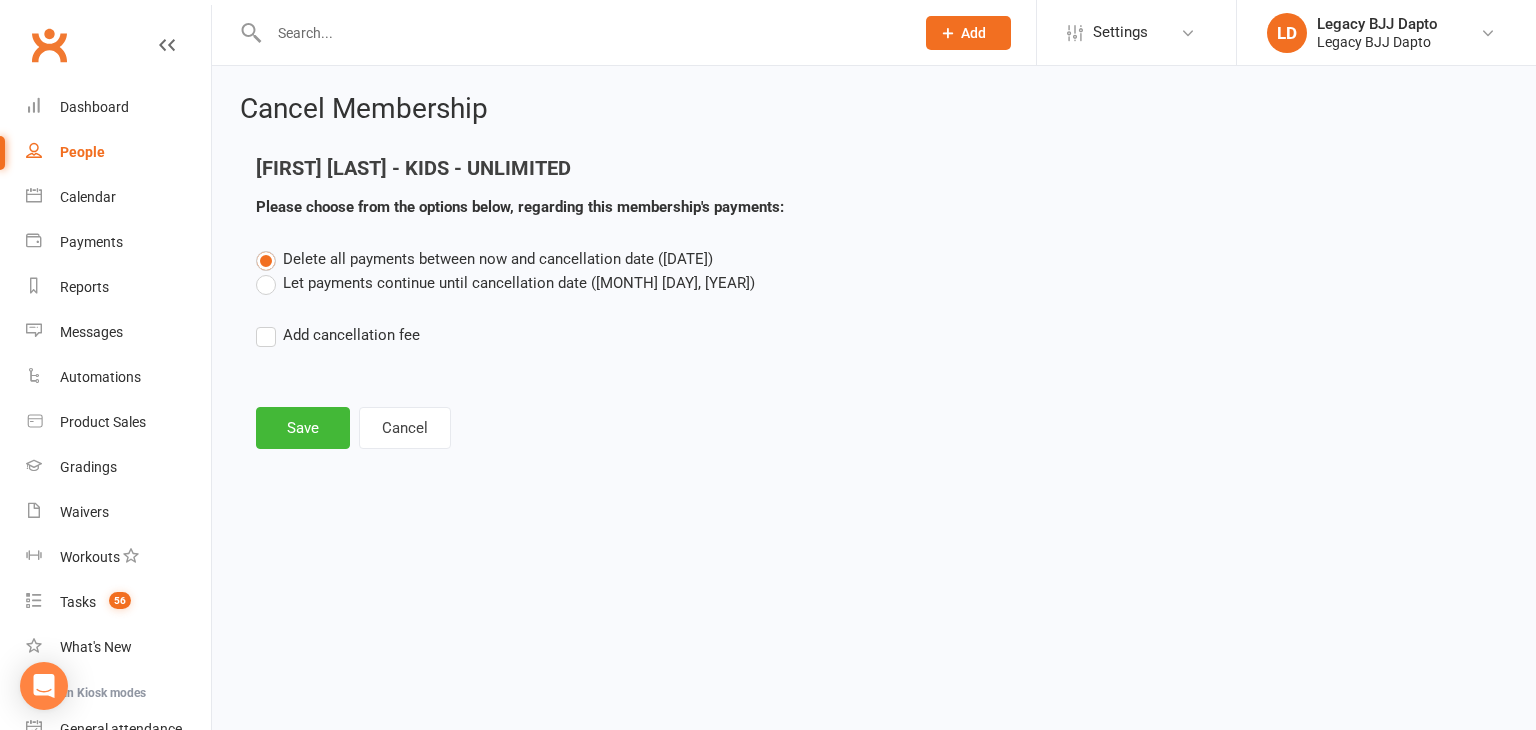 click on "Let payments continue until cancellation date ([MONTH] [DAY], [YEAR])" at bounding box center [505, 283] 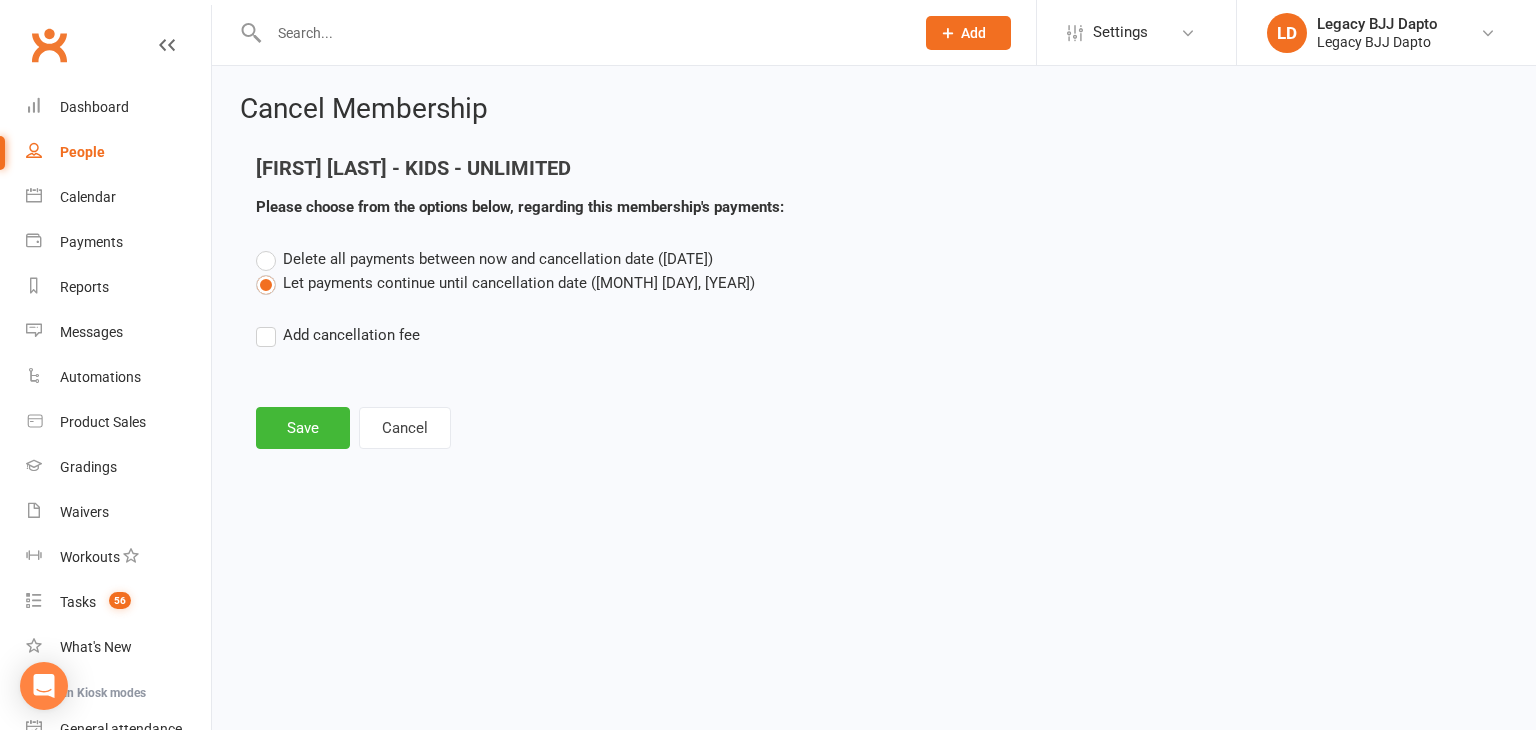 click on "Delete all payments between now and cancellation date ([DATE])" at bounding box center [498, 259] 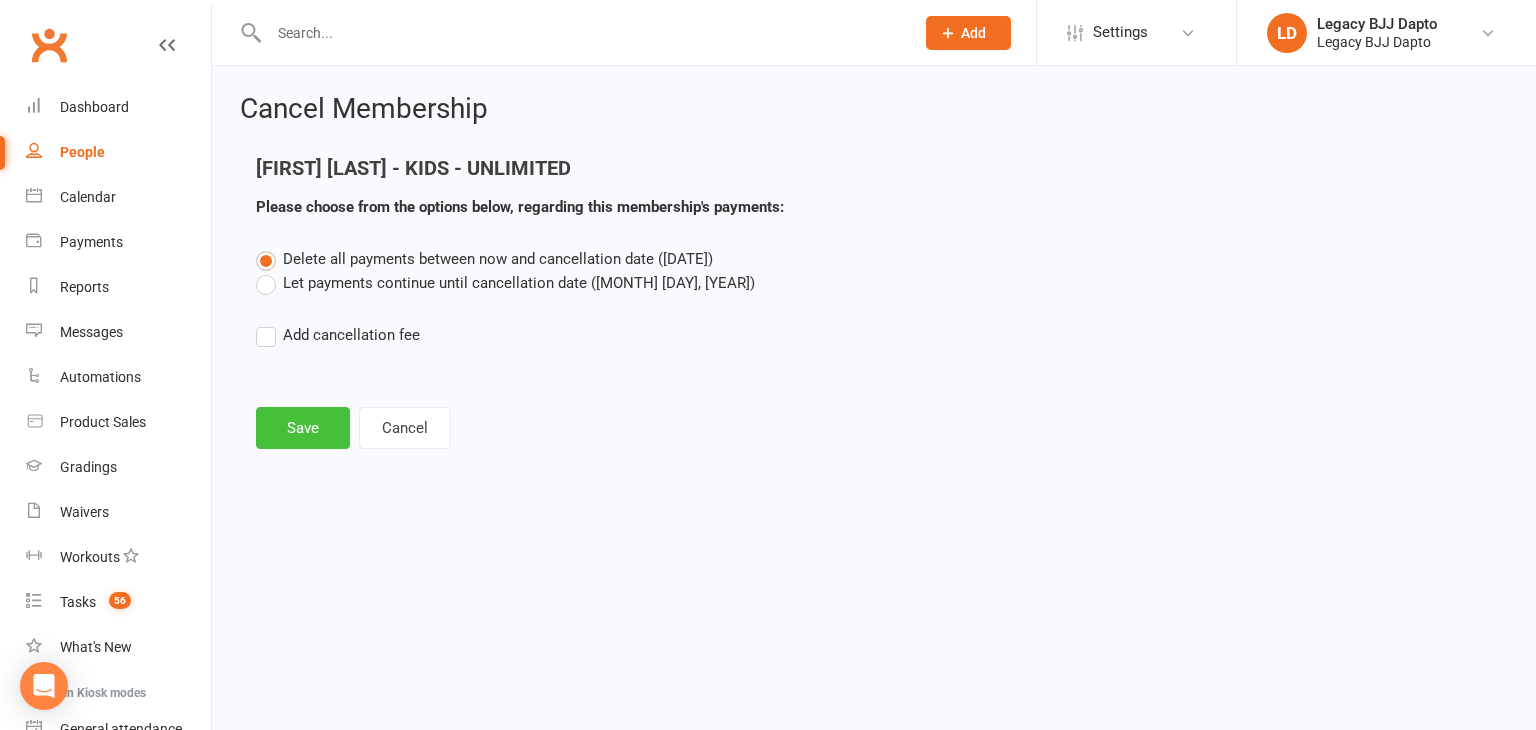 click on "Save" at bounding box center [303, 428] 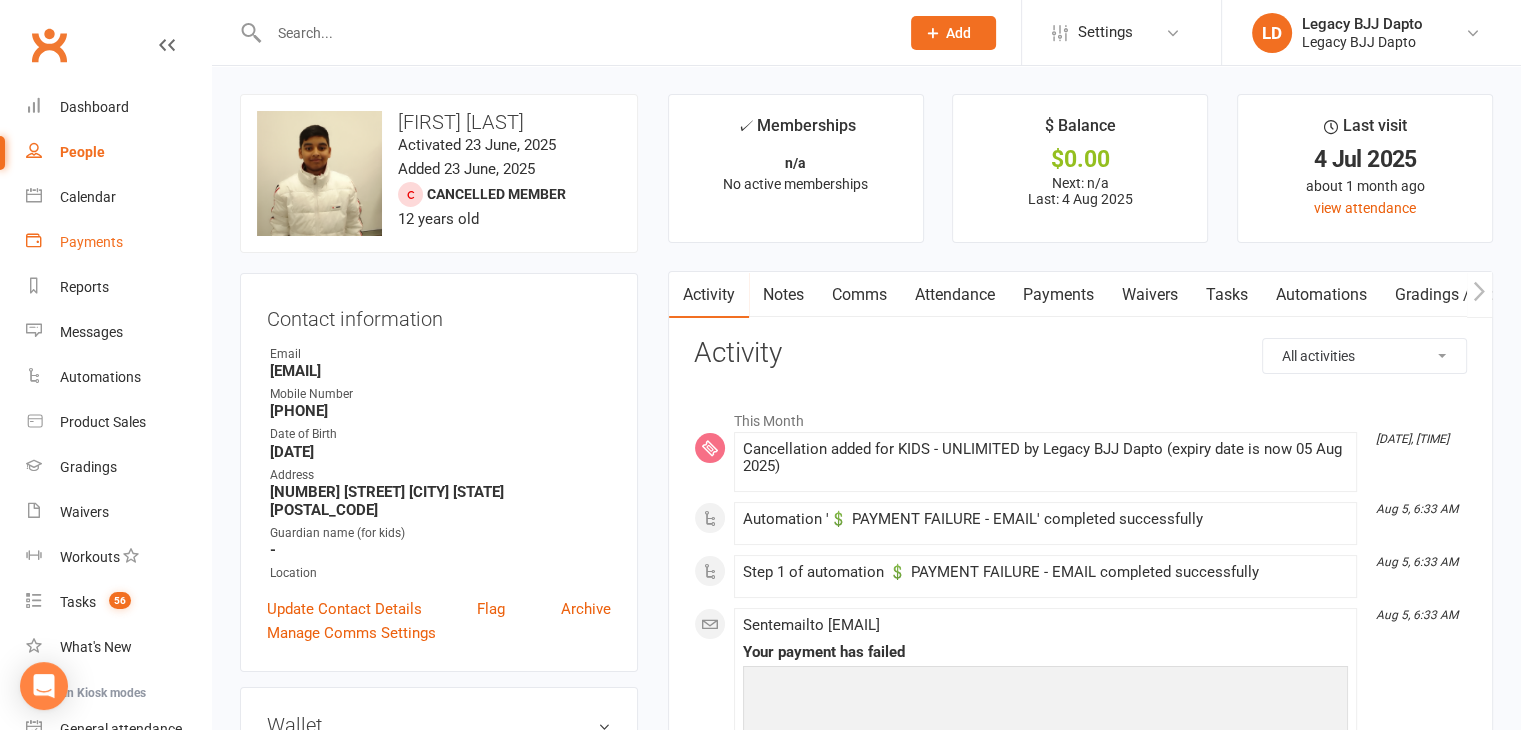 click on "Payments" at bounding box center [91, 242] 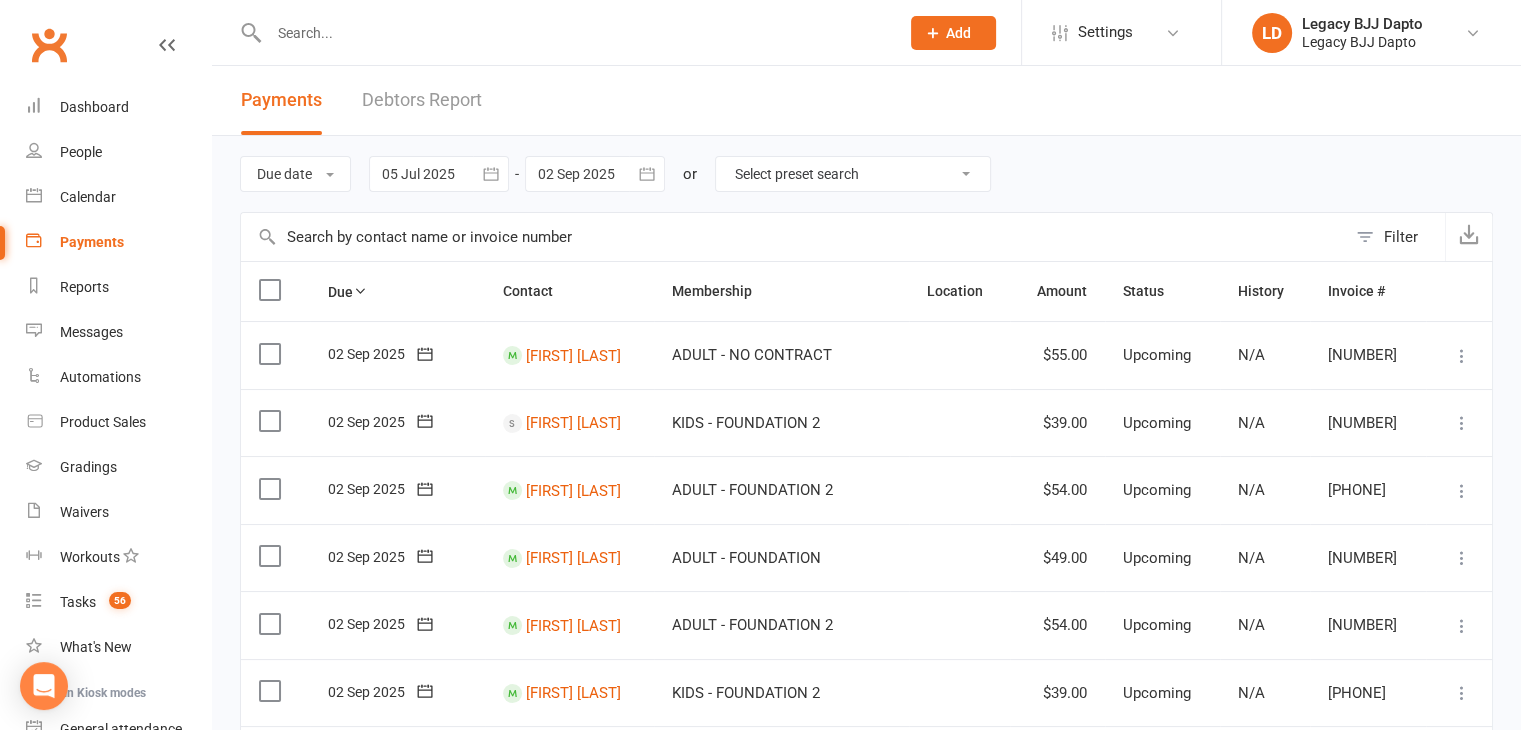 click on "Debtors Report" at bounding box center (422, 100) 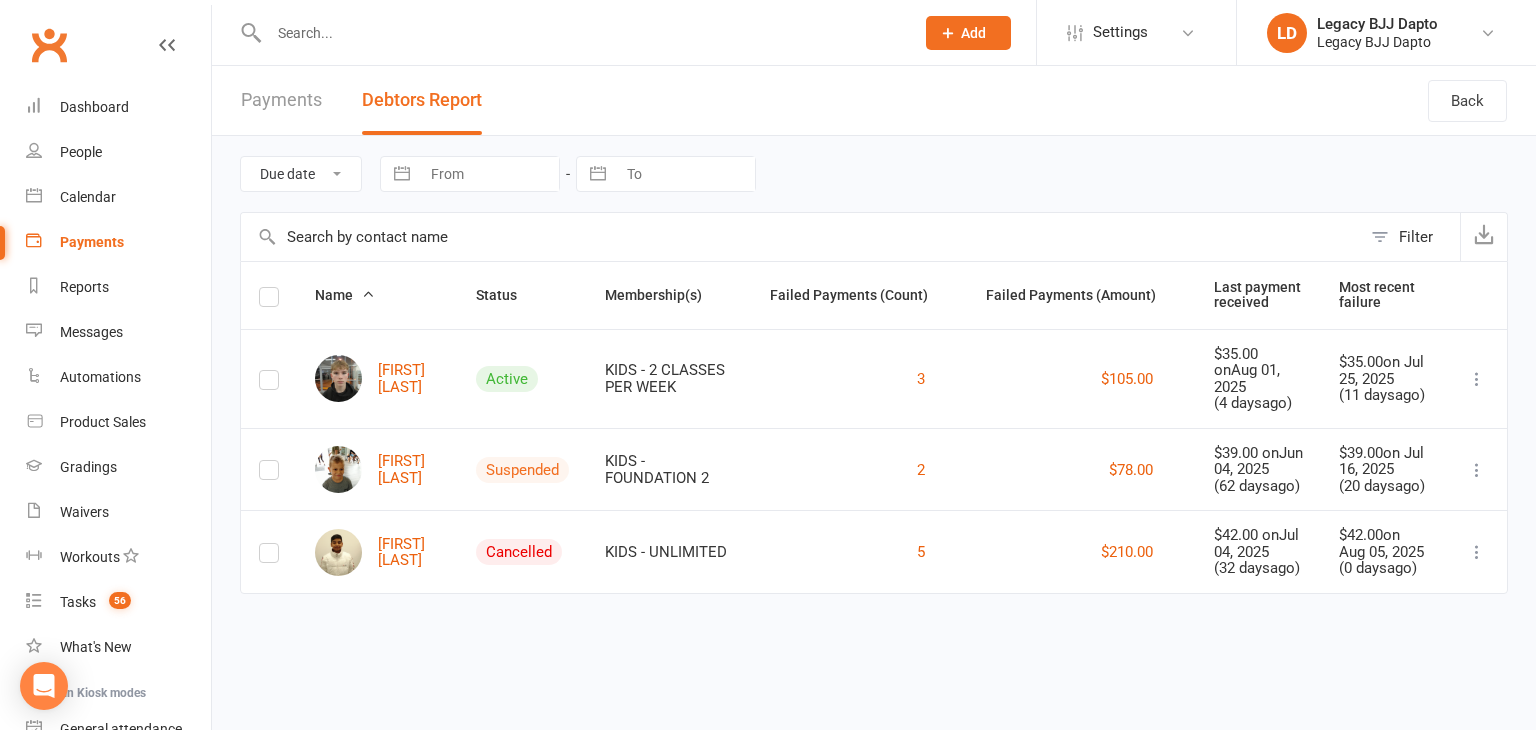 click at bounding box center (1477, 552) 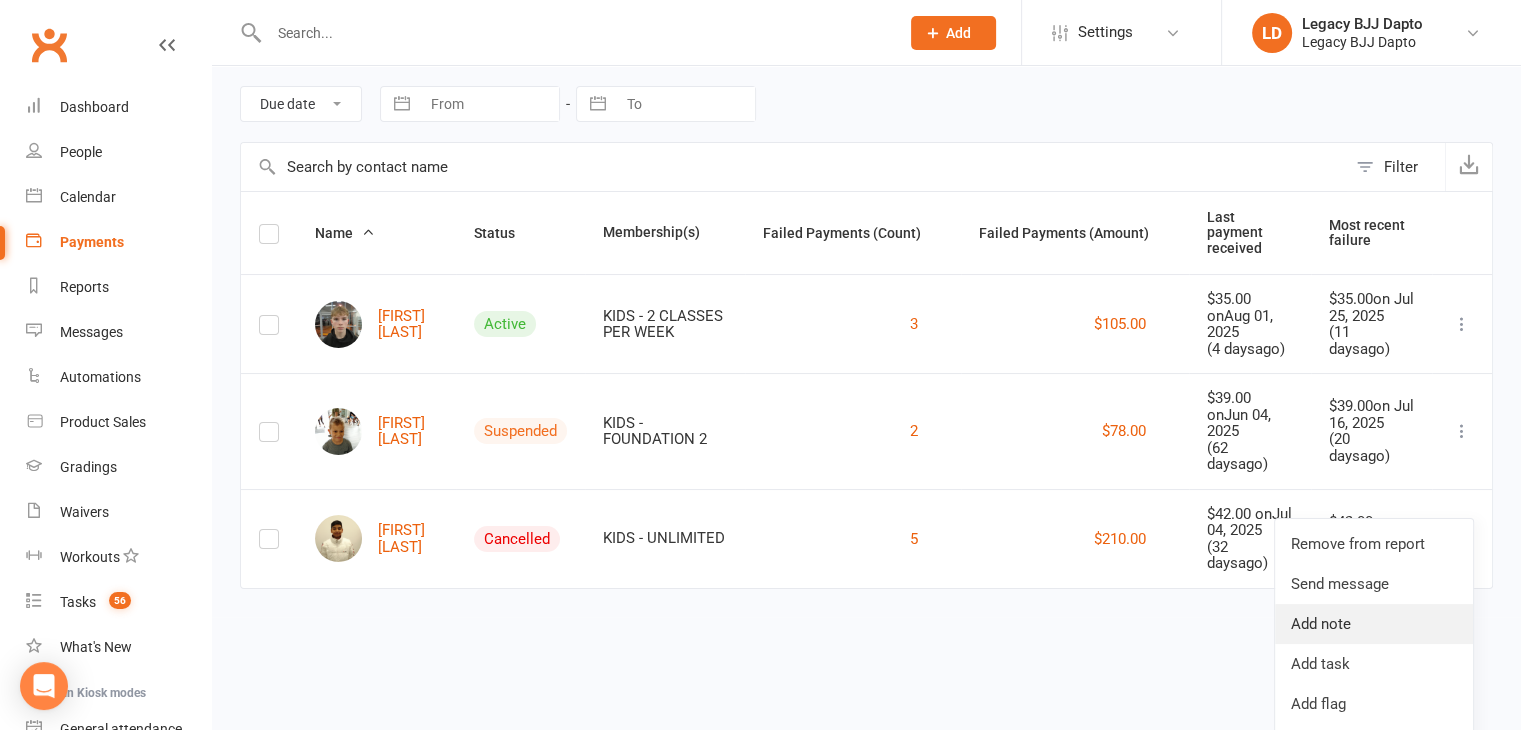 scroll, scrollTop: 100, scrollLeft: 0, axis: vertical 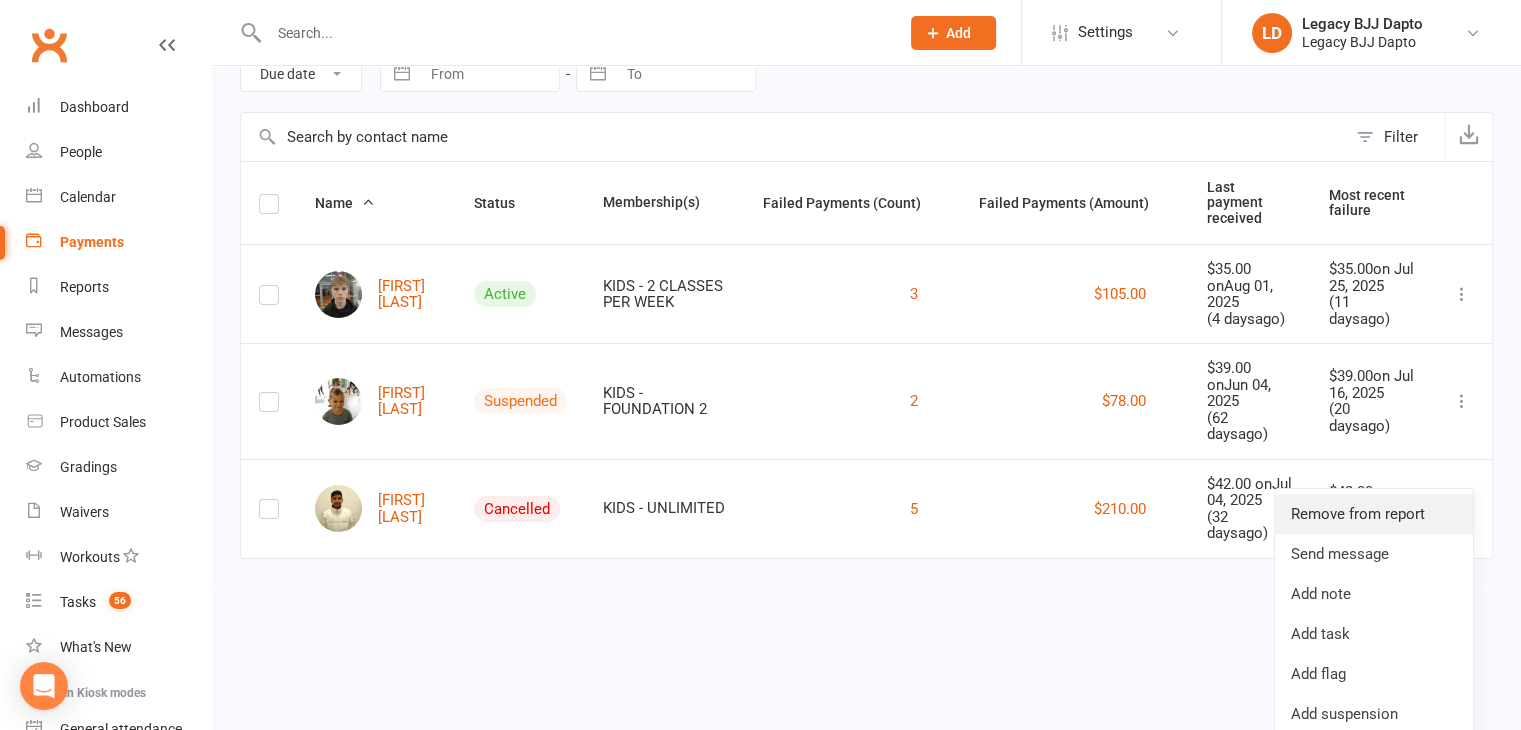 click on "Remove from report" at bounding box center [1374, 514] 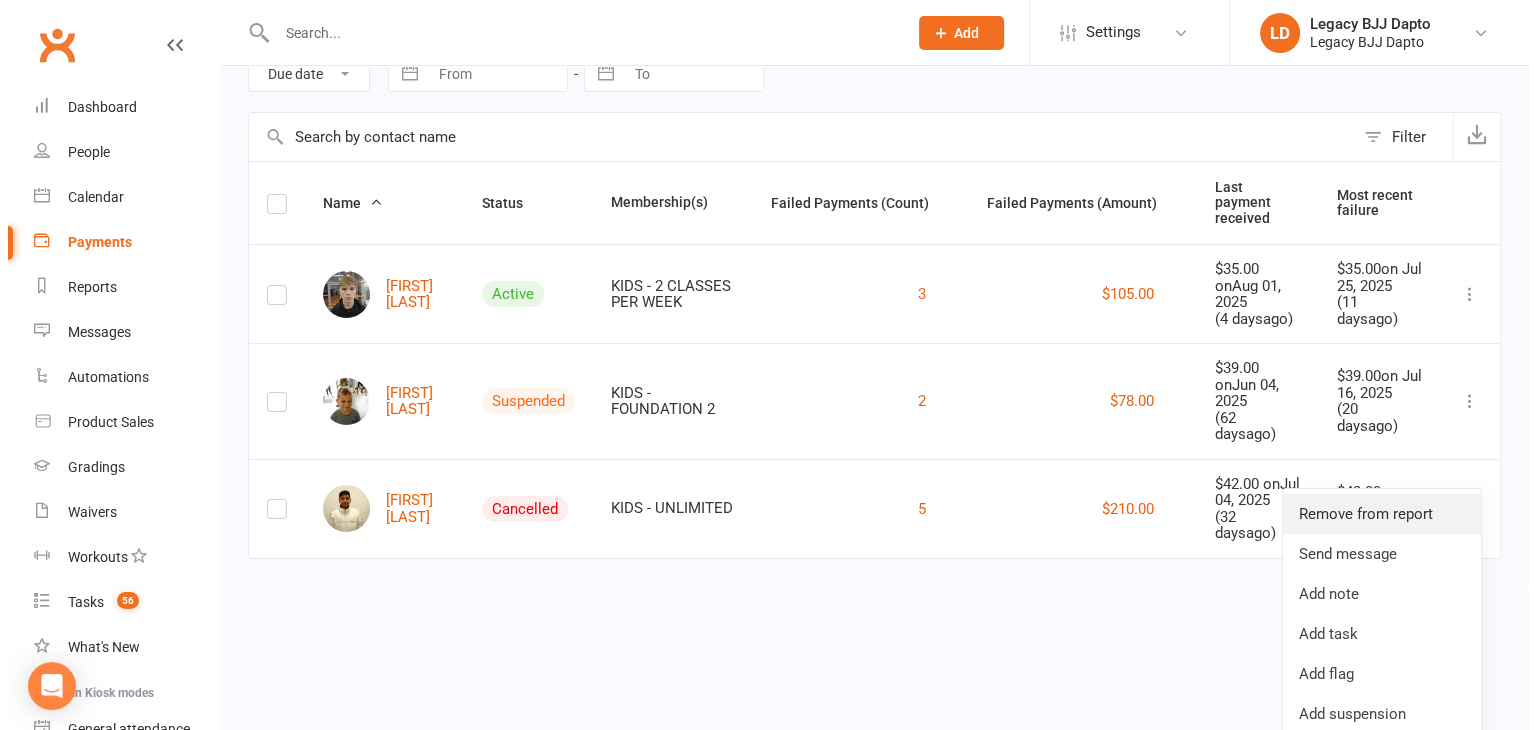 scroll, scrollTop: 0, scrollLeft: 0, axis: both 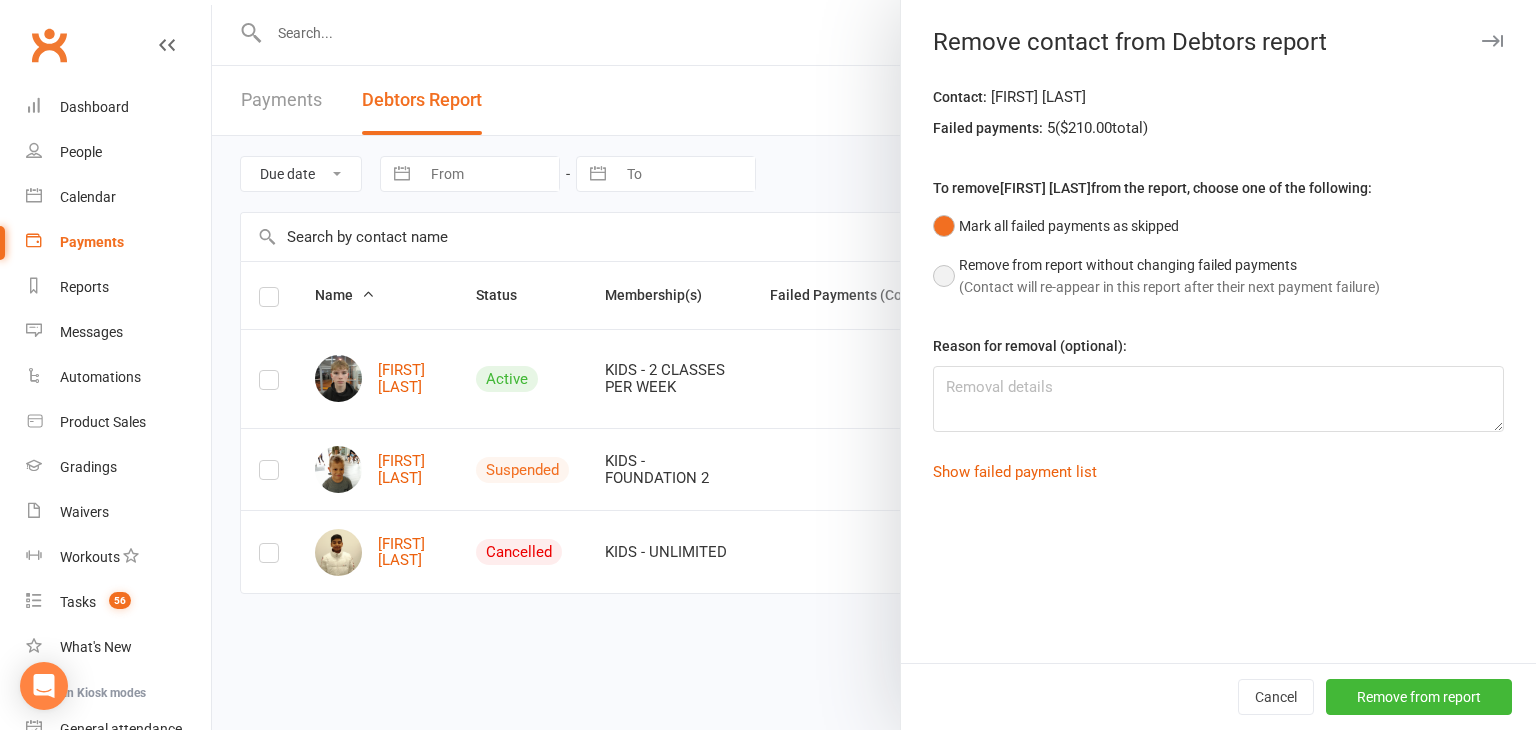 drag, startPoint x: 976, startPoint y: 282, endPoint x: 991, endPoint y: 284, distance: 15.132746 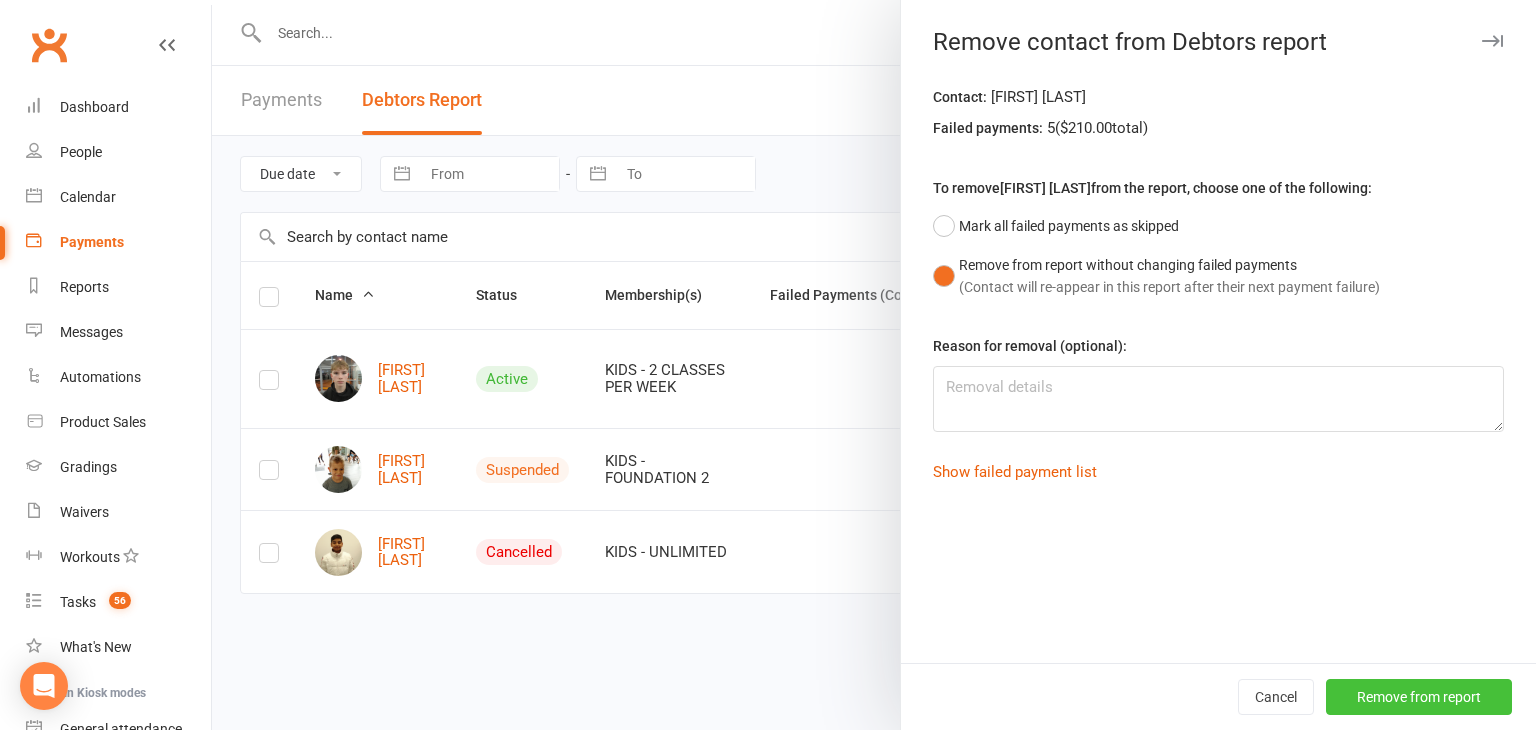 click on "Remove from report" at bounding box center (1419, 697) 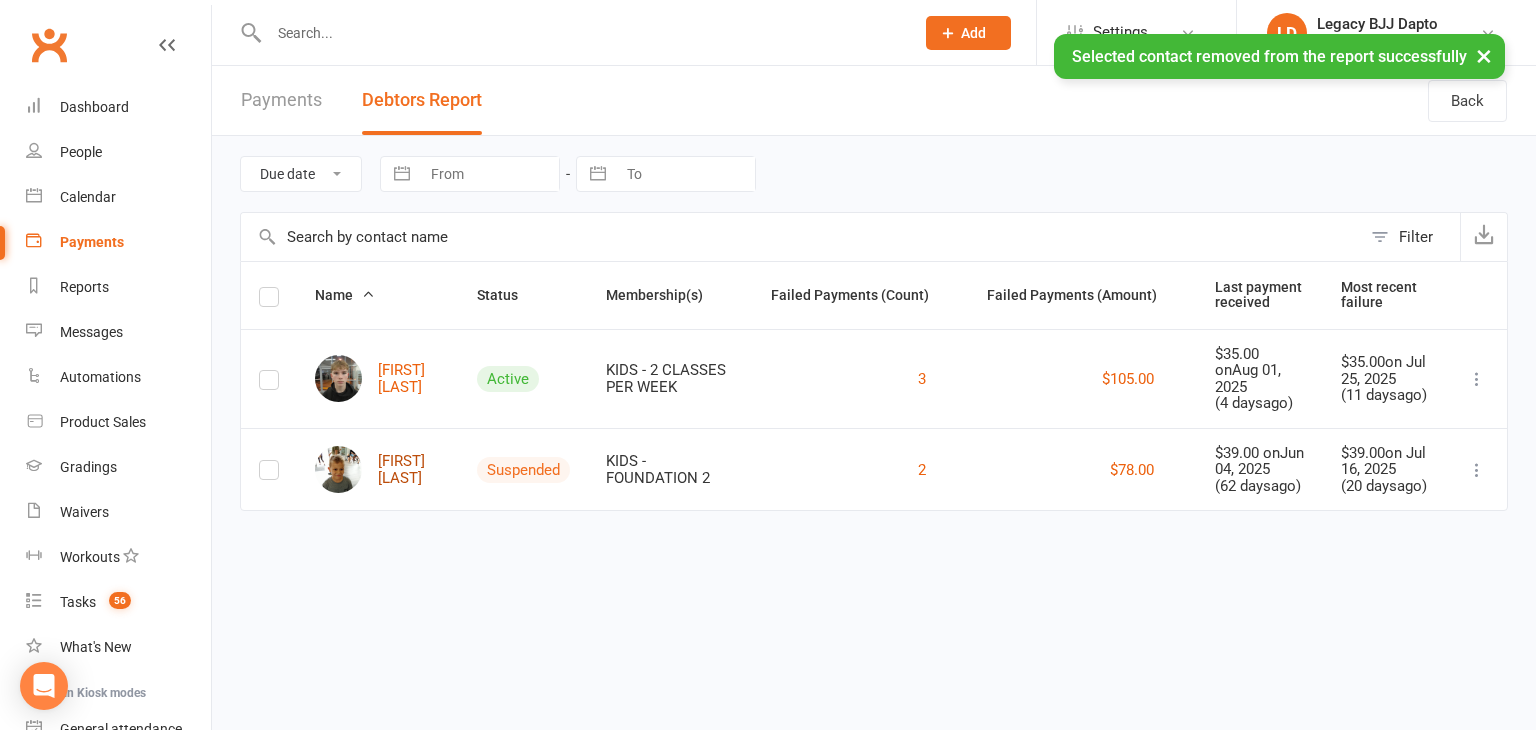 click on "[FIRST] [LAST]" at bounding box center [378, 469] 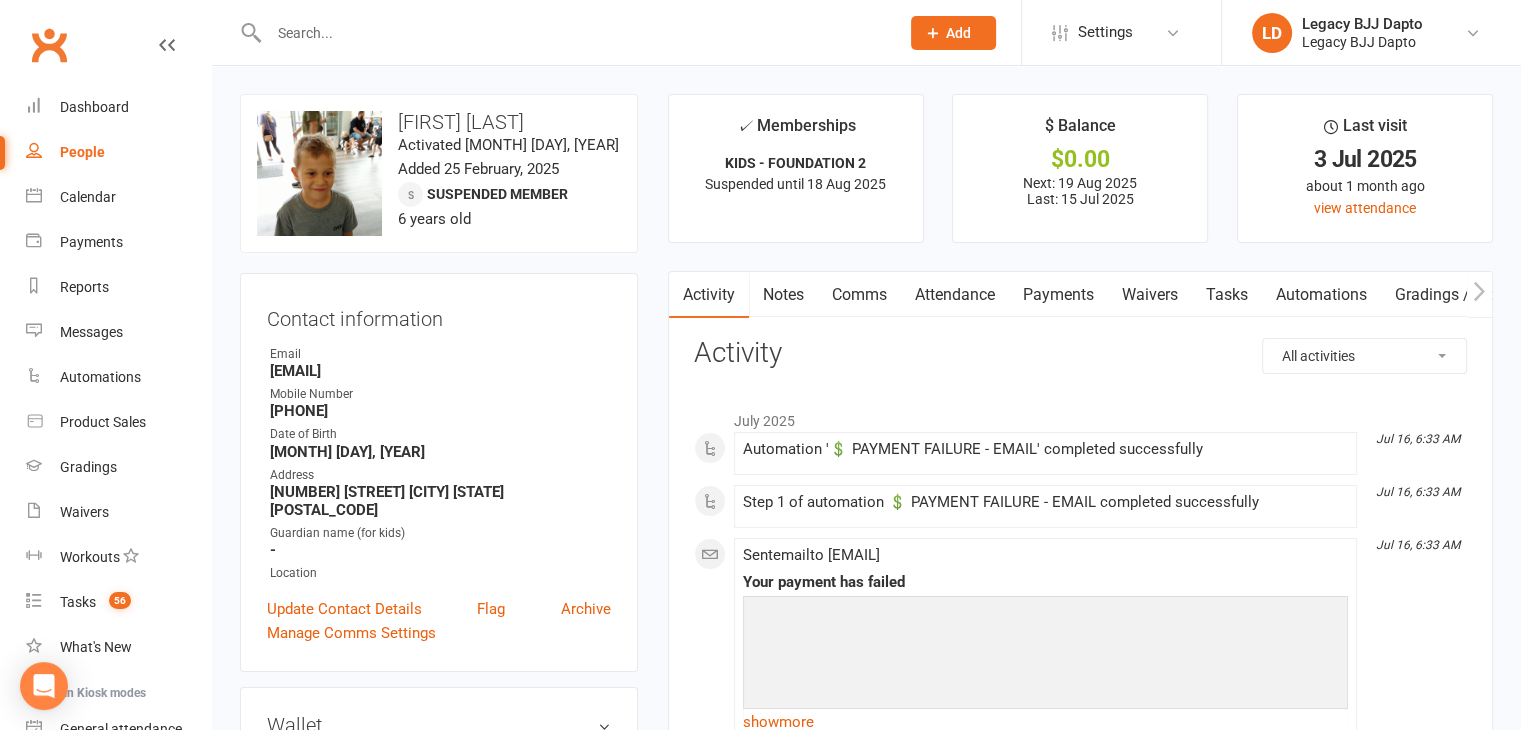 click on "People" at bounding box center (118, 152) 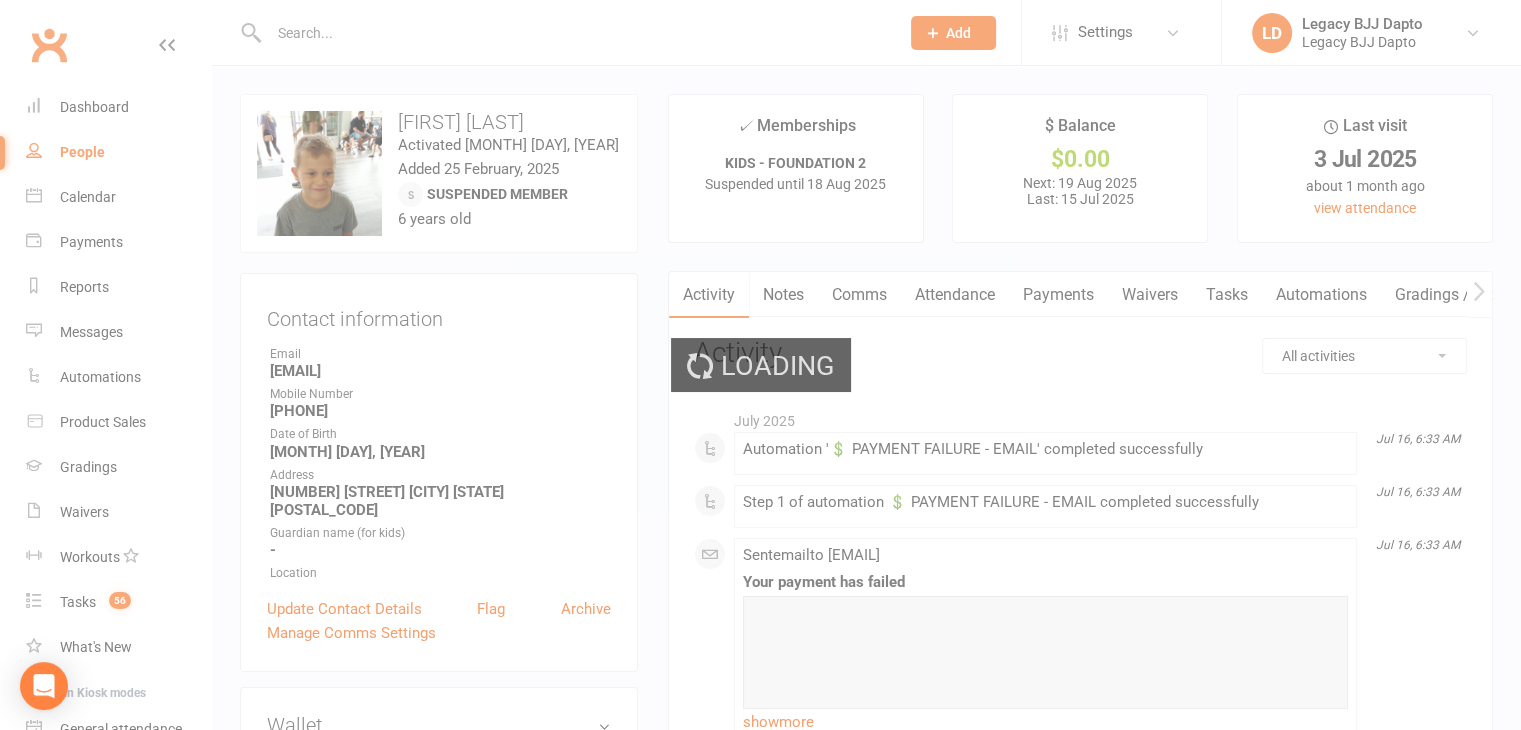 select on "100" 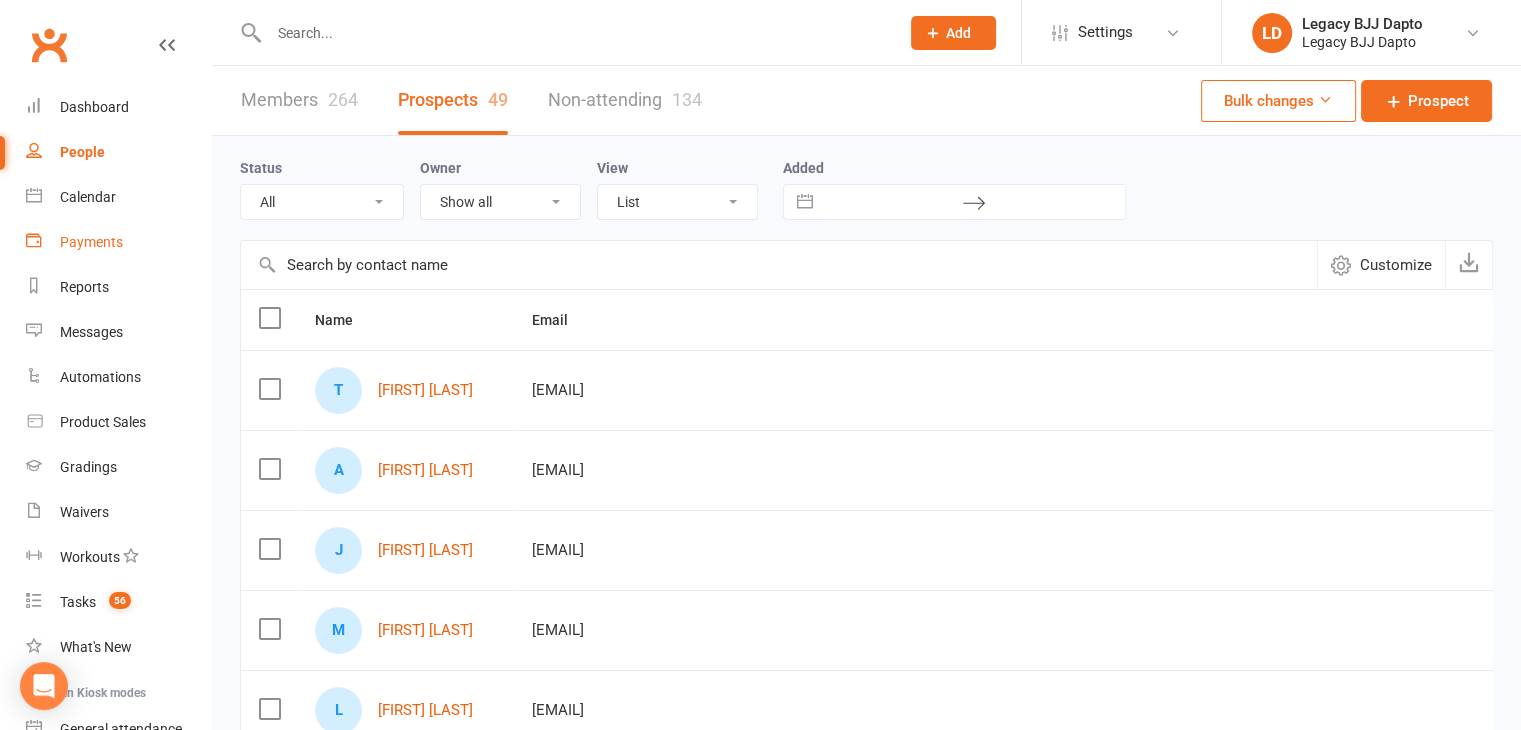 click on "Payments" at bounding box center (91, 242) 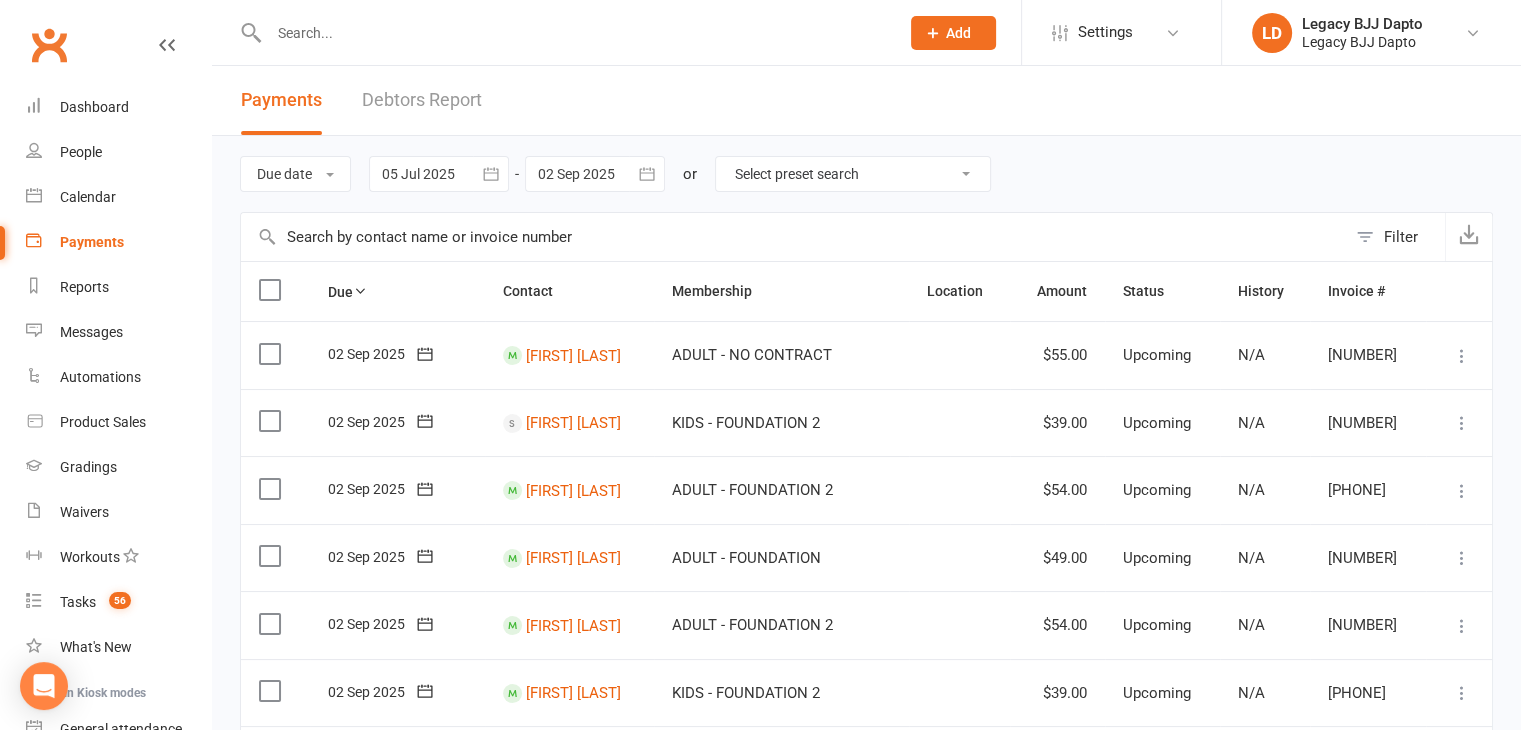 click on "Debtors Report" at bounding box center (422, 100) 